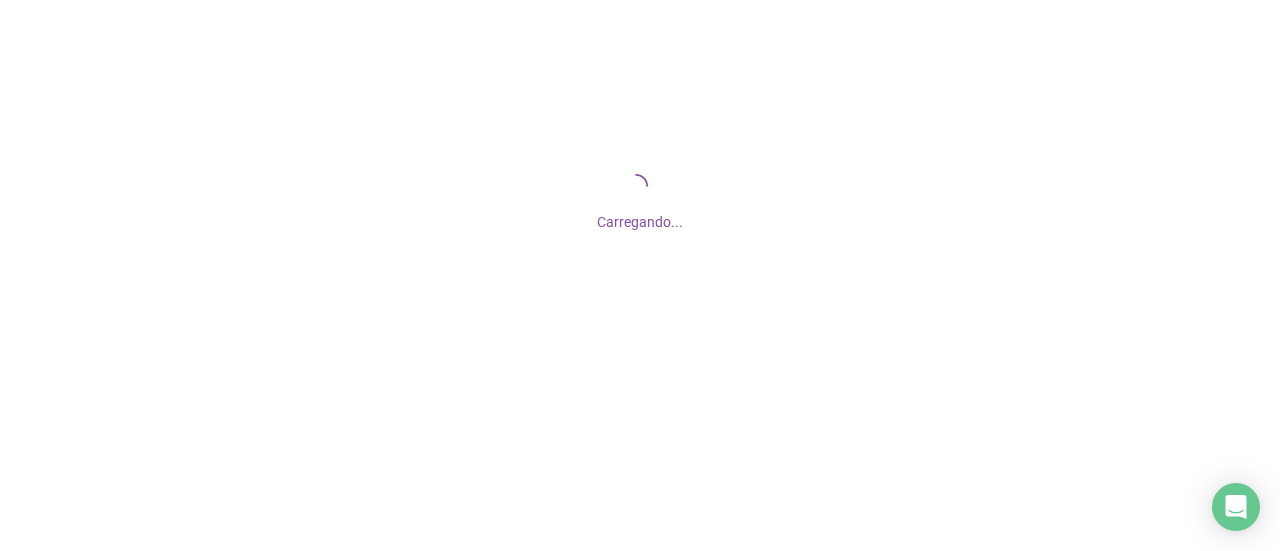 scroll, scrollTop: 0, scrollLeft: 0, axis: both 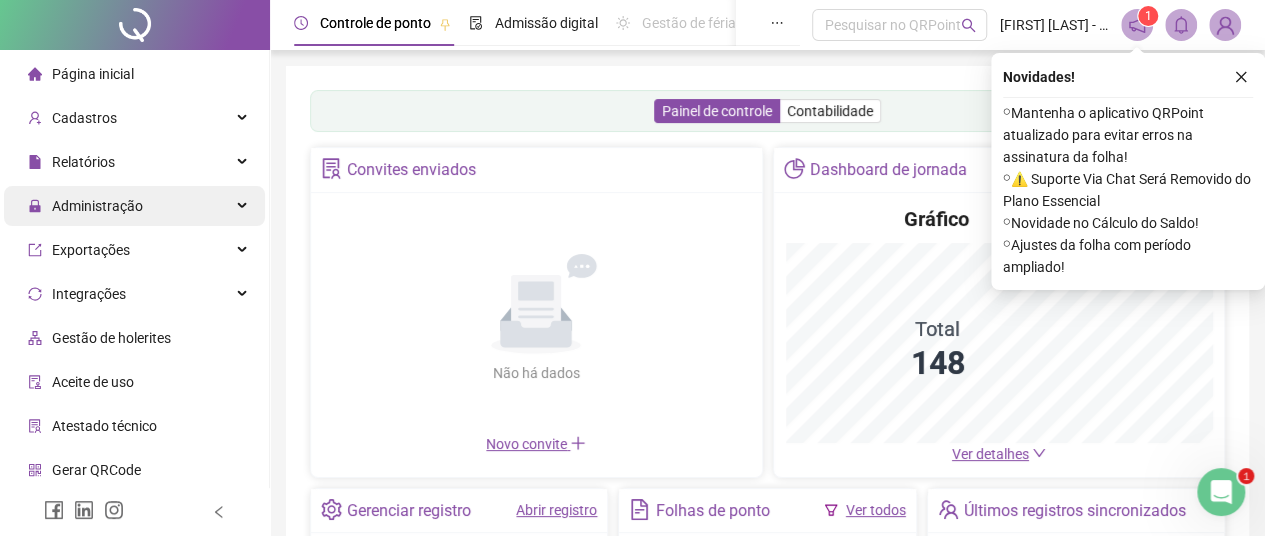 click on "Administração" at bounding box center [97, 206] 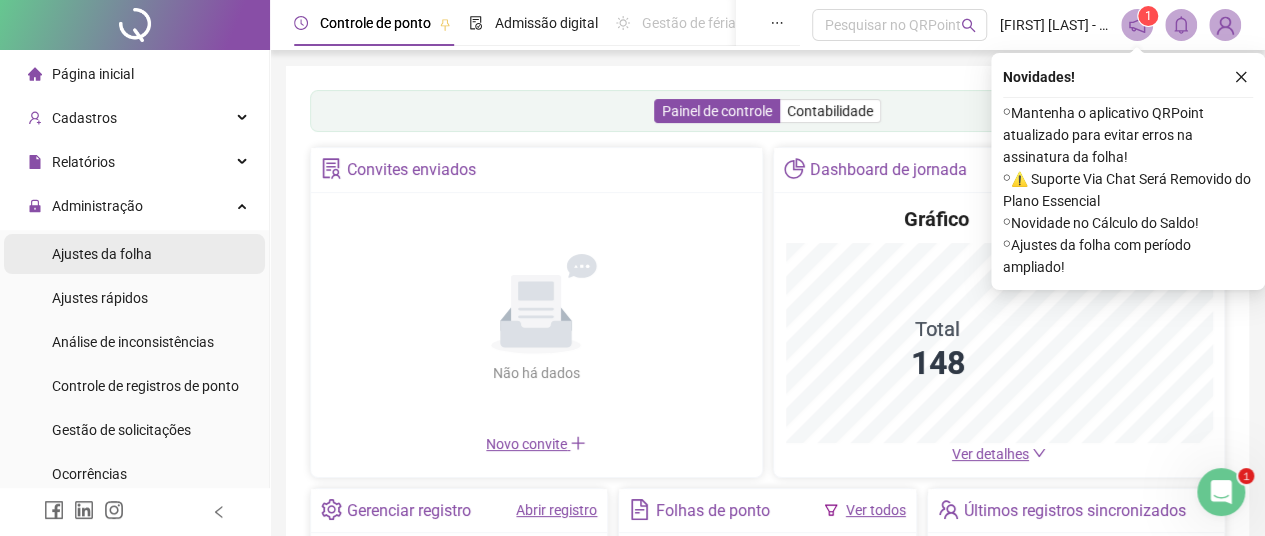 click on "Ajustes da folha" at bounding box center [102, 254] 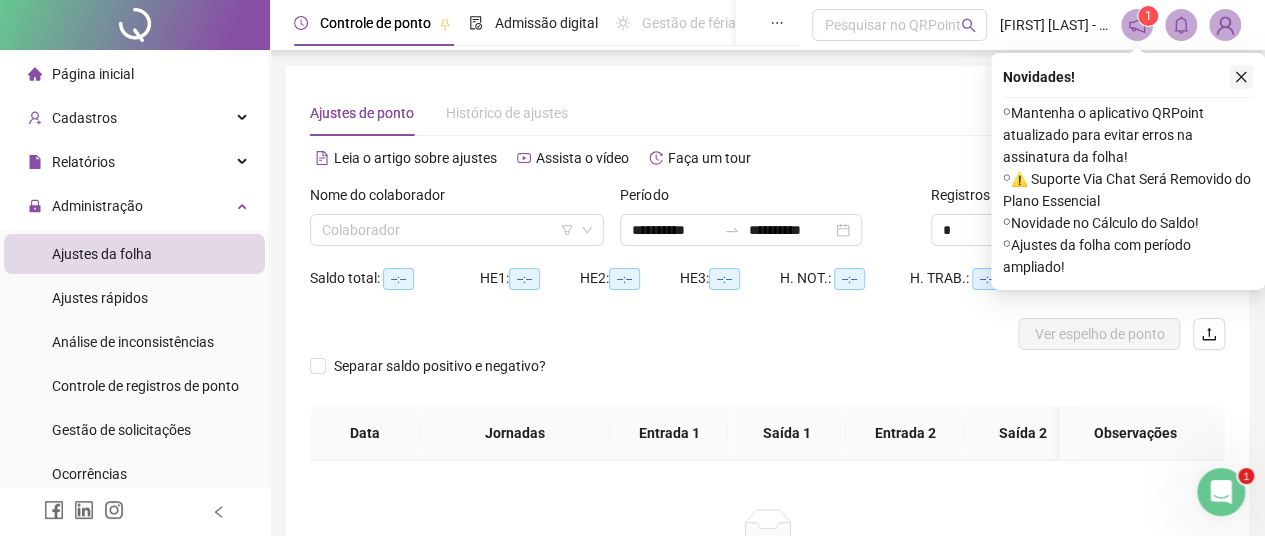 click at bounding box center [1241, 77] 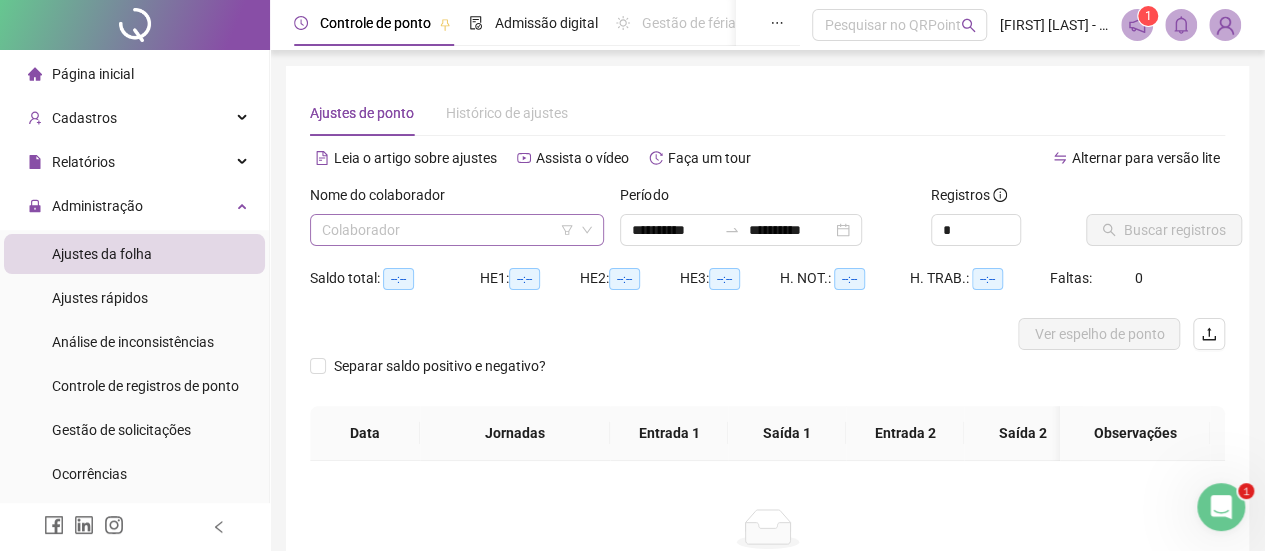 click at bounding box center [448, 230] 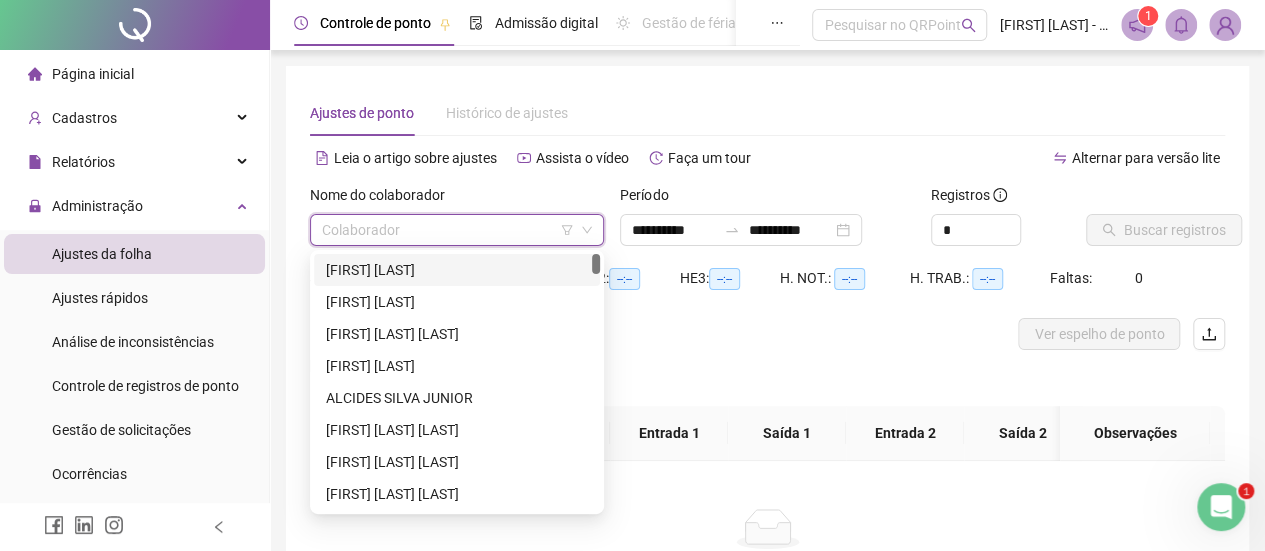 click 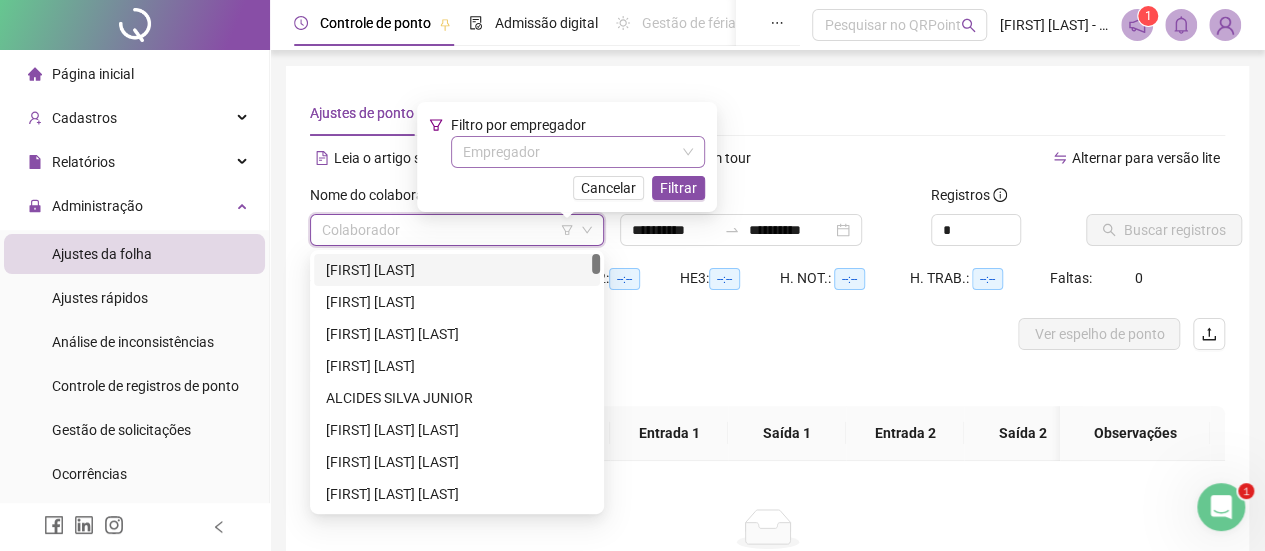 click at bounding box center (569, 152) 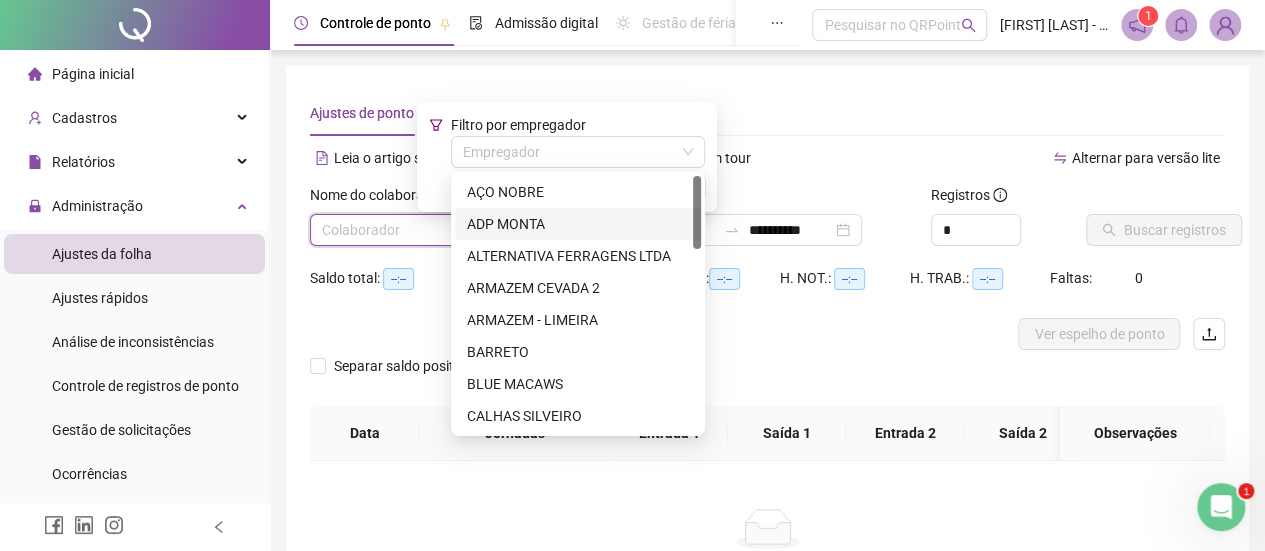click on "ADP MONTA" at bounding box center (578, 224) 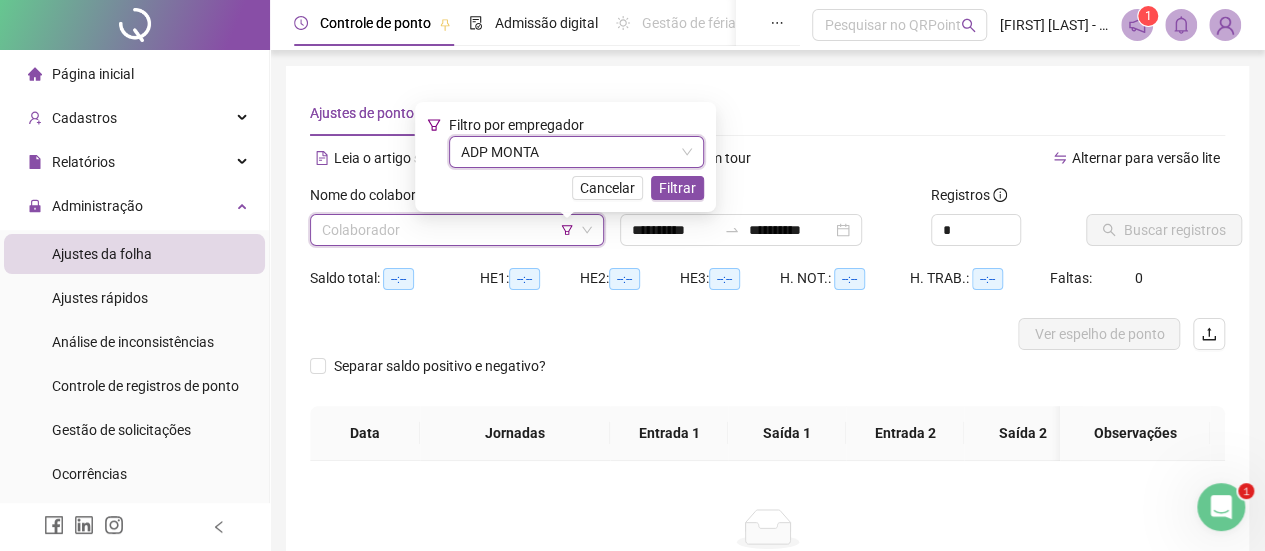 click at bounding box center (448, 230) 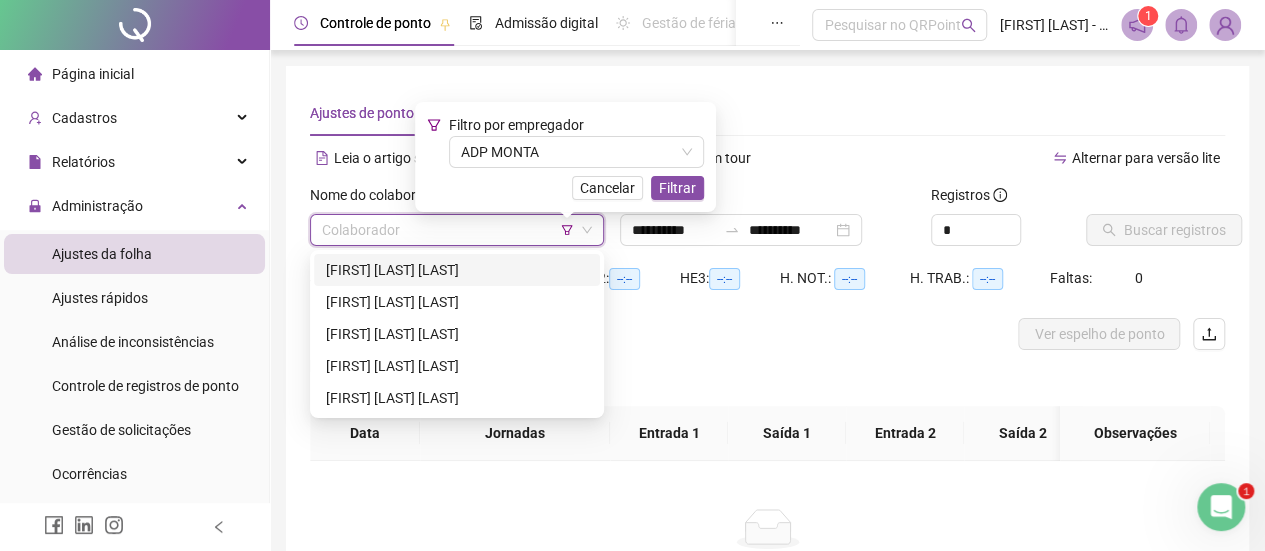 click on "[FIRST] [LAST] [LAST]" at bounding box center (457, 270) 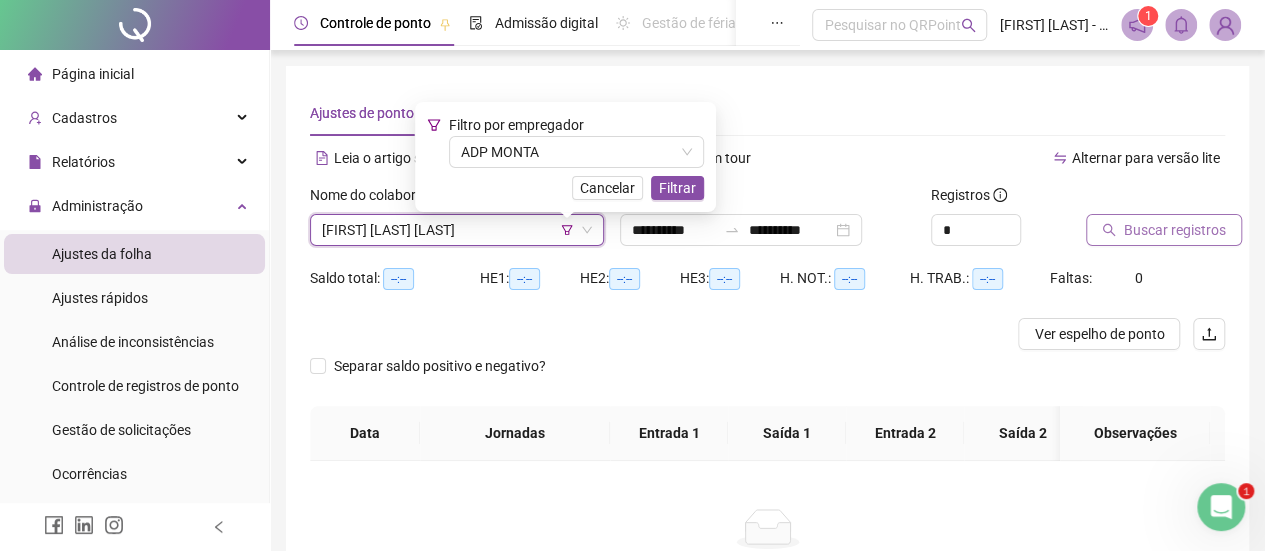 click 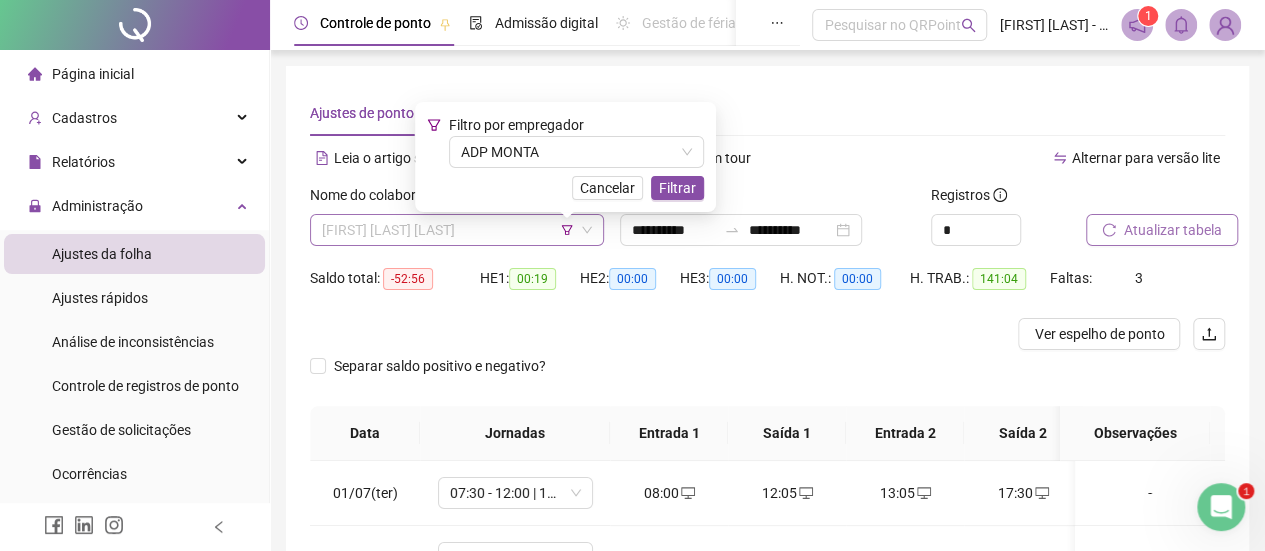 click on "[FIRST] [LAST] [LAST]" at bounding box center [457, 230] 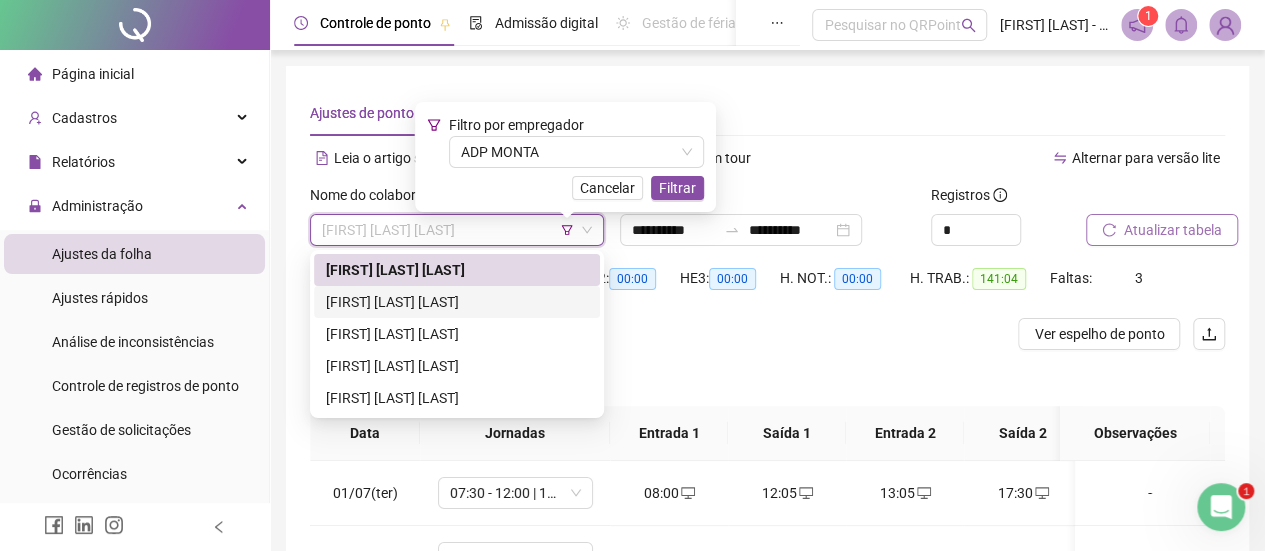 click on "[FIRST] [LAST] [LAST]" at bounding box center (457, 302) 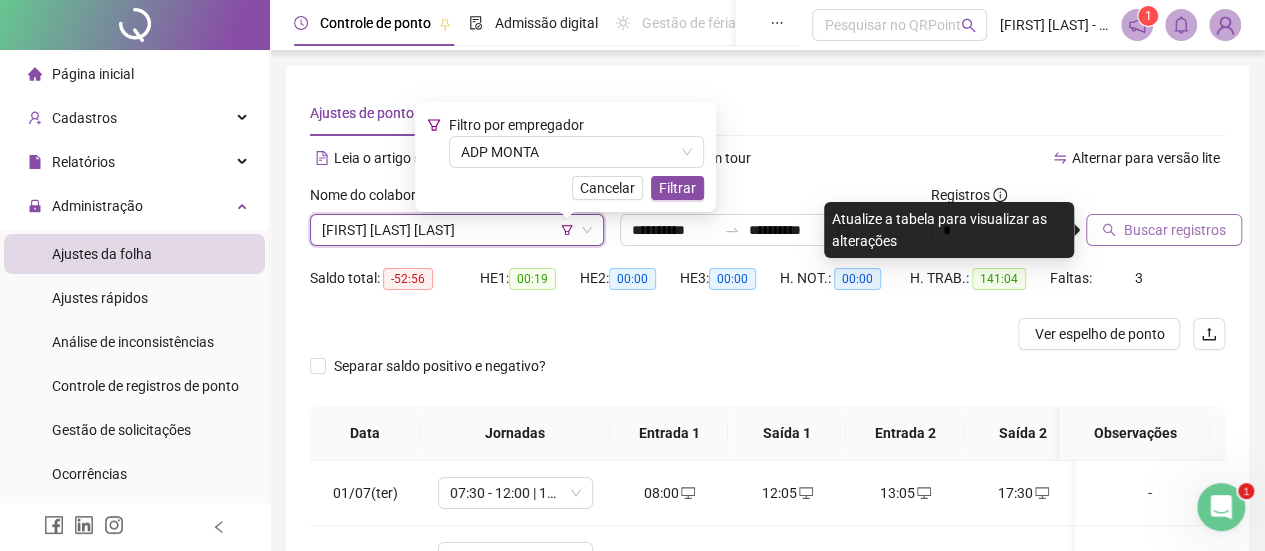 click on "Buscar registros" at bounding box center (1175, 230) 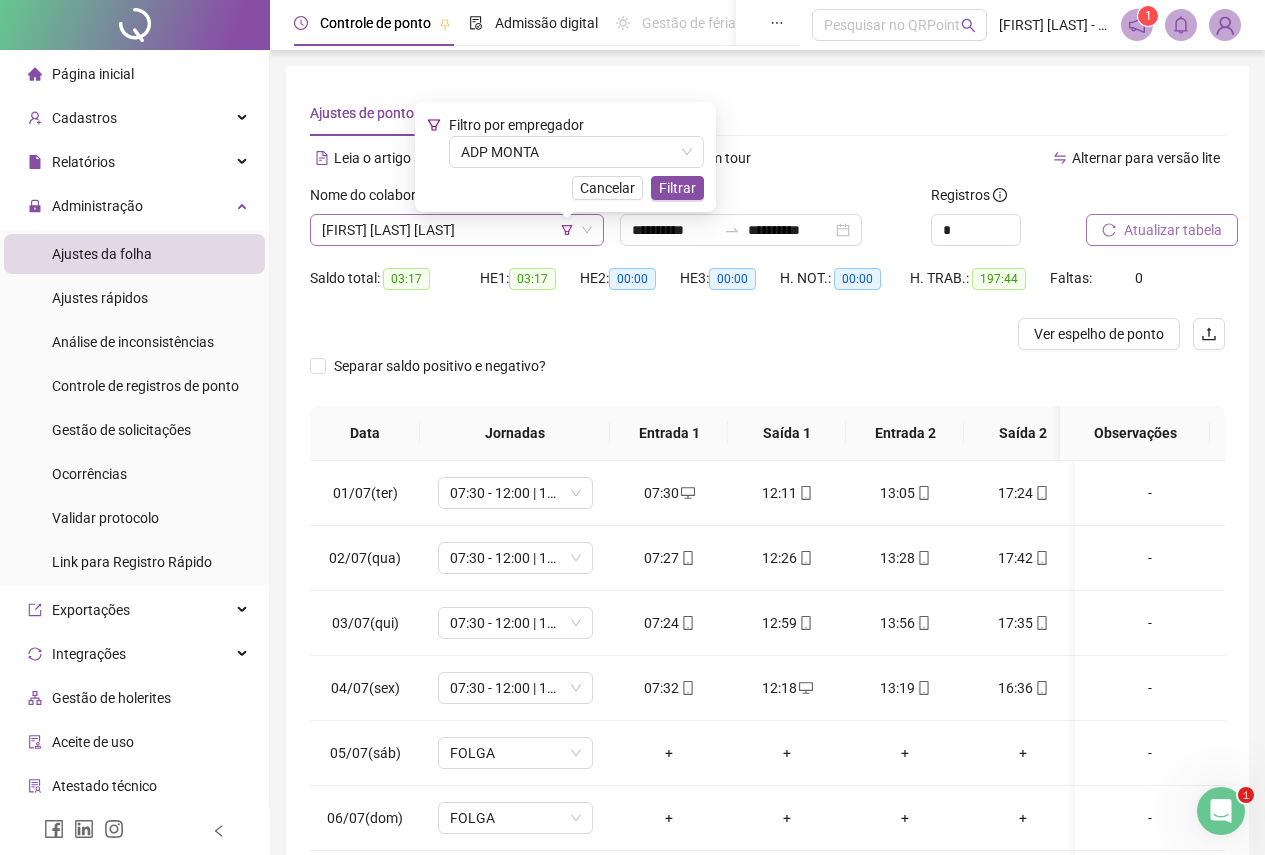 click on "[FIRST] [LAST] [LAST]" at bounding box center [457, 230] 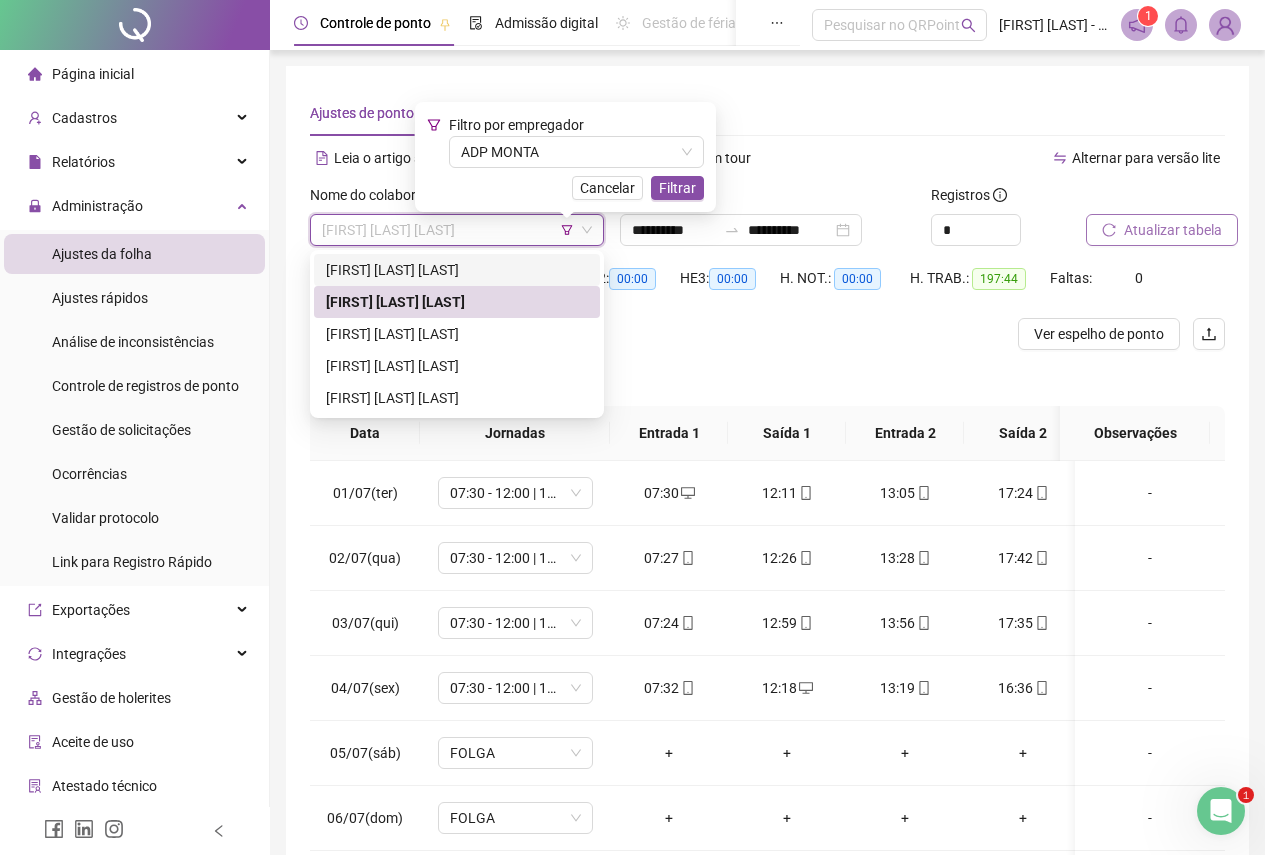 click on "[FIRST] [LAST] [LAST]" at bounding box center (457, 270) 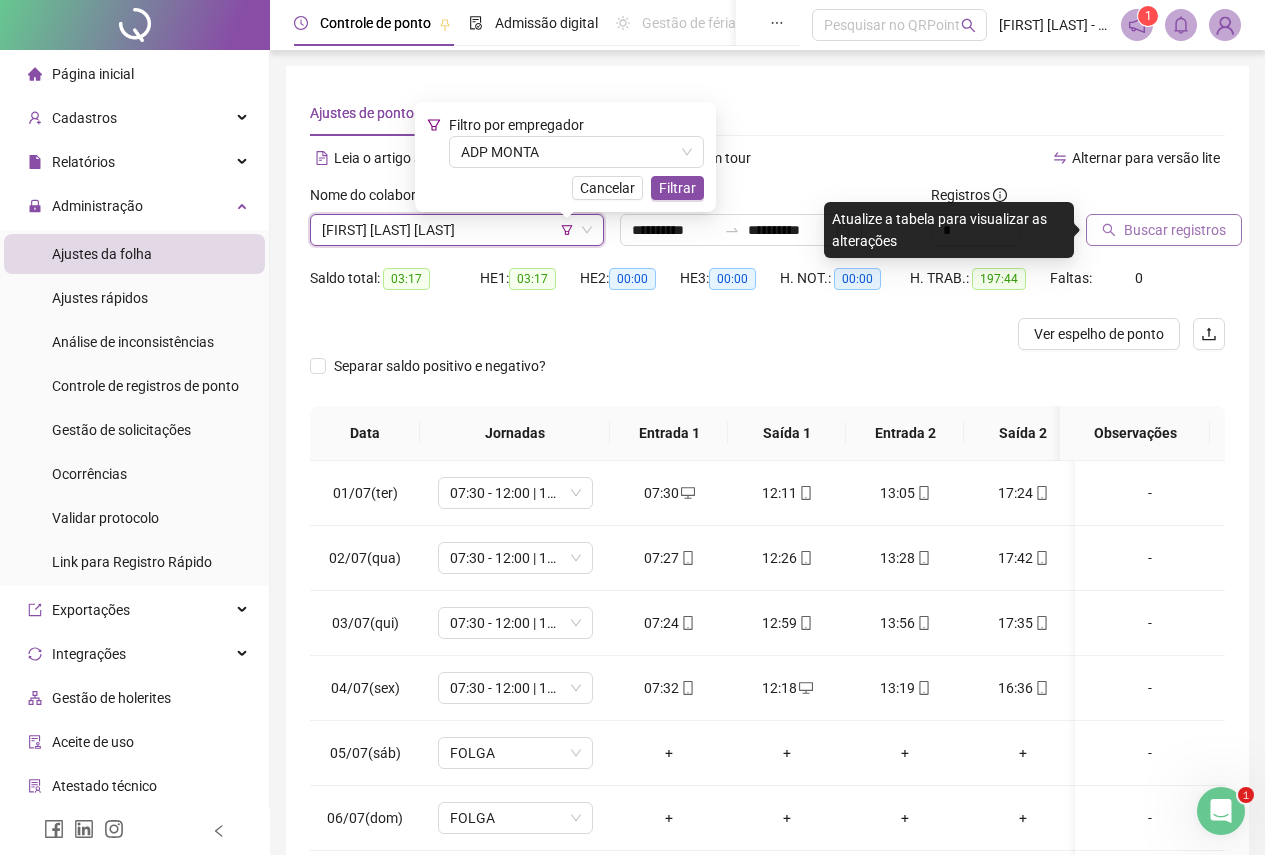 click on "Buscar registros" at bounding box center (1175, 230) 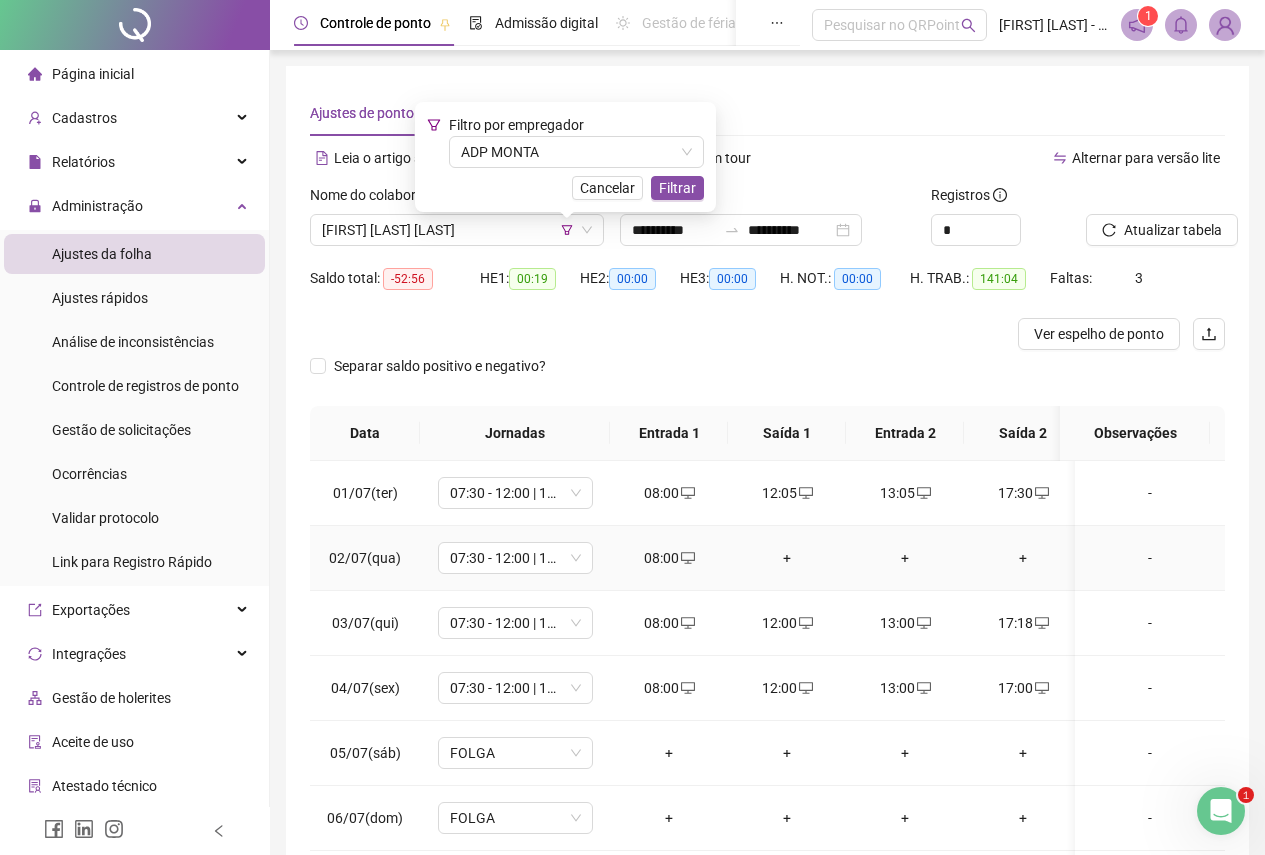 drag, startPoint x: 794, startPoint y: 557, endPoint x: 787, endPoint y: 567, distance: 12.206555 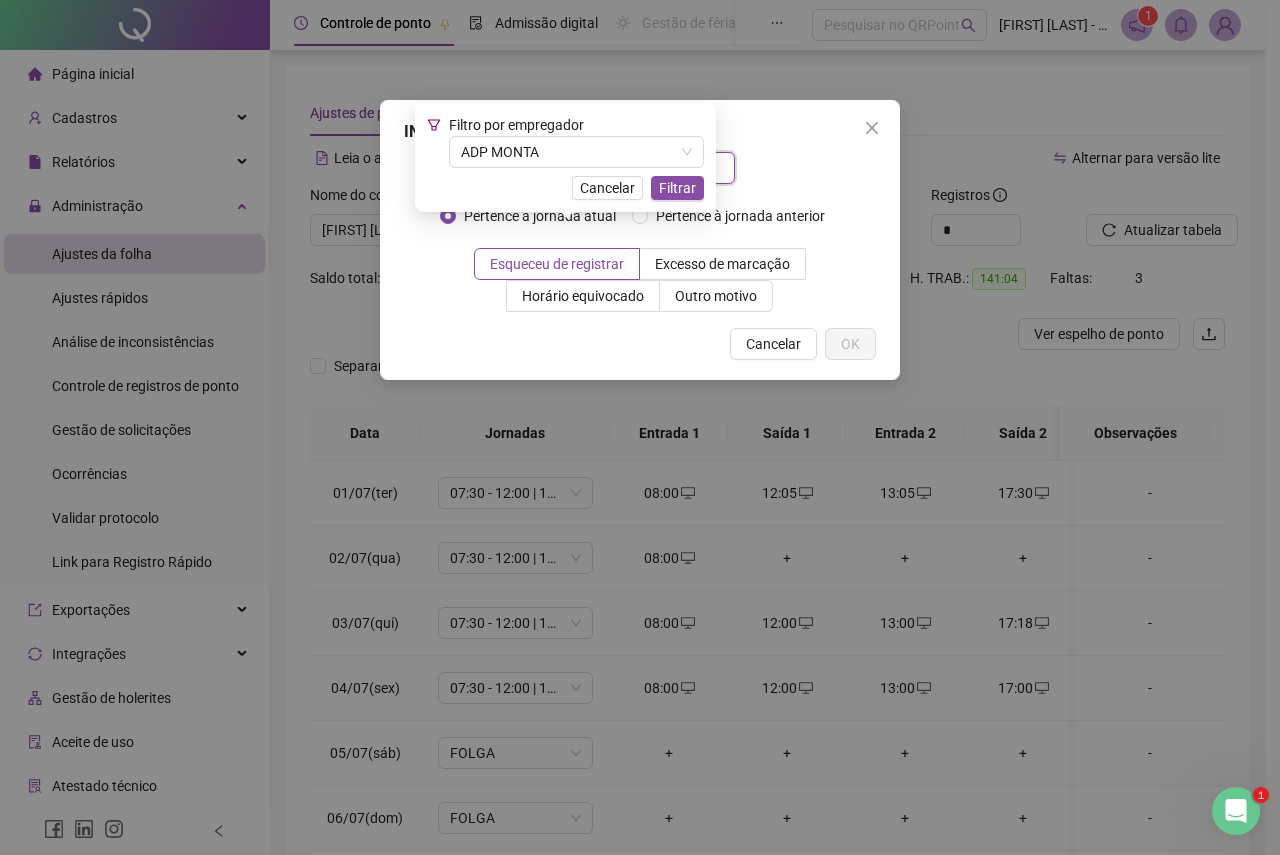 type on "*" 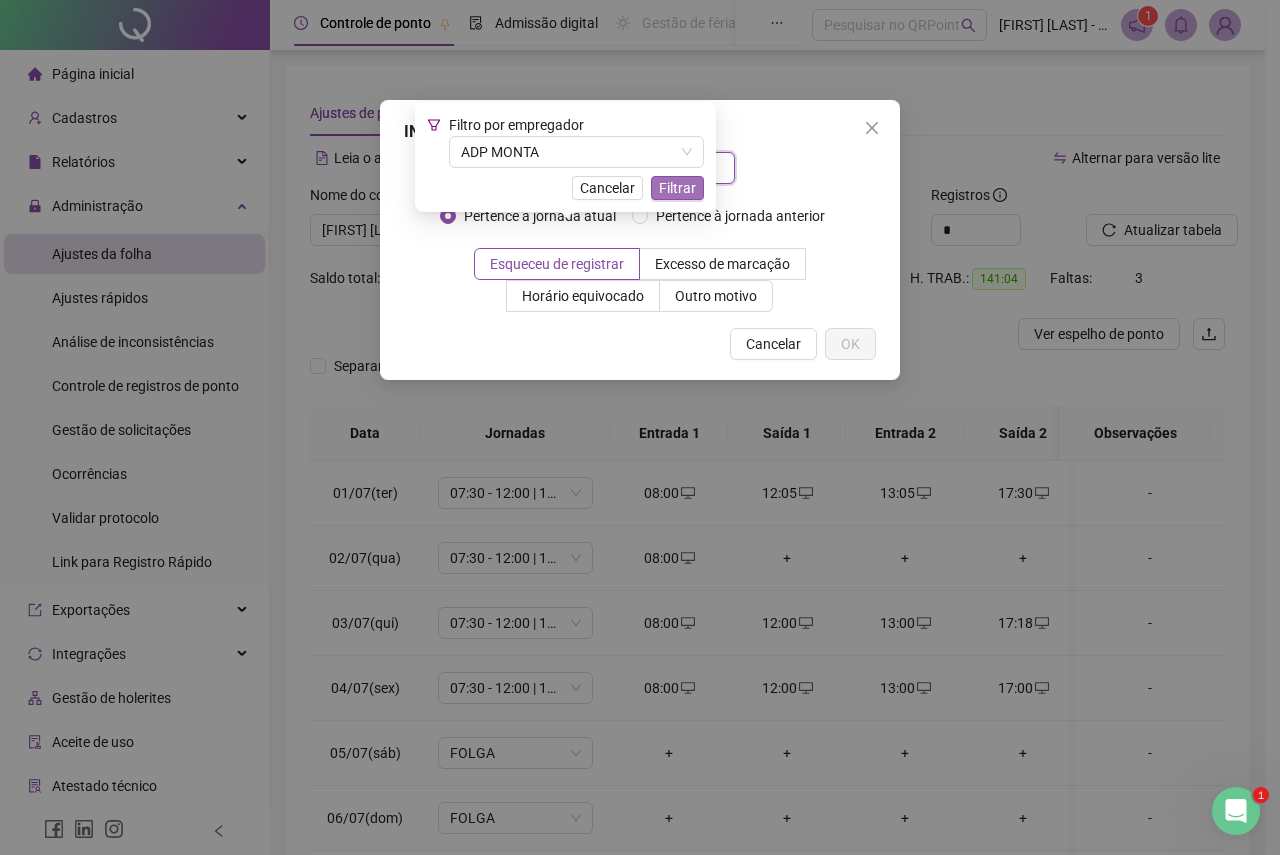 click on "Filtrar" at bounding box center [677, 188] 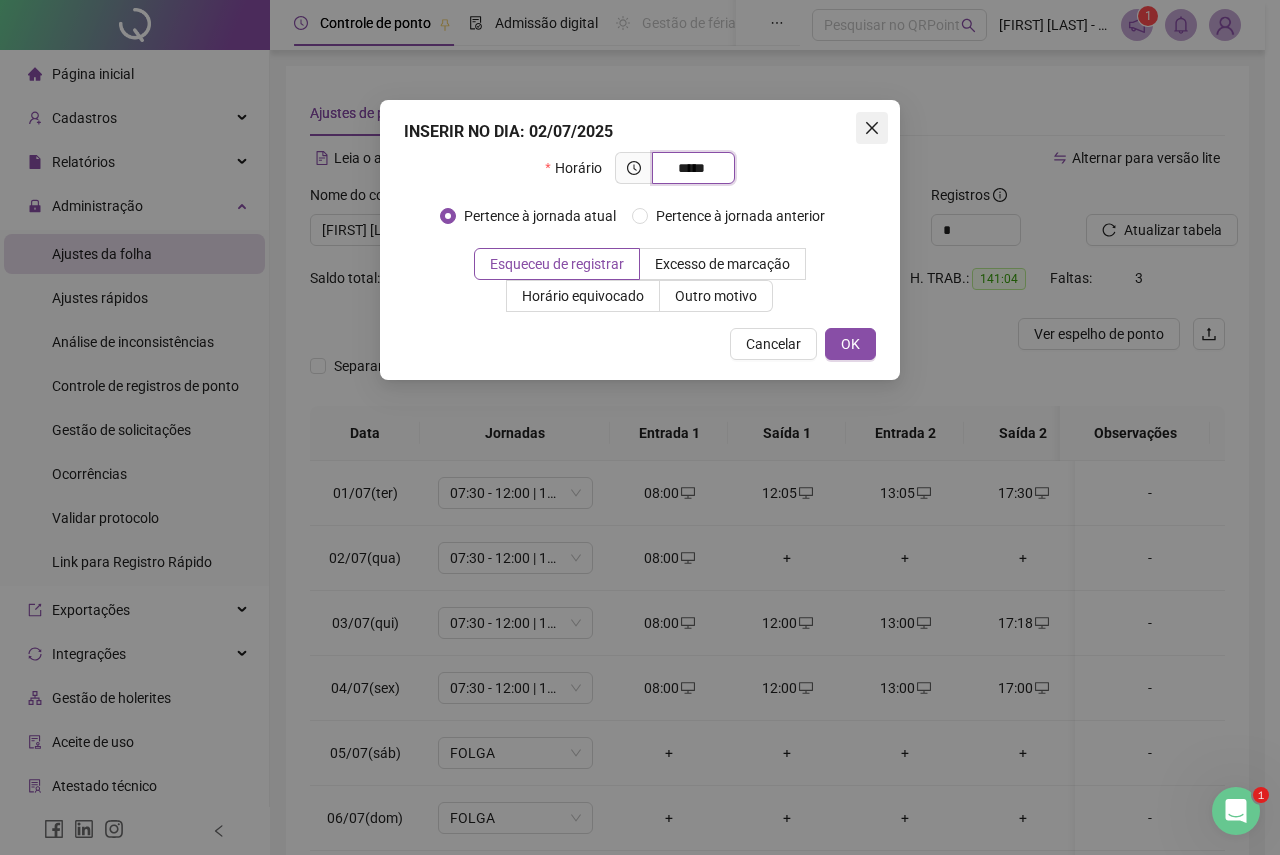 type on "*****" 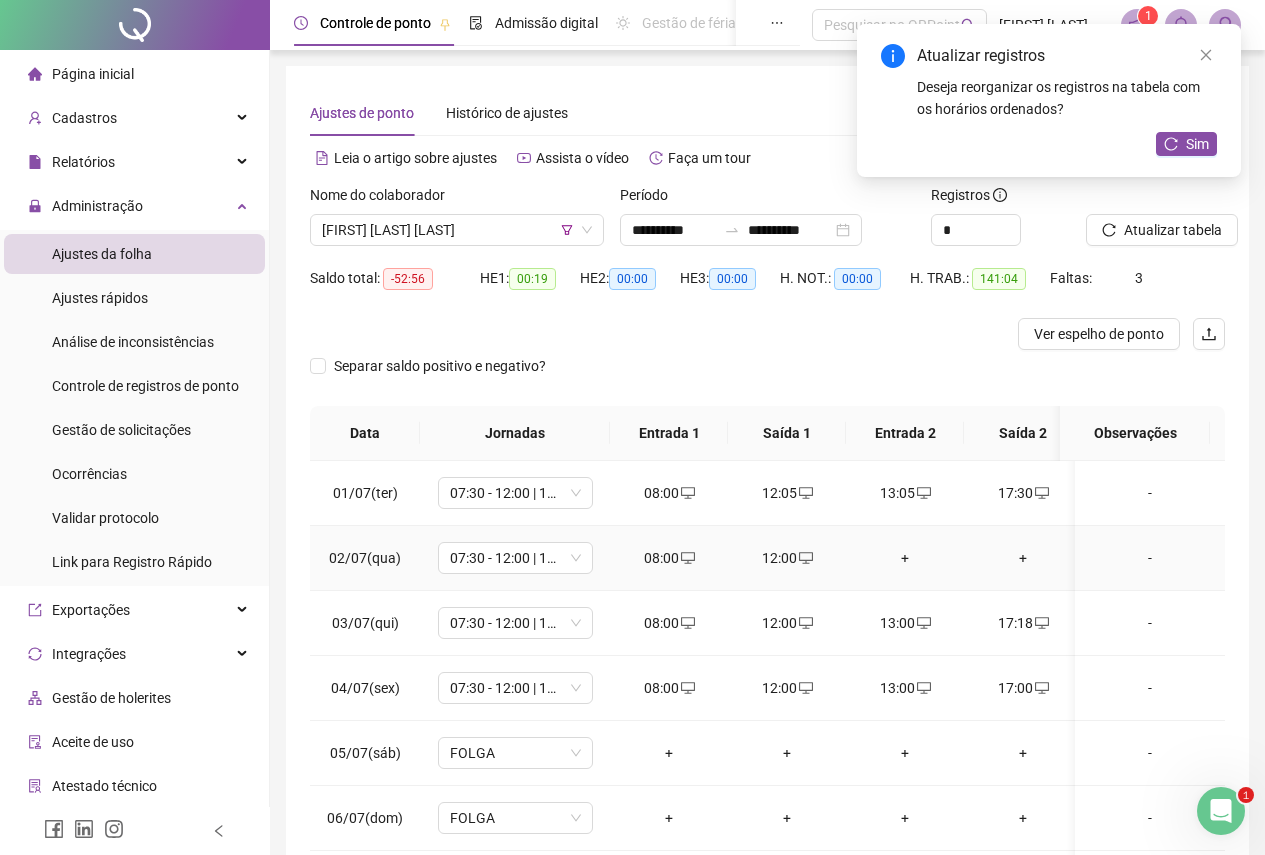 click on "+" at bounding box center (905, 558) 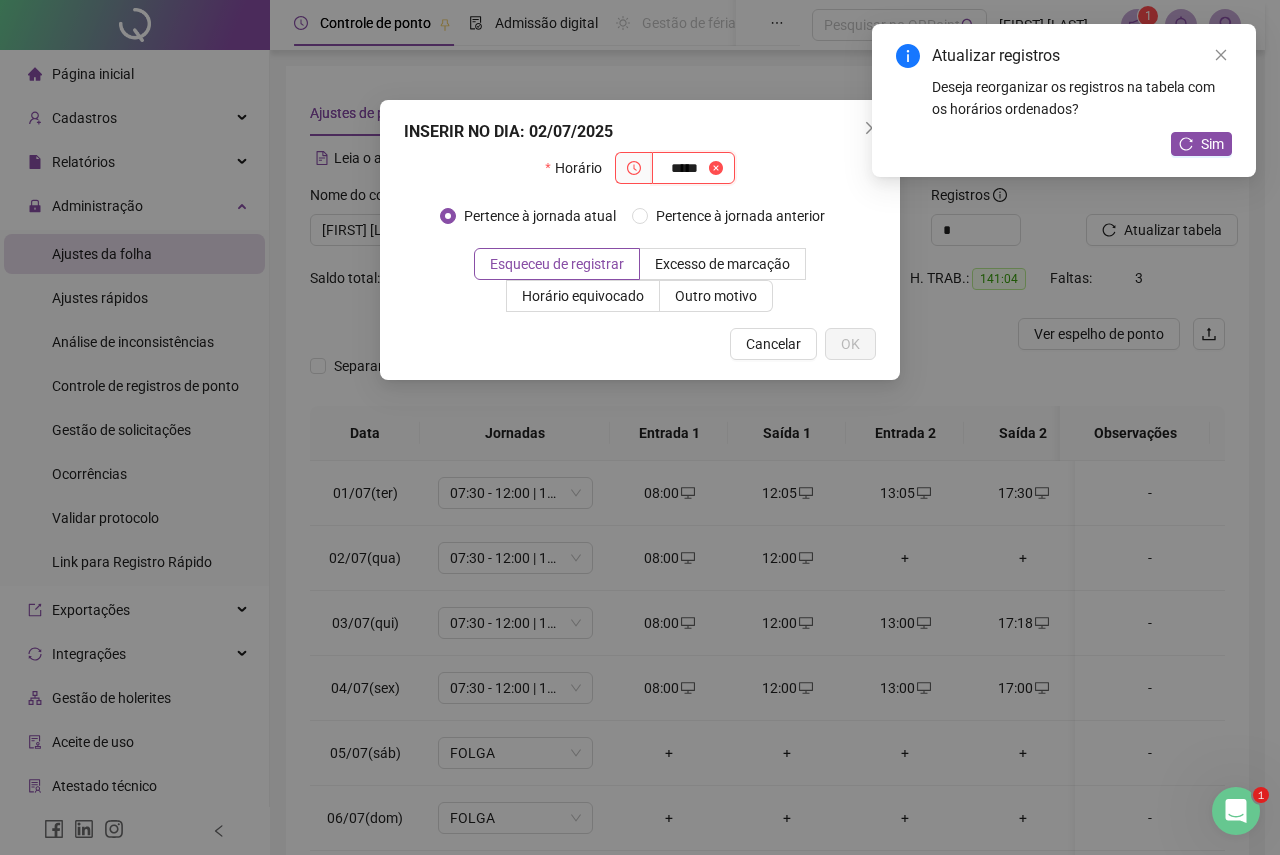 type on "*****" 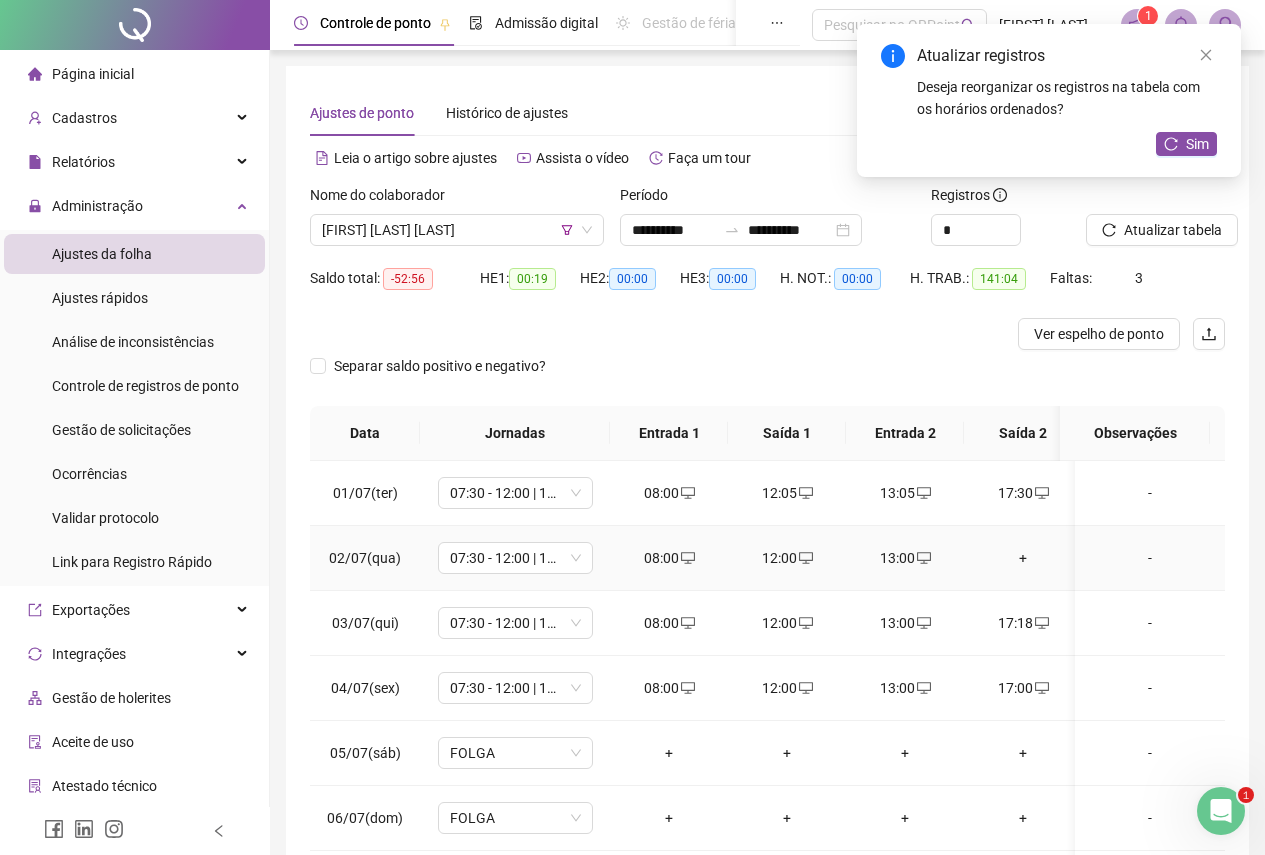 click on "+" at bounding box center [1023, 558] 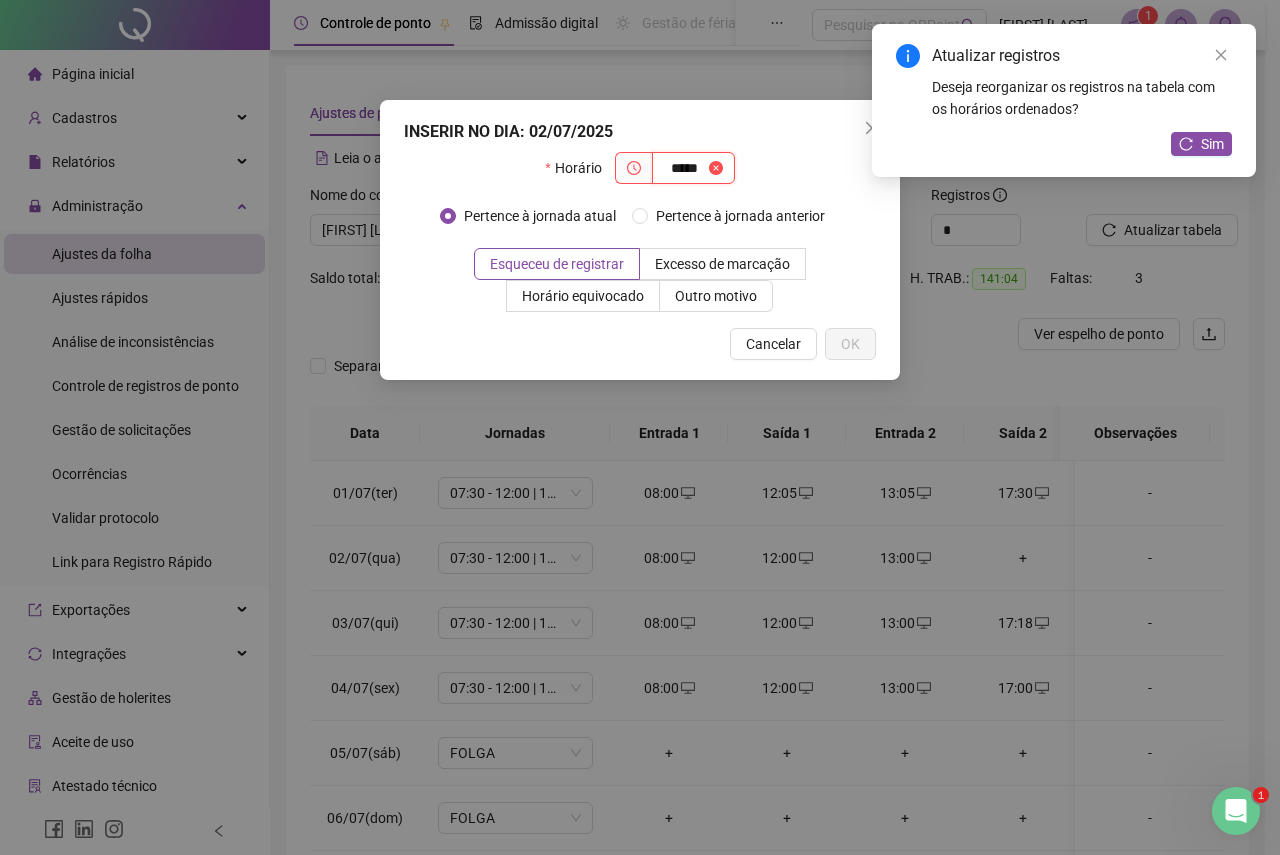 type on "*****" 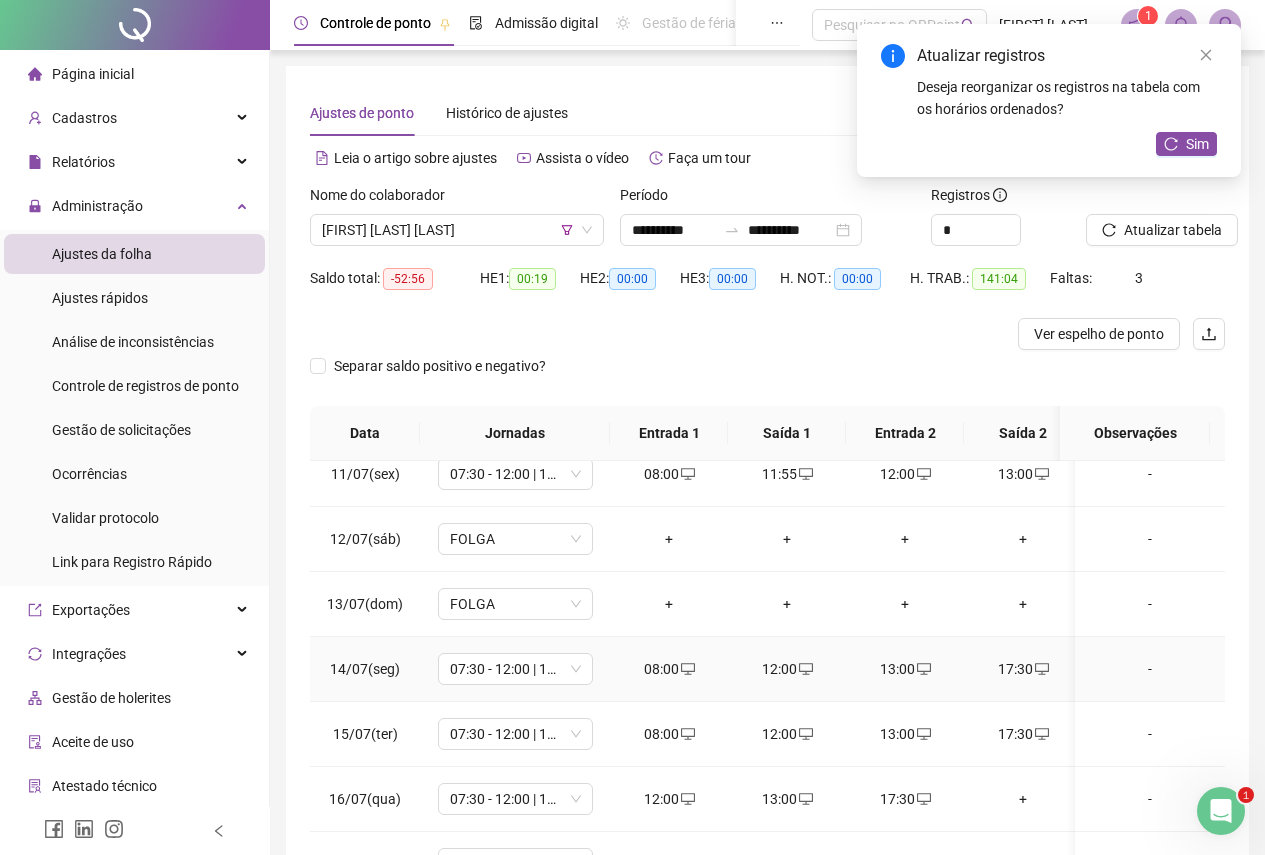 scroll, scrollTop: 800, scrollLeft: 0, axis: vertical 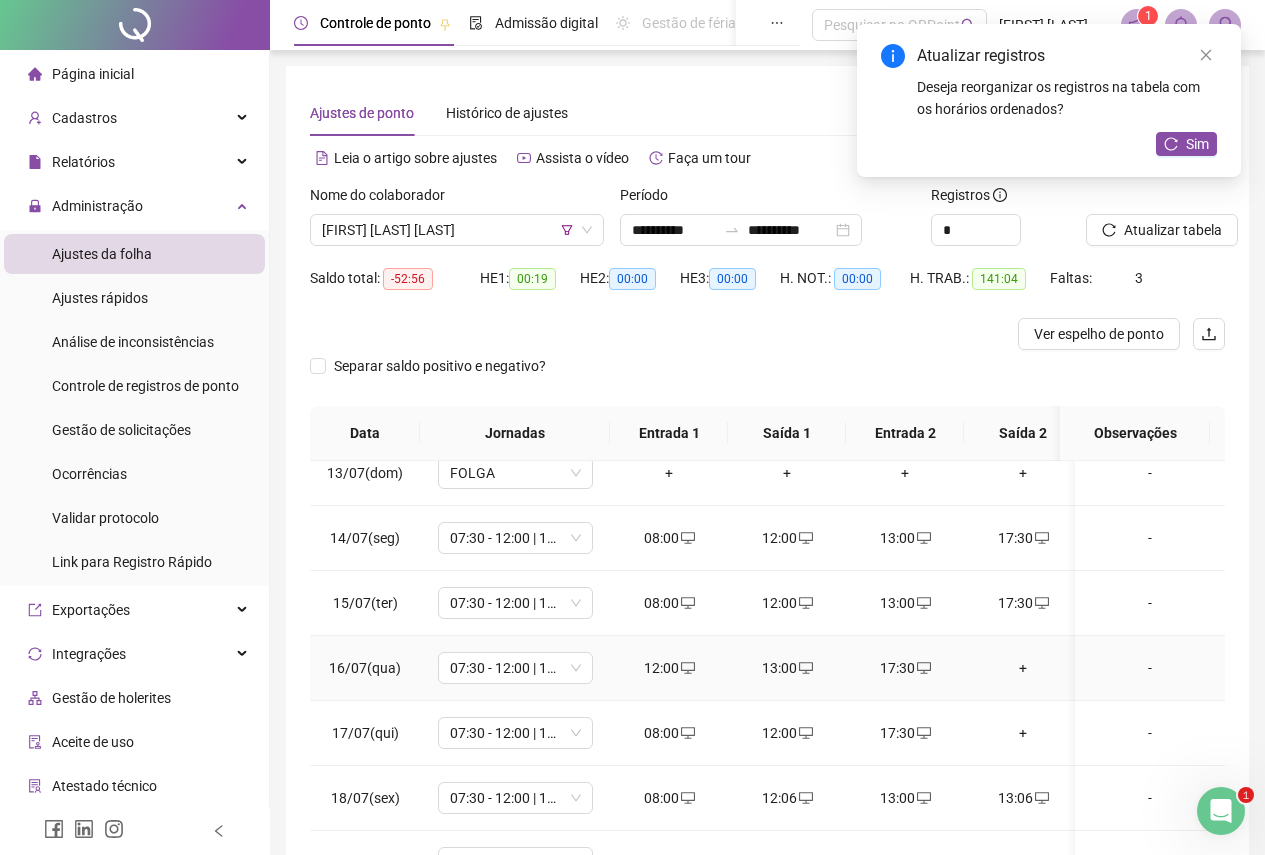 click on "+" at bounding box center (1023, 668) 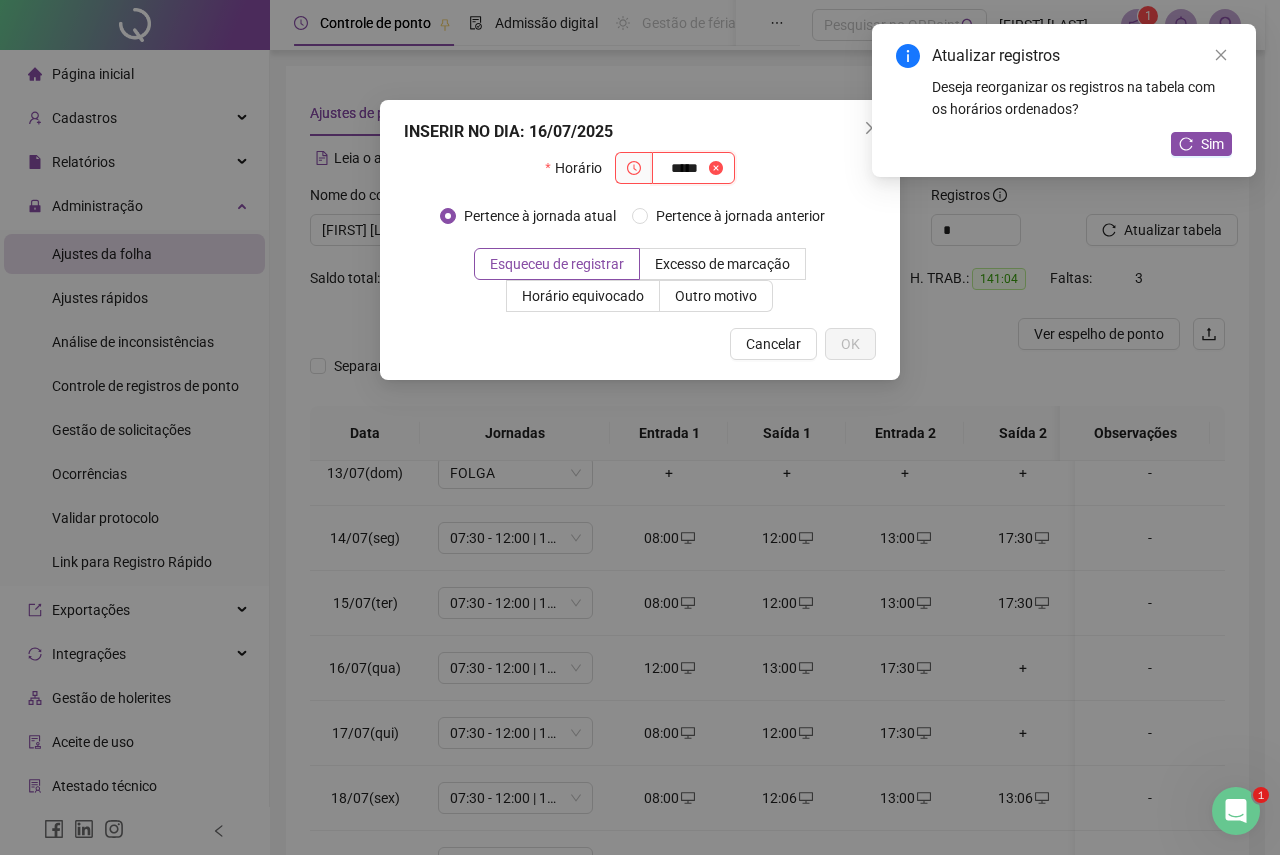 type on "*****" 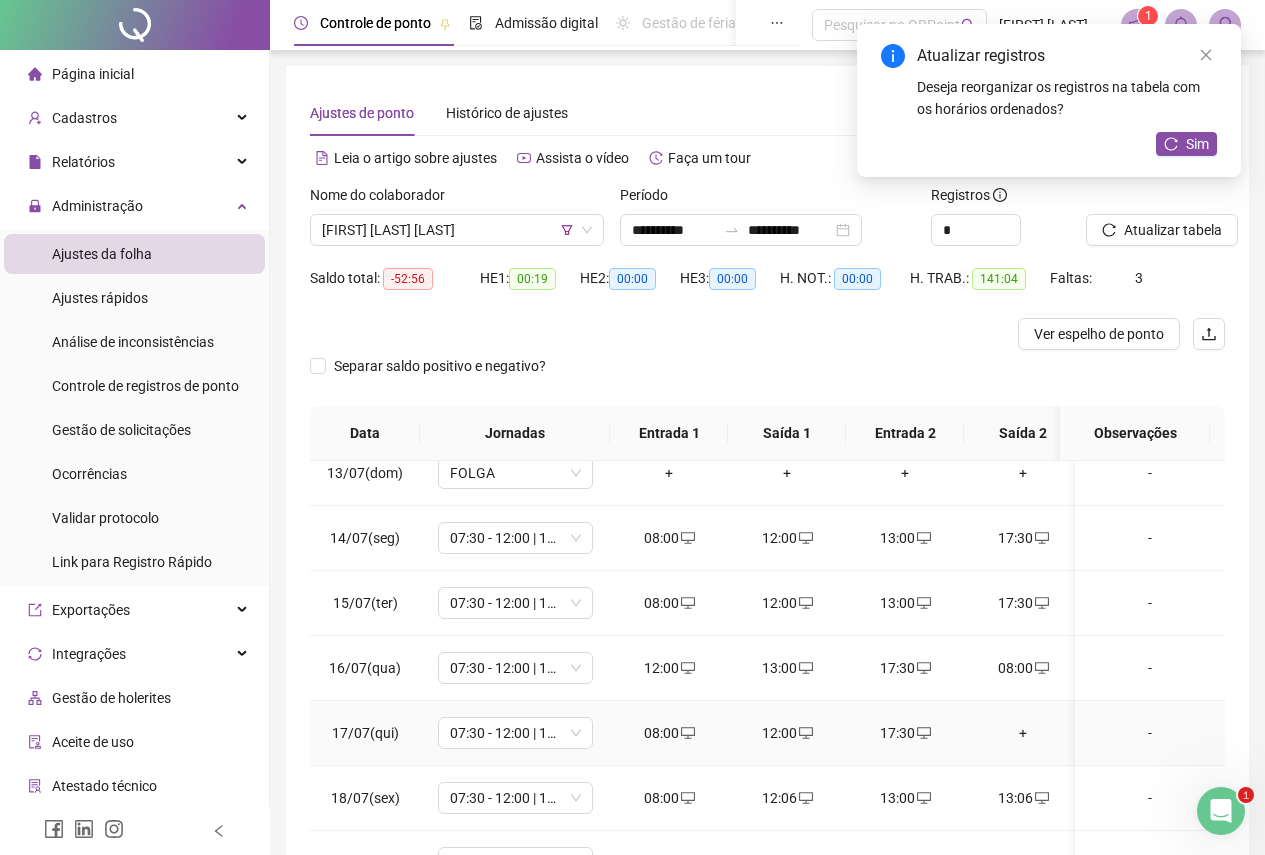 click on "+" at bounding box center (1023, 733) 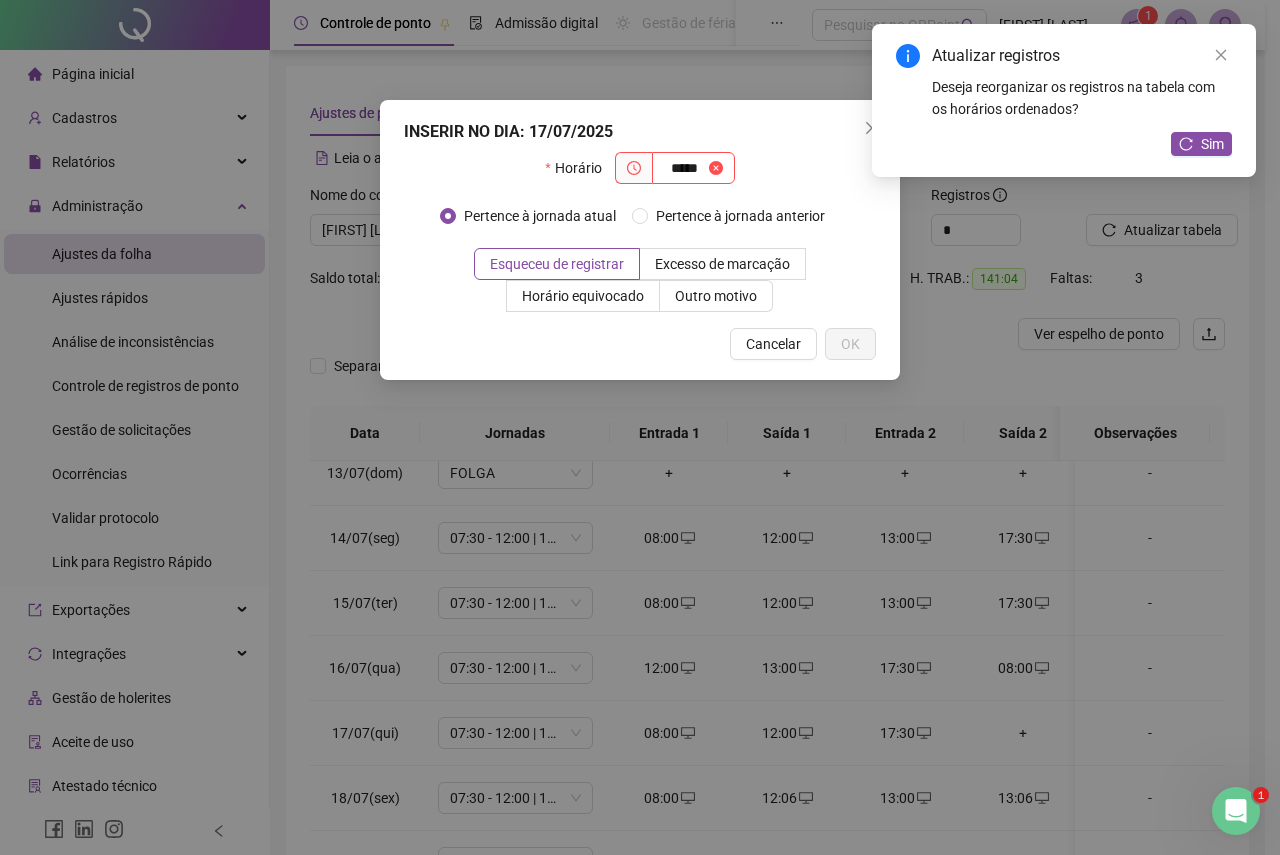 type on "*****" 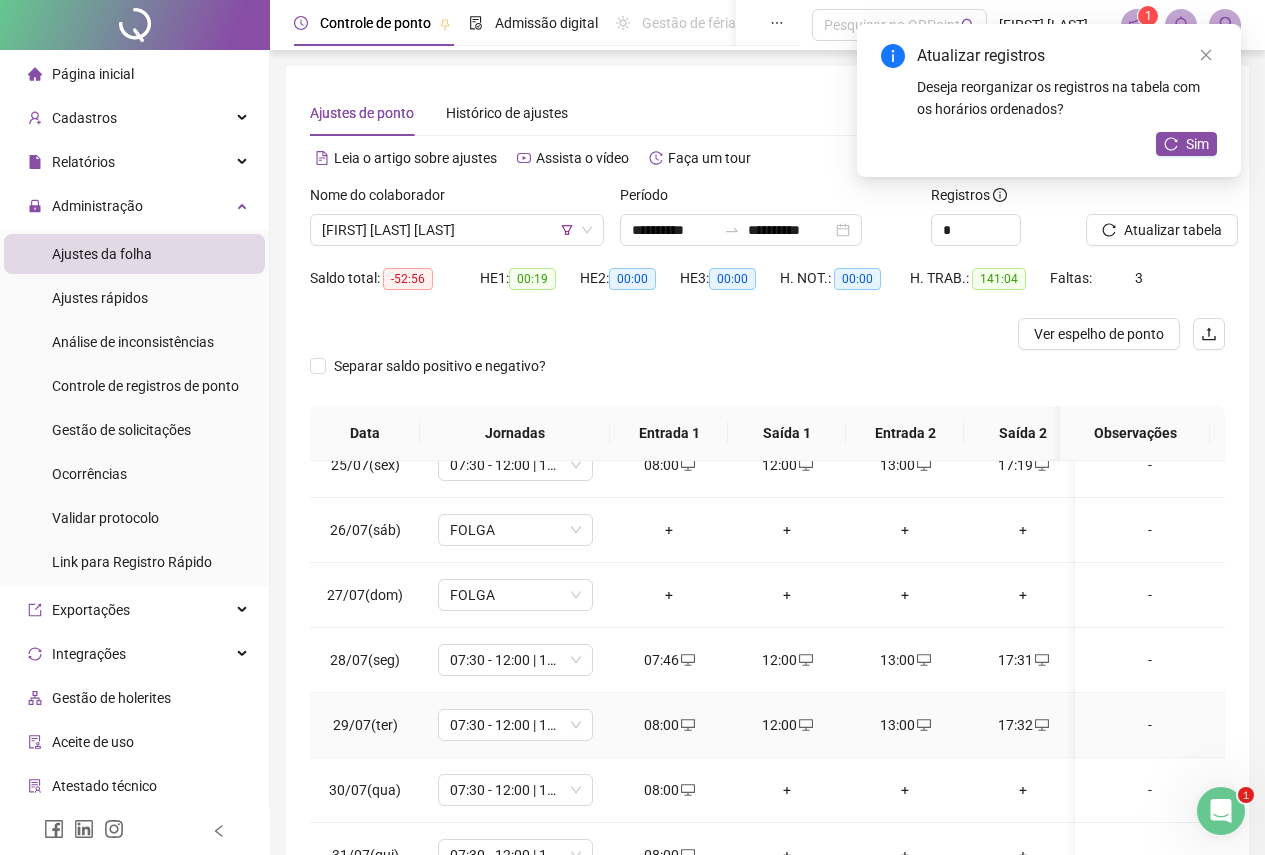 scroll, scrollTop: 1603, scrollLeft: 0, axis: vertical 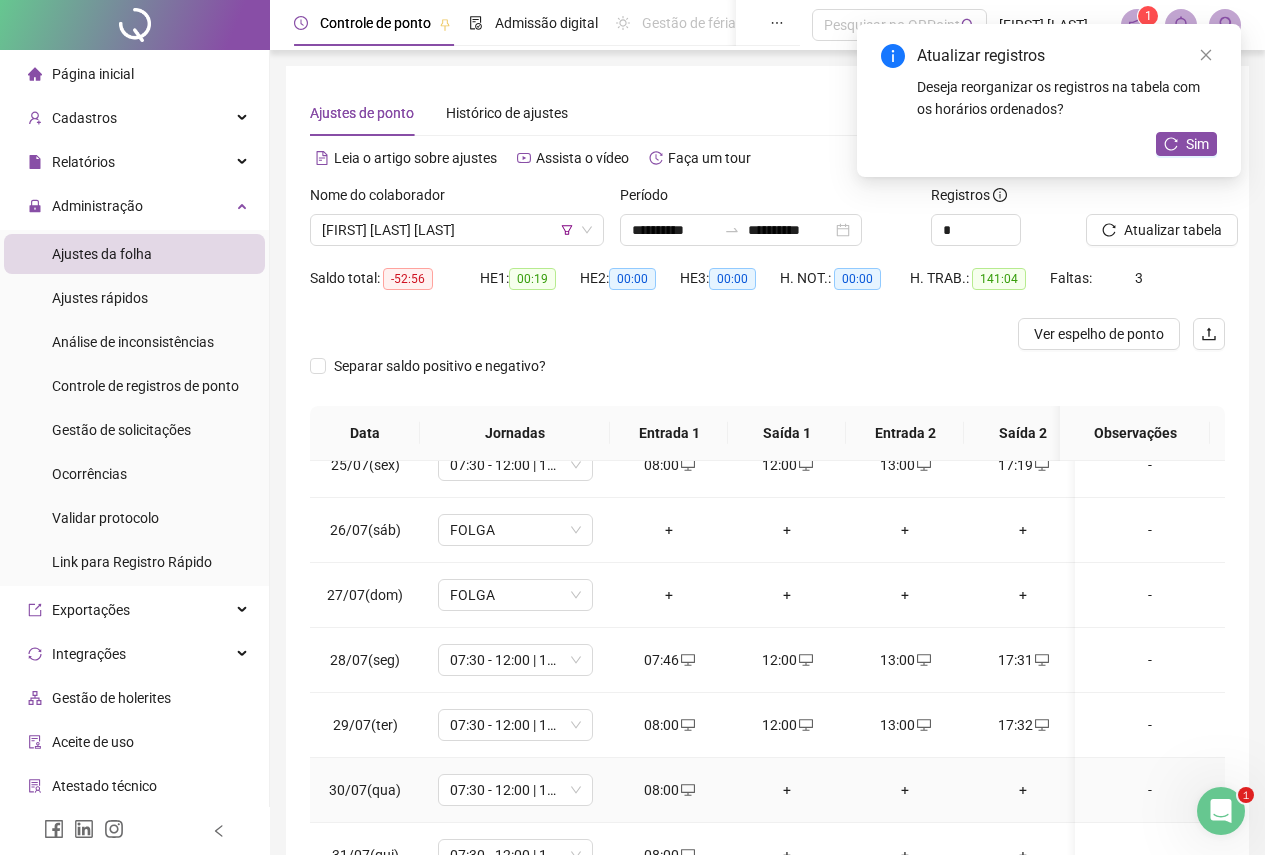 click on "+" at bounding box center (787, 790) 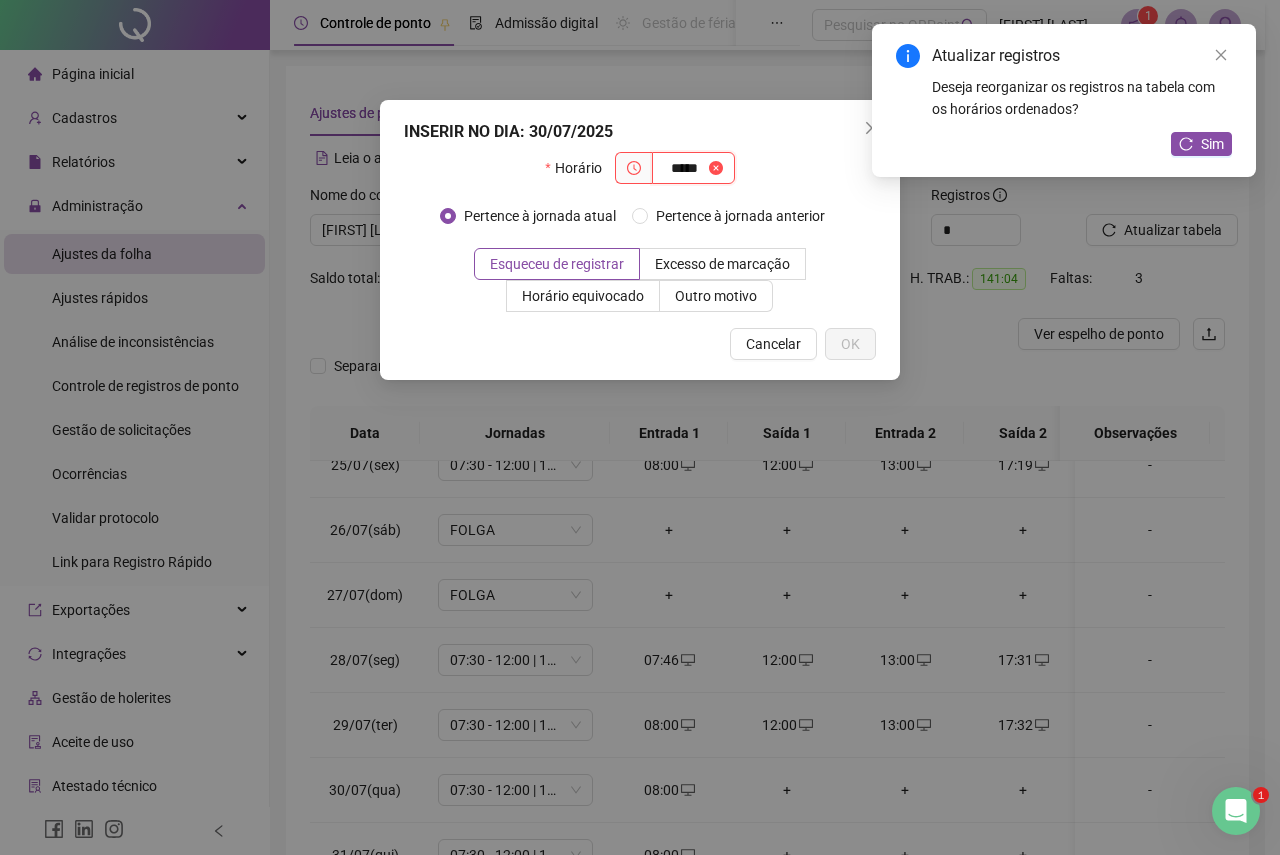 type on "*****" 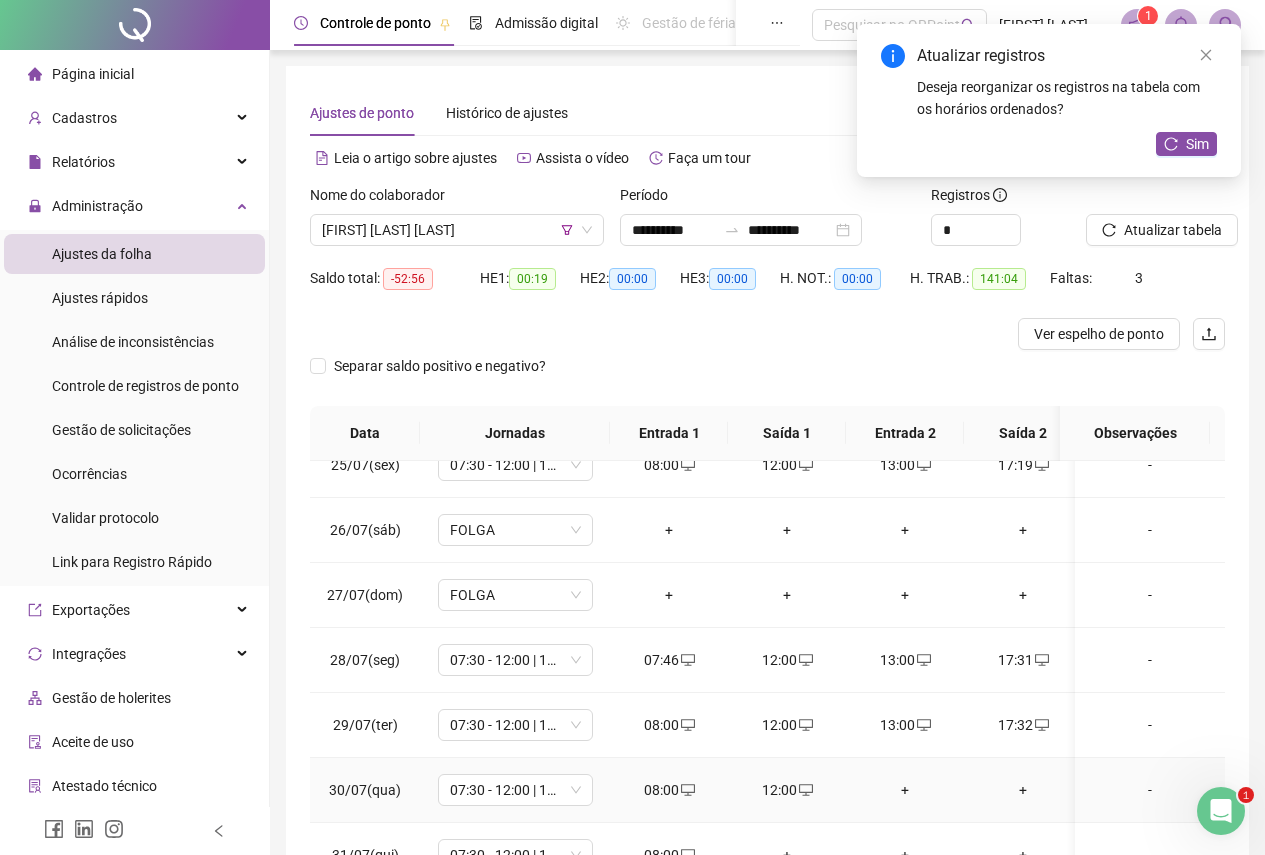 click on "+" at bounding box center (905, 790) 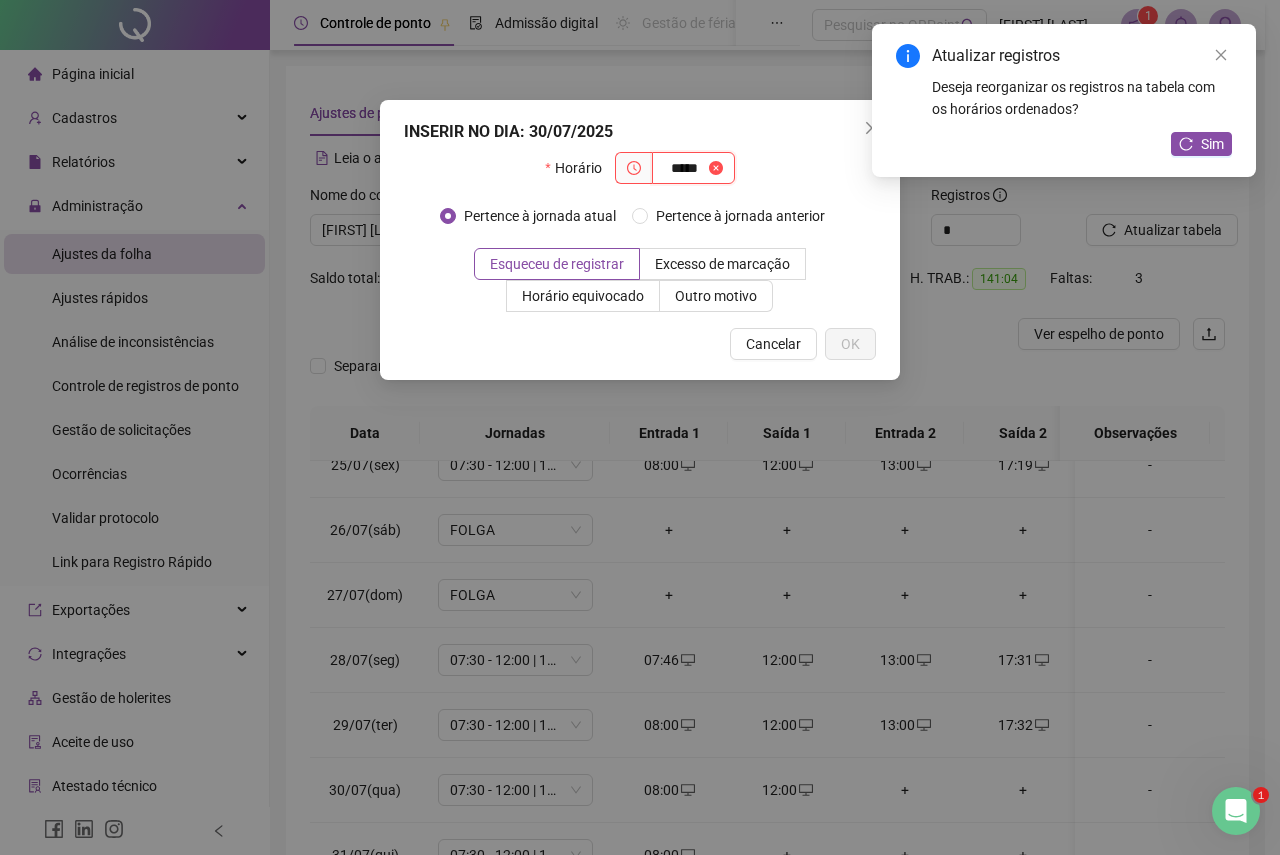 type on "*****" 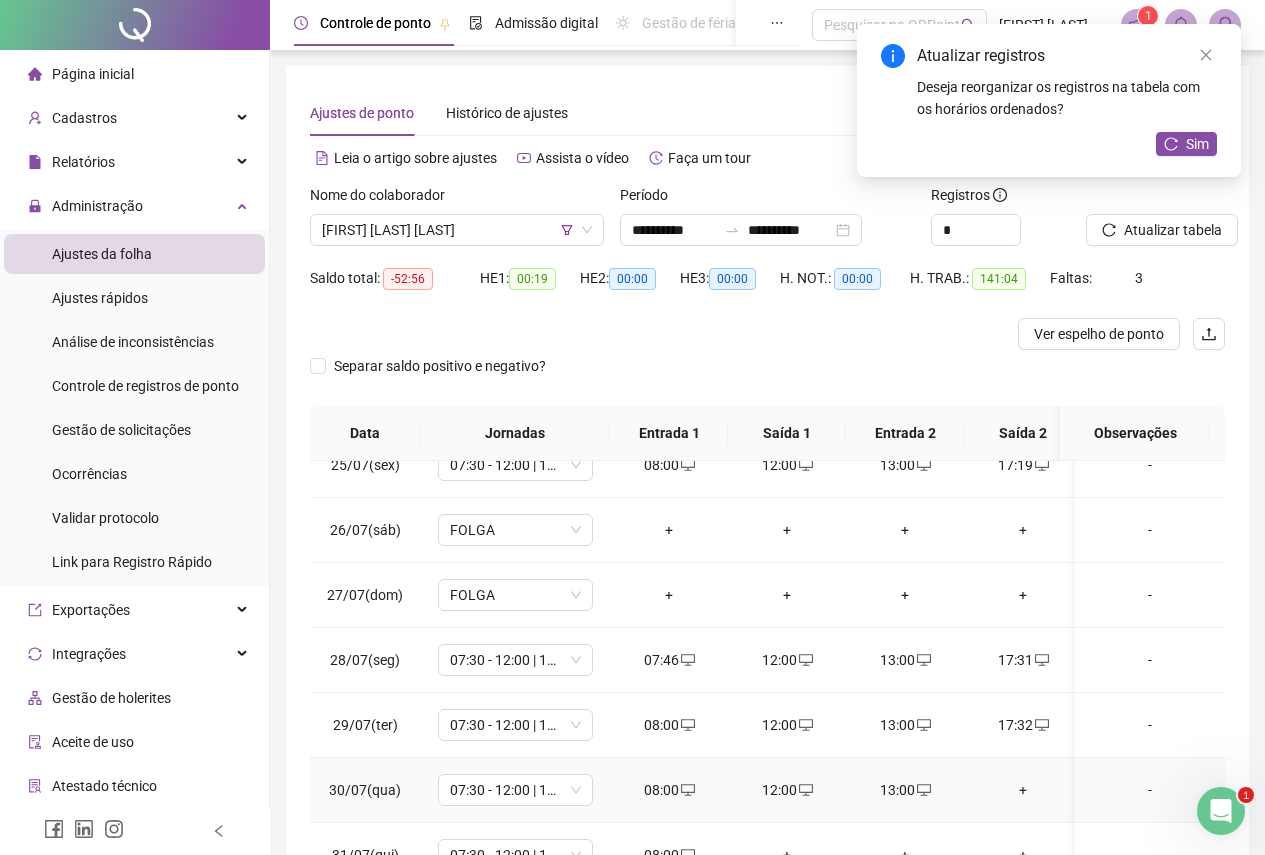 click on "+" at bounding box center (1023, 790) 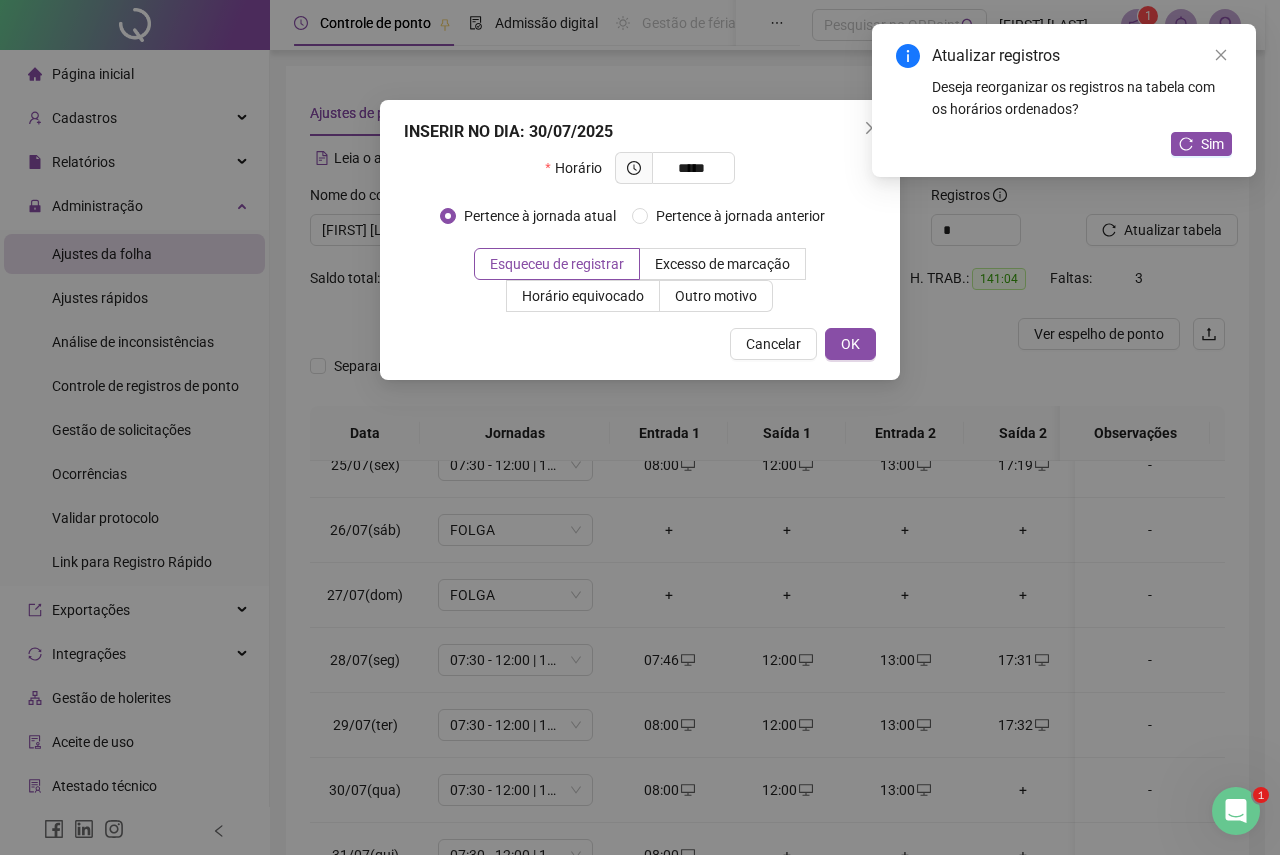 type on "*****" 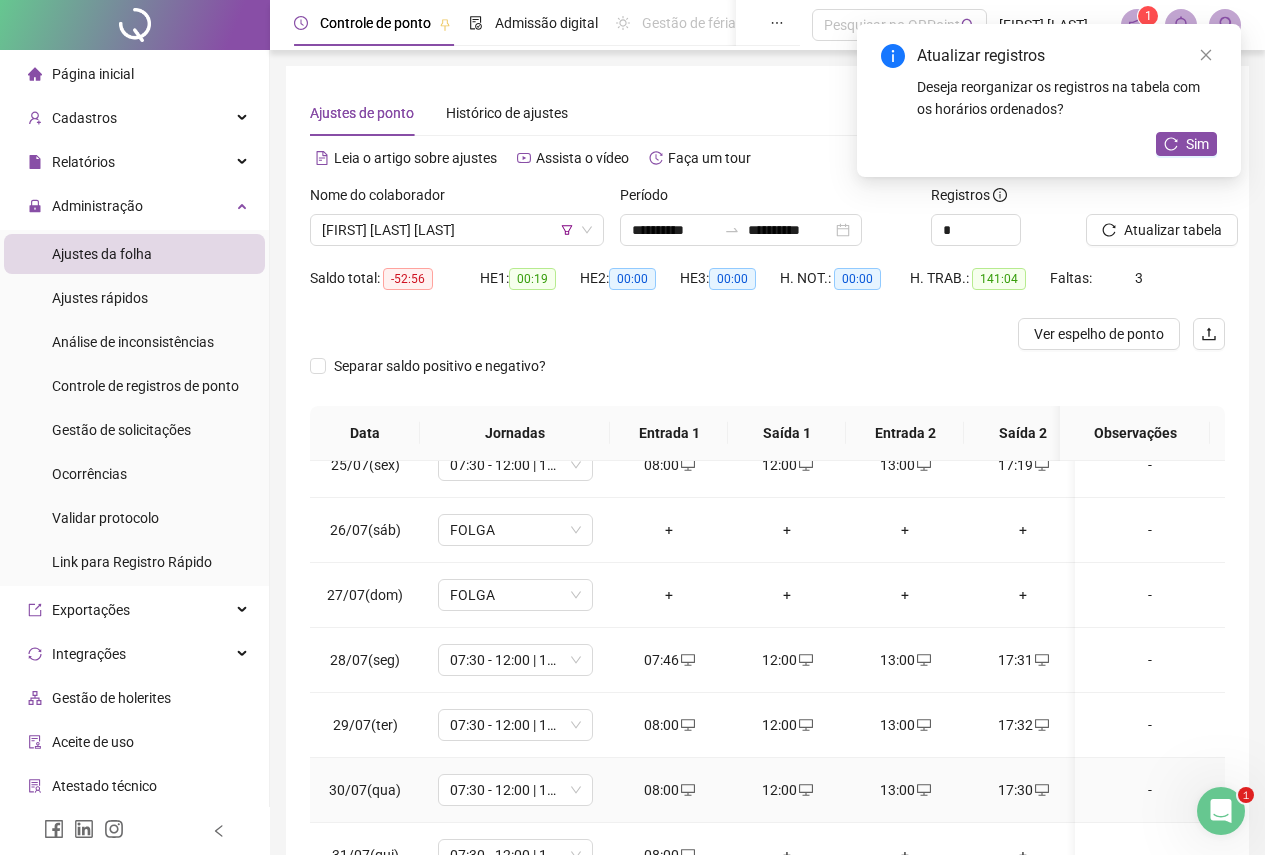 scroll, scrollTop: 100, scrollLeft: 0, axis: vertical 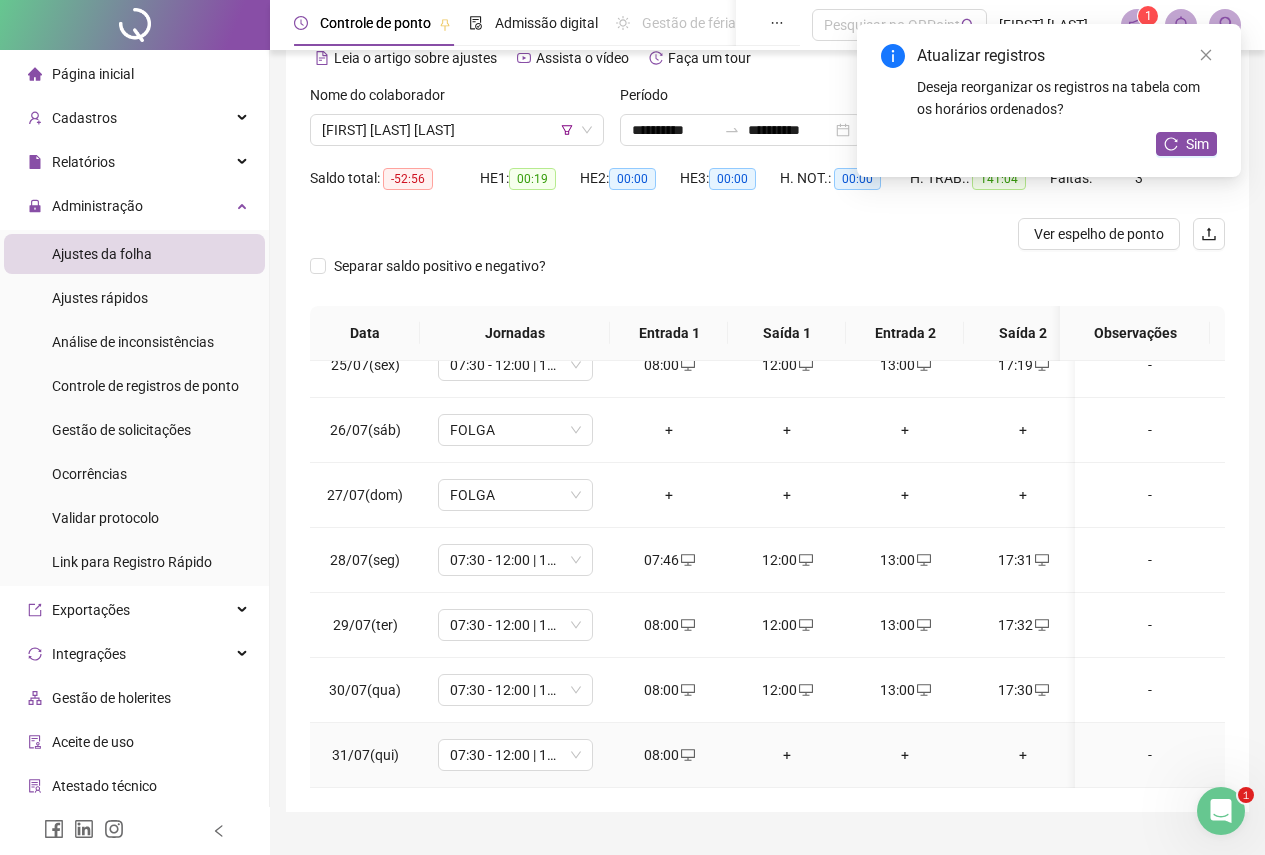 click on "+" at bounding box center [787, 755] 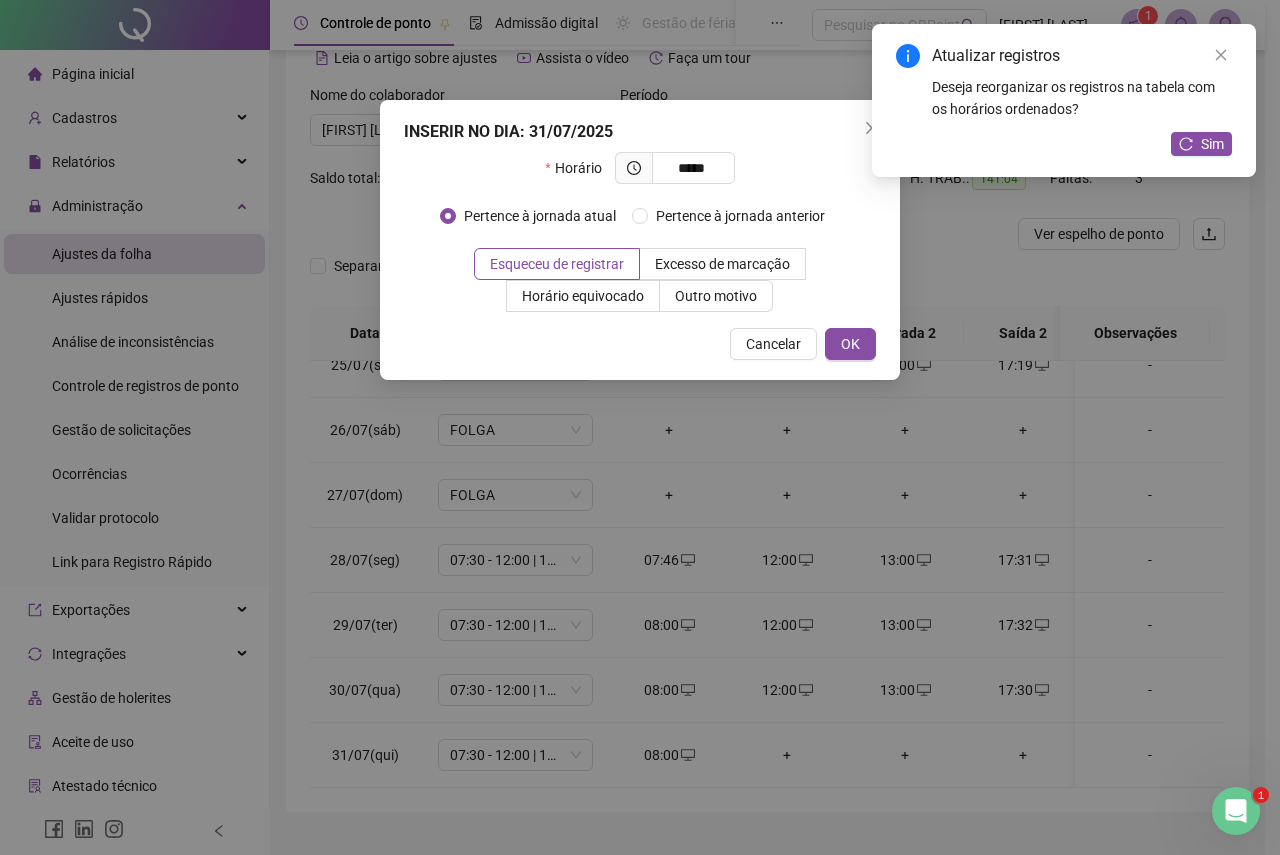 type on "*****" 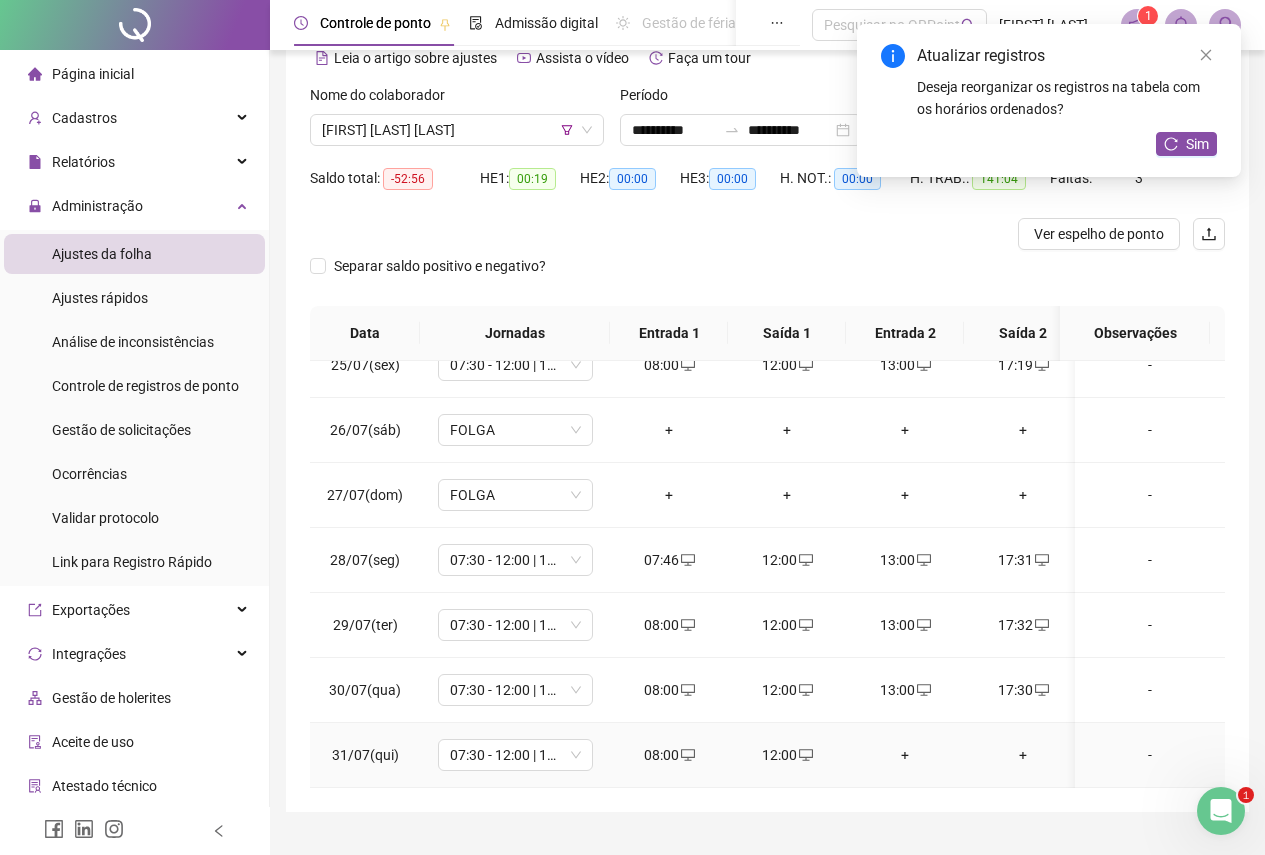 click on "+" at bounding box center [905, 755] 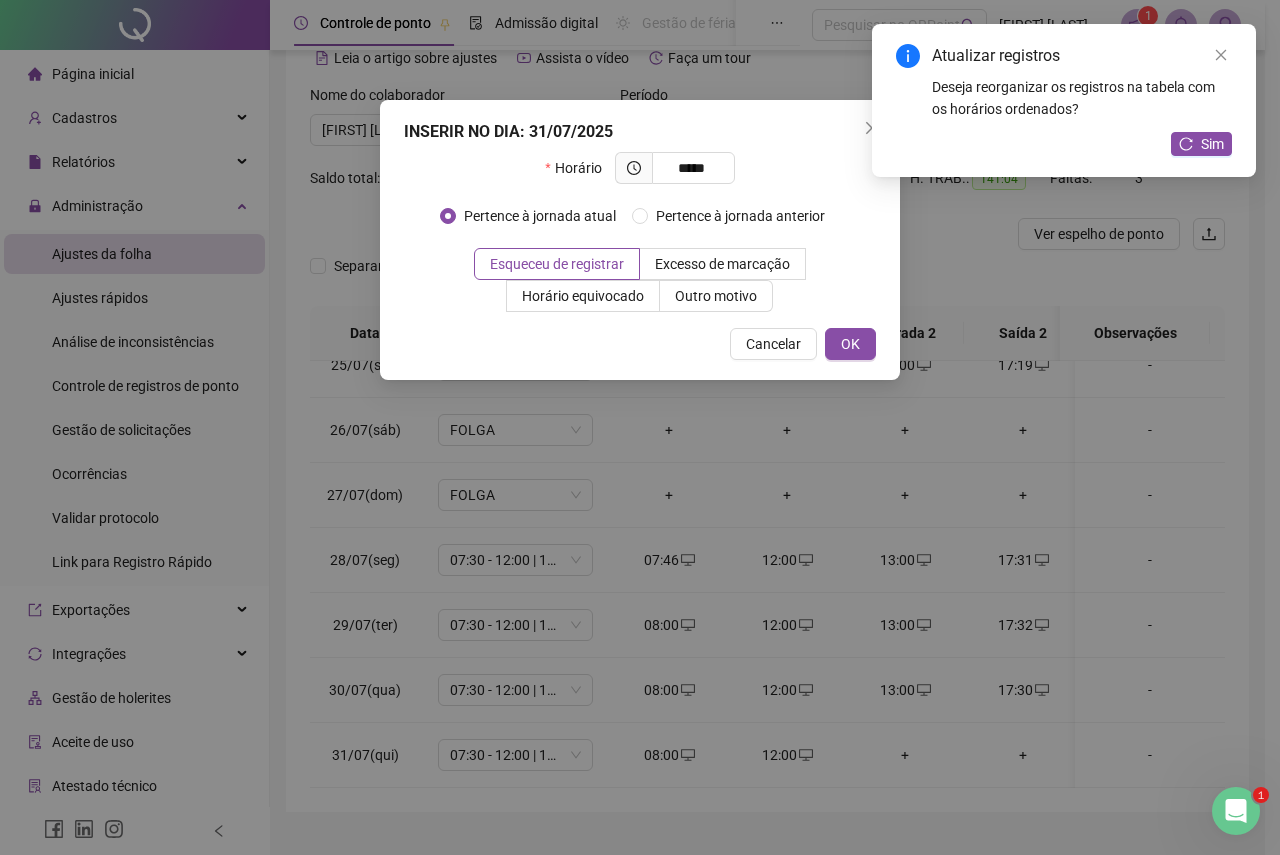 type on "*****" 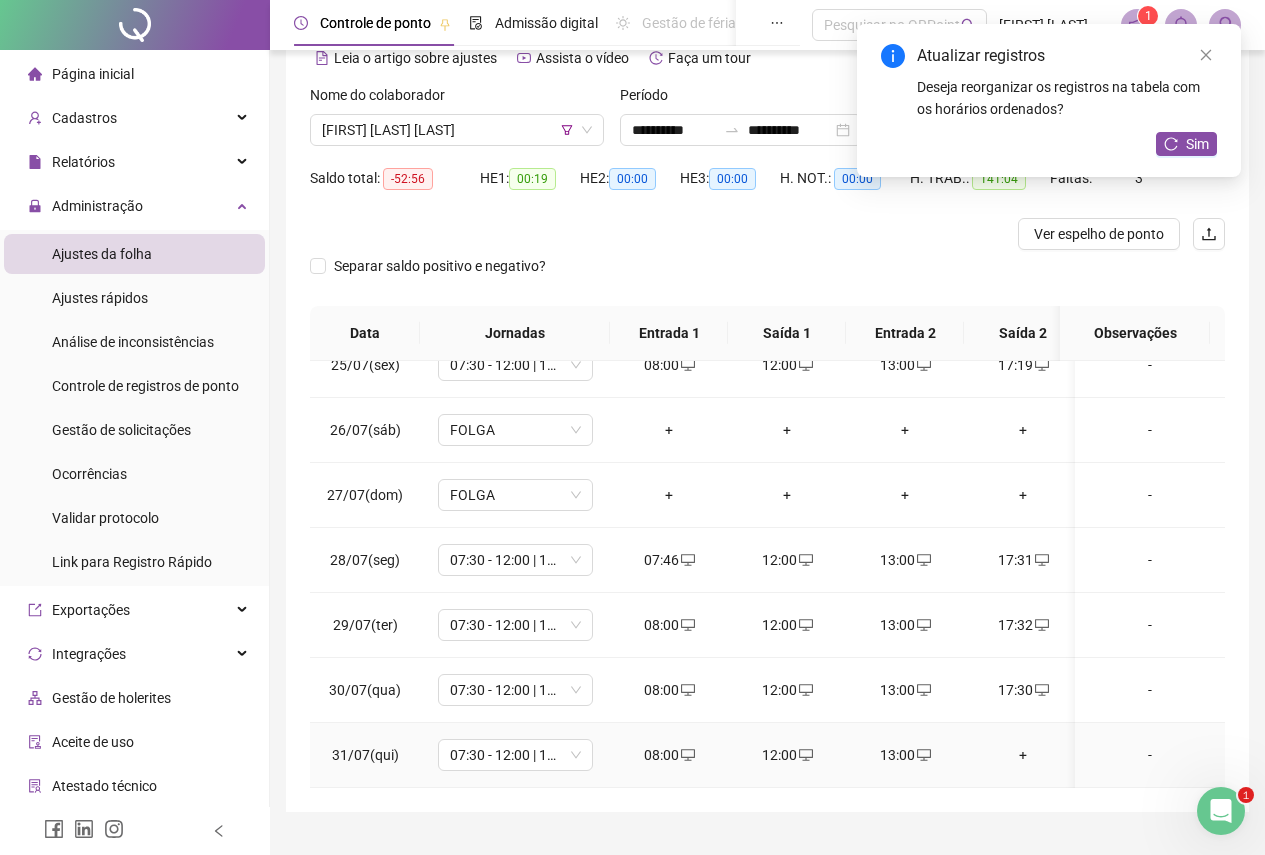 click on "+" at bounding box center (1023, 755) 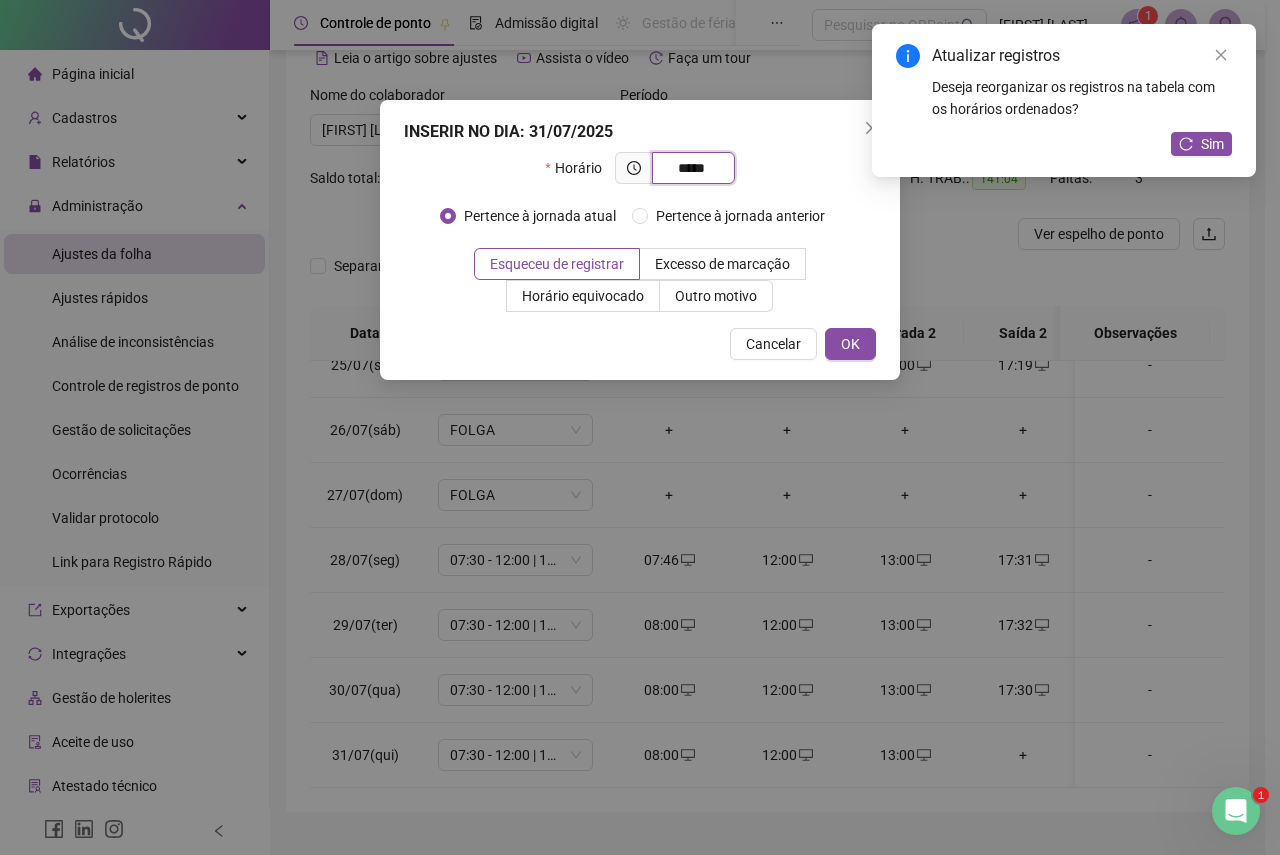 type on "*****" 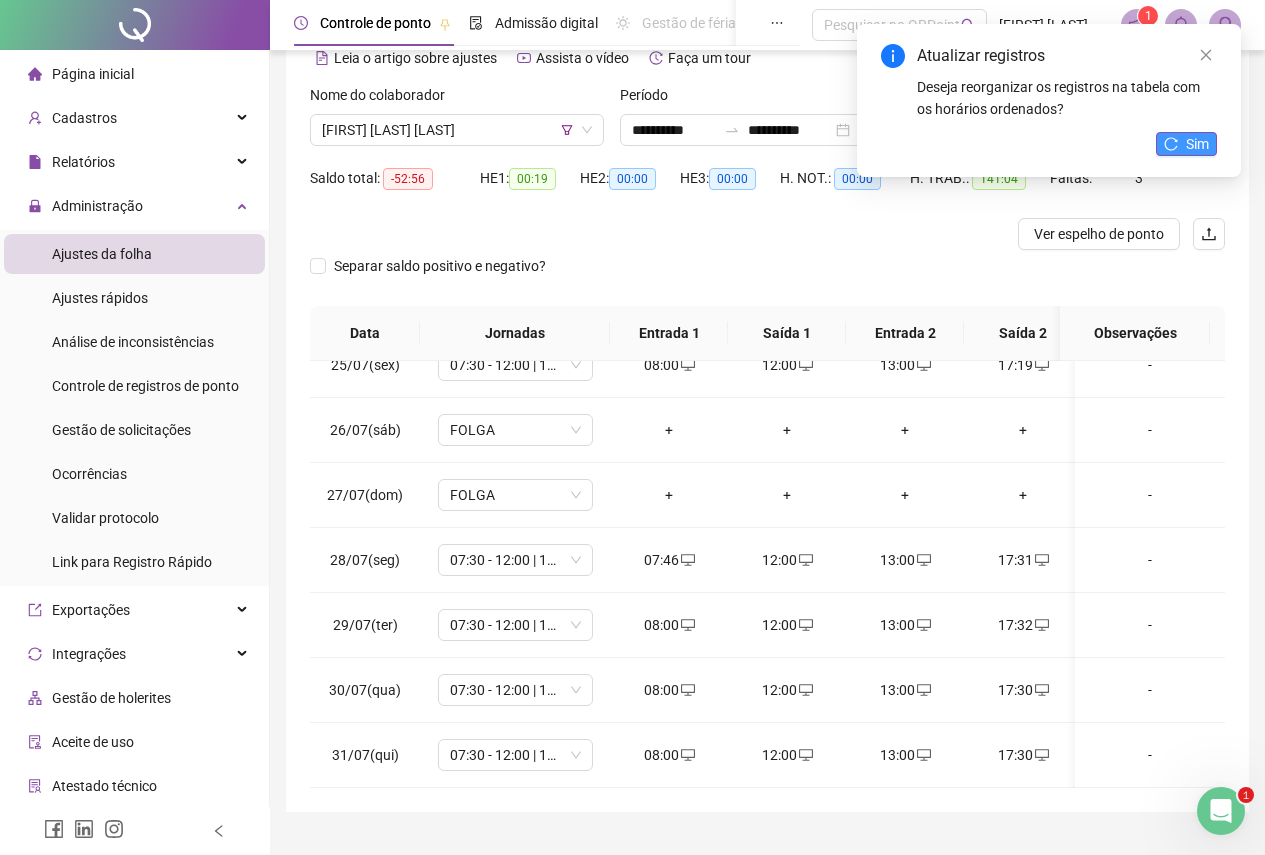 click on "Sim" at bounding box center [1197, 144] 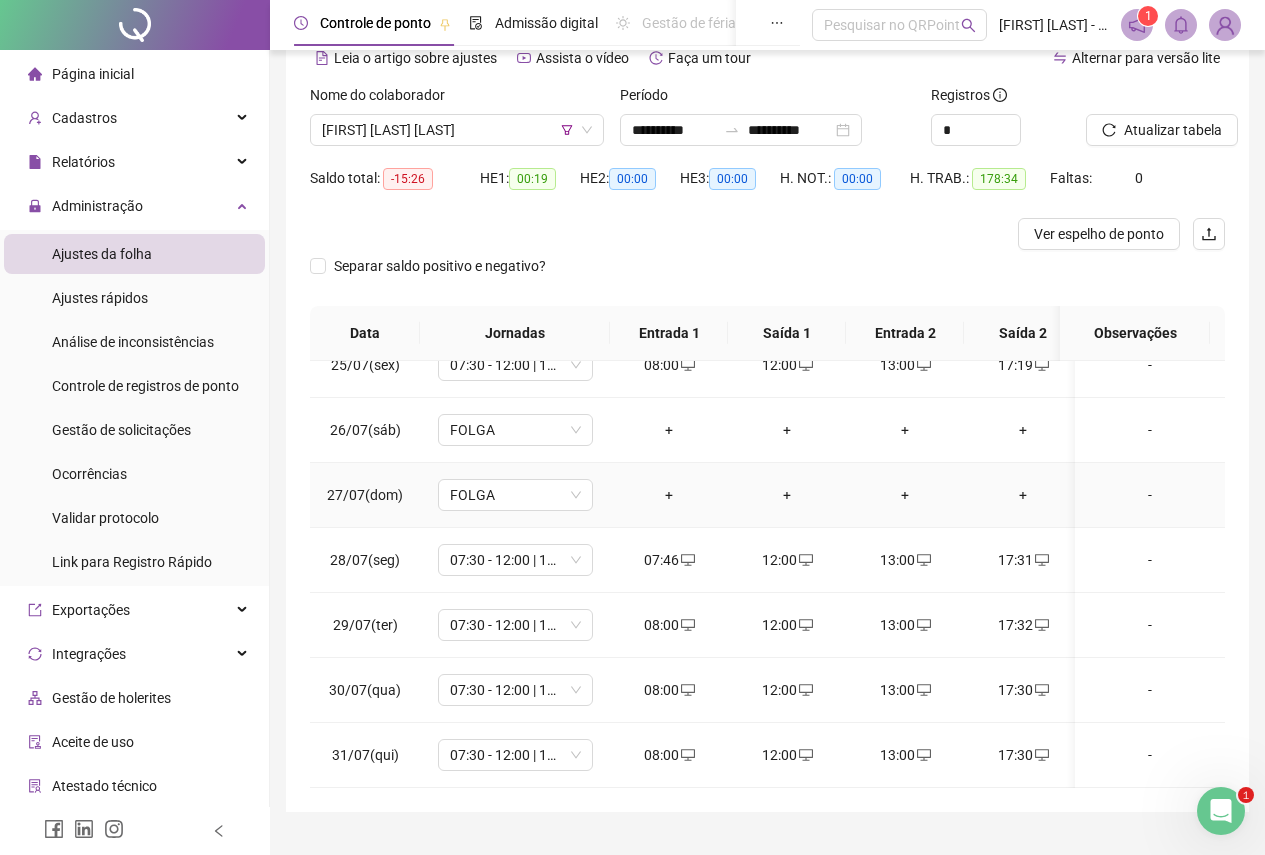 scroll, scrollTop: 143, scrollLeft: 0, axis: vertical 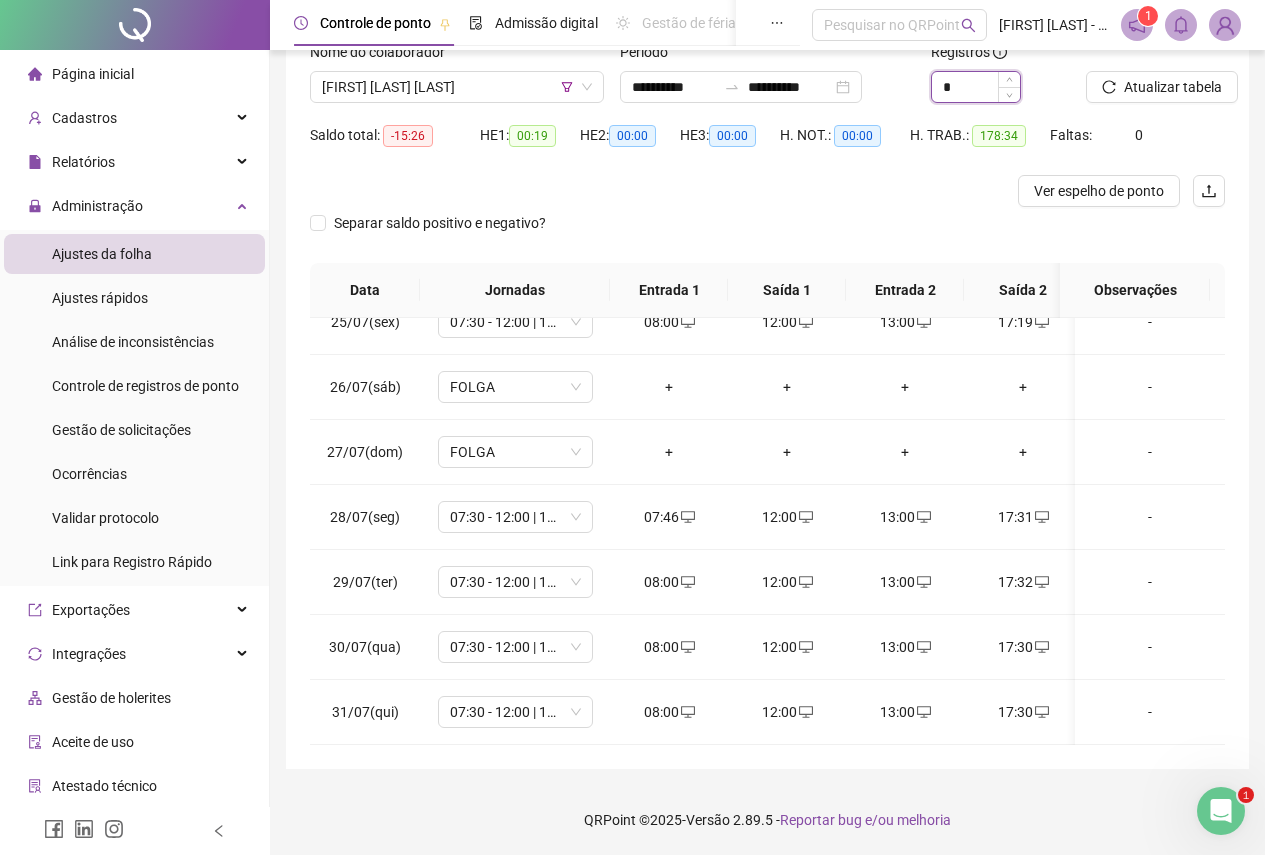 click on "*" at bounding box center [976, 87] 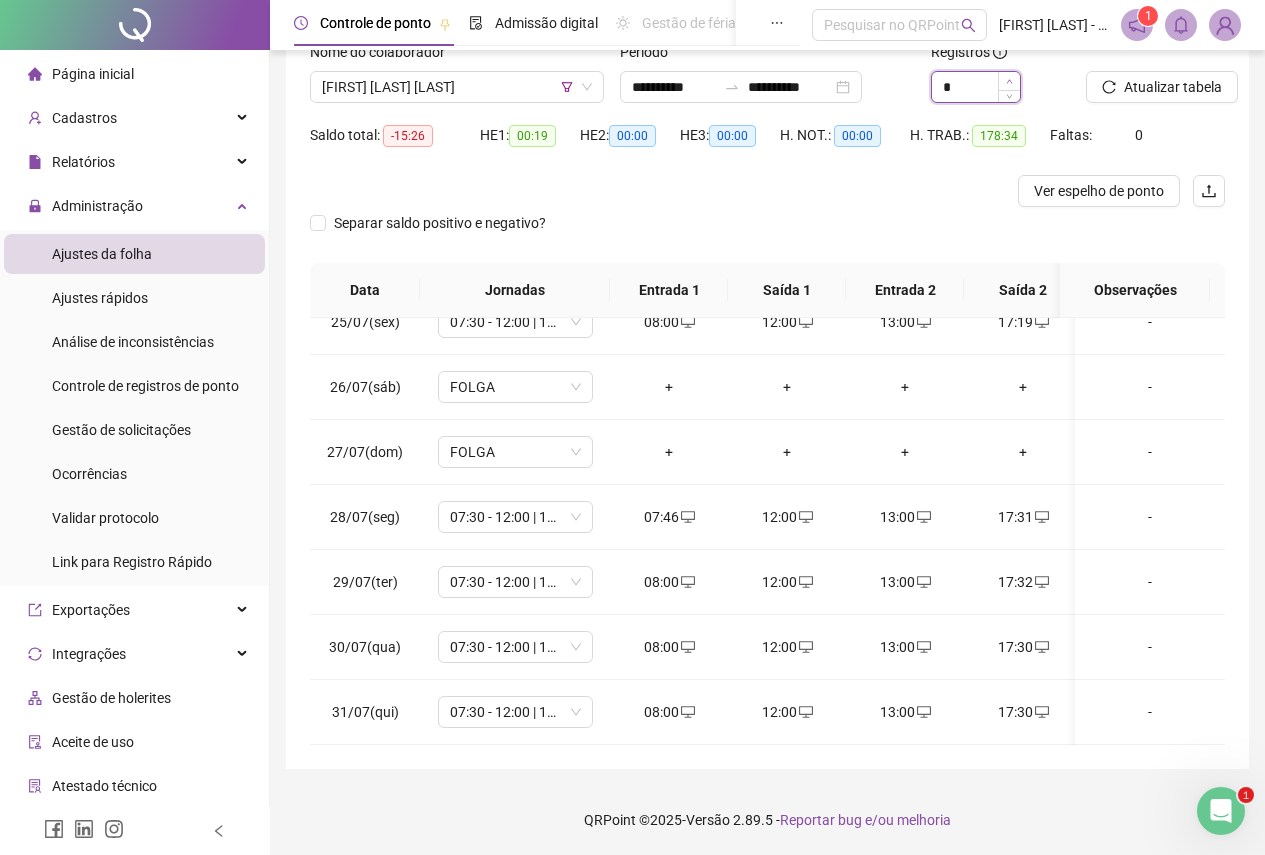 click 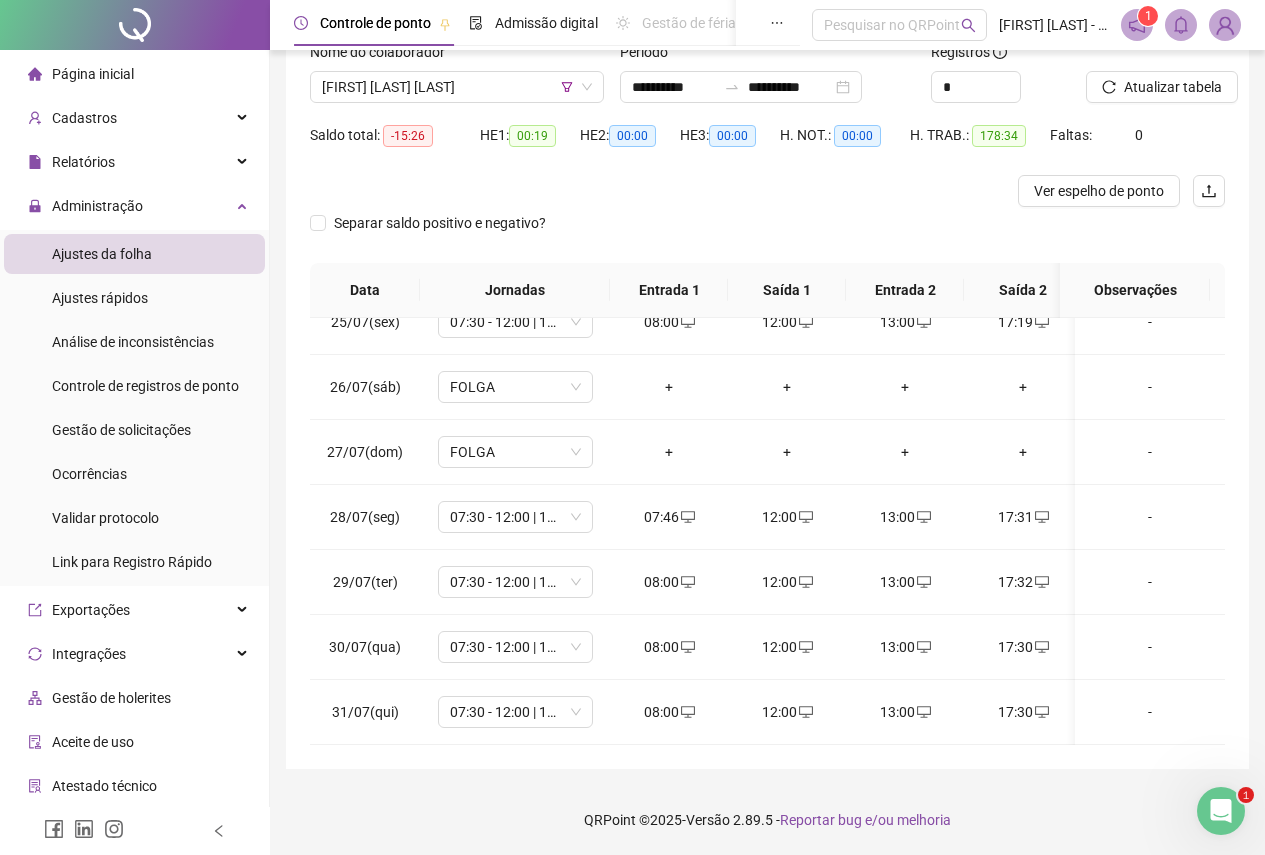 click 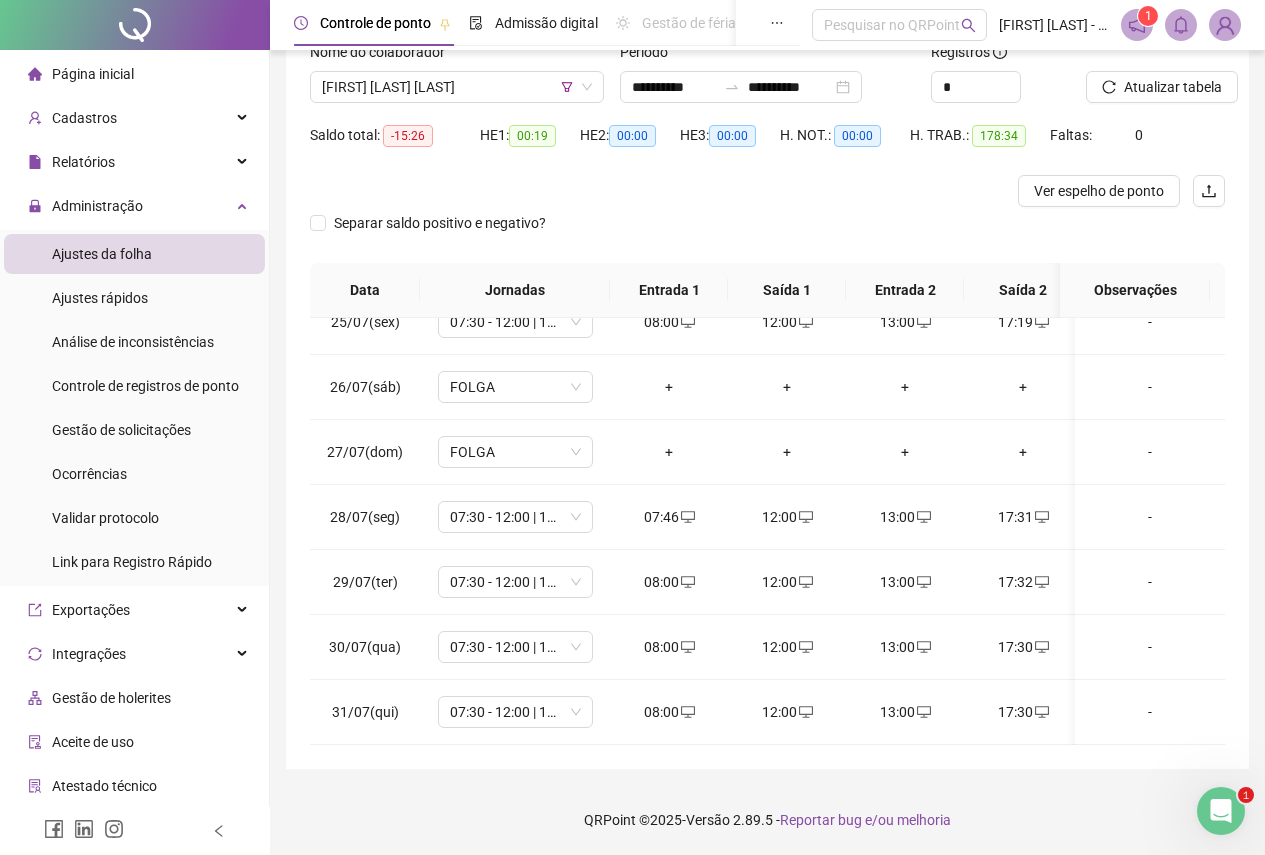 scroll, scrollTop: 1603, scrollLeft: 63, axis: both 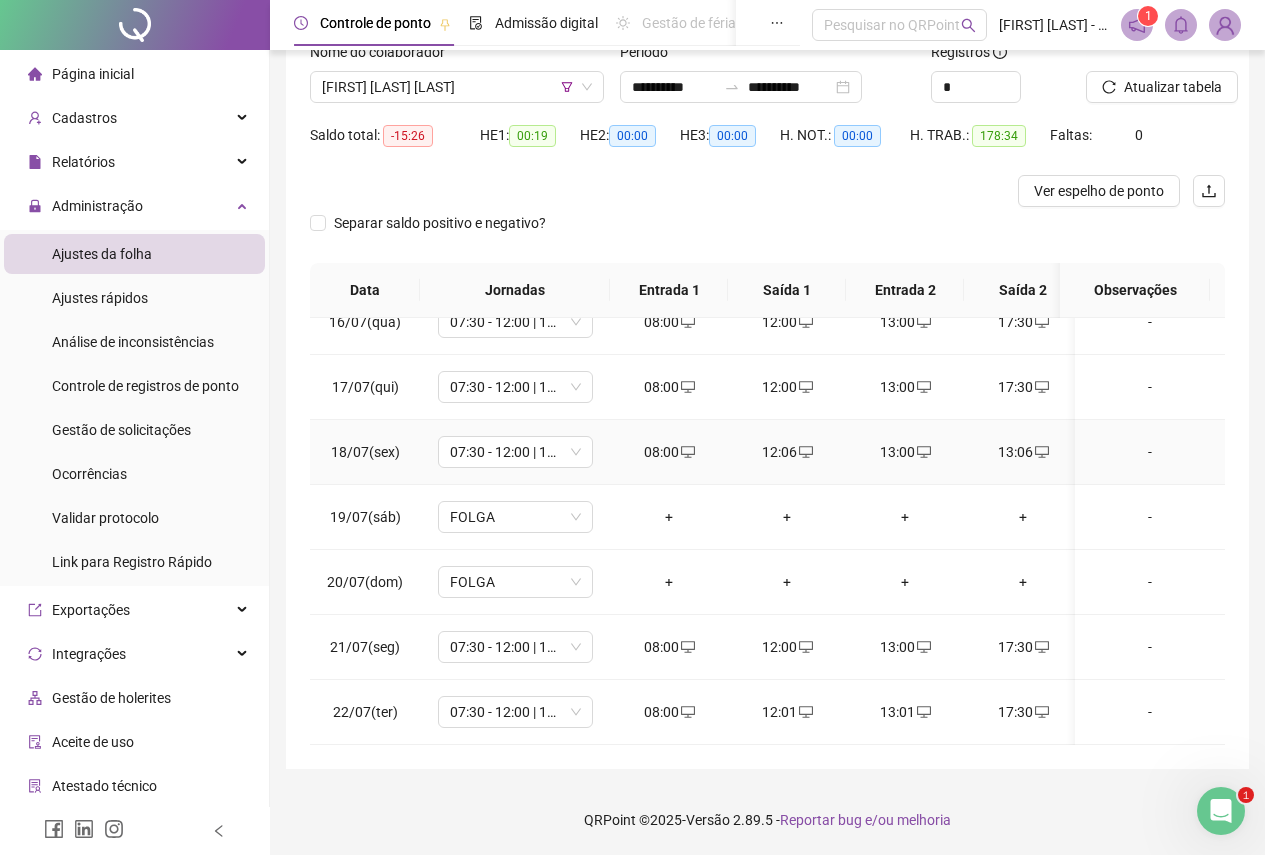 click 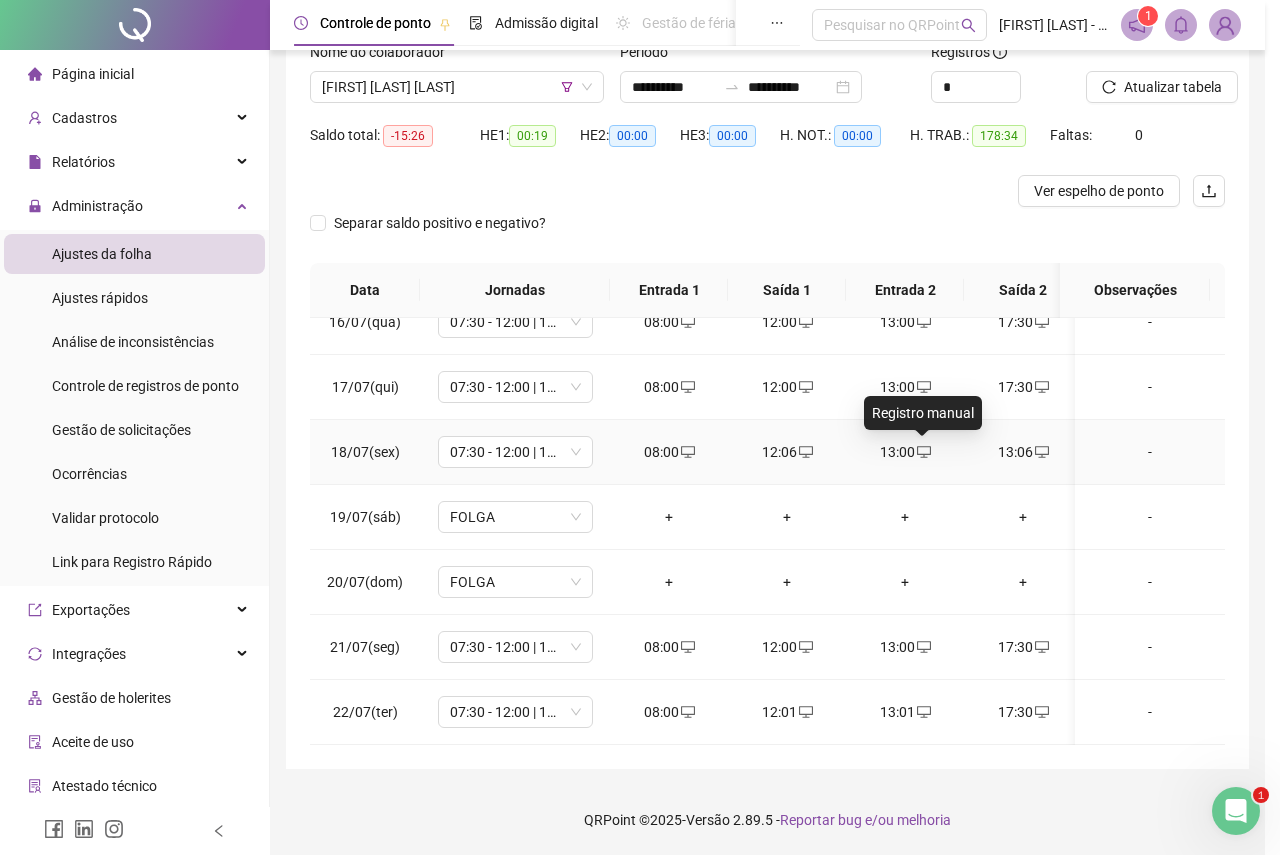 type on "**********" 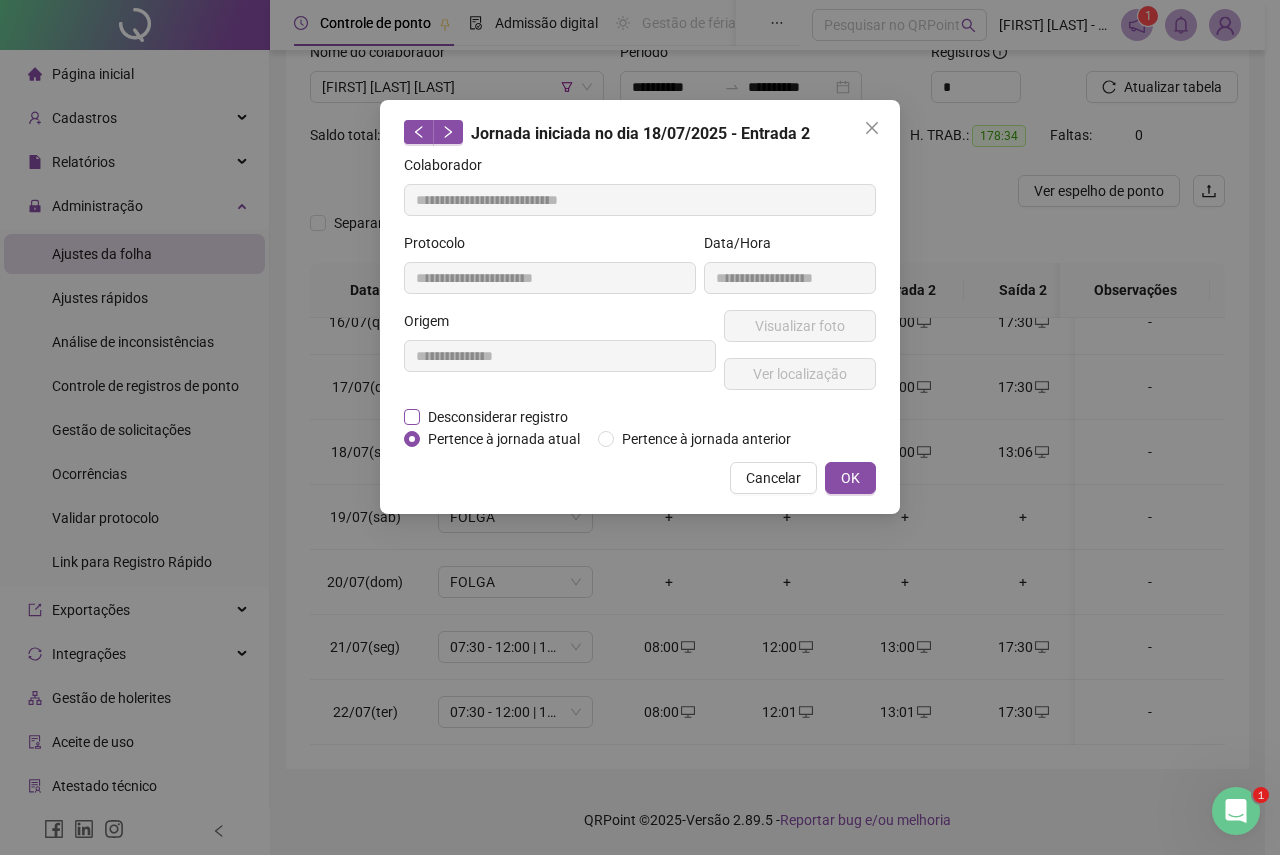 click on "Desconsiderar registro" at bounding box center [498, 417] 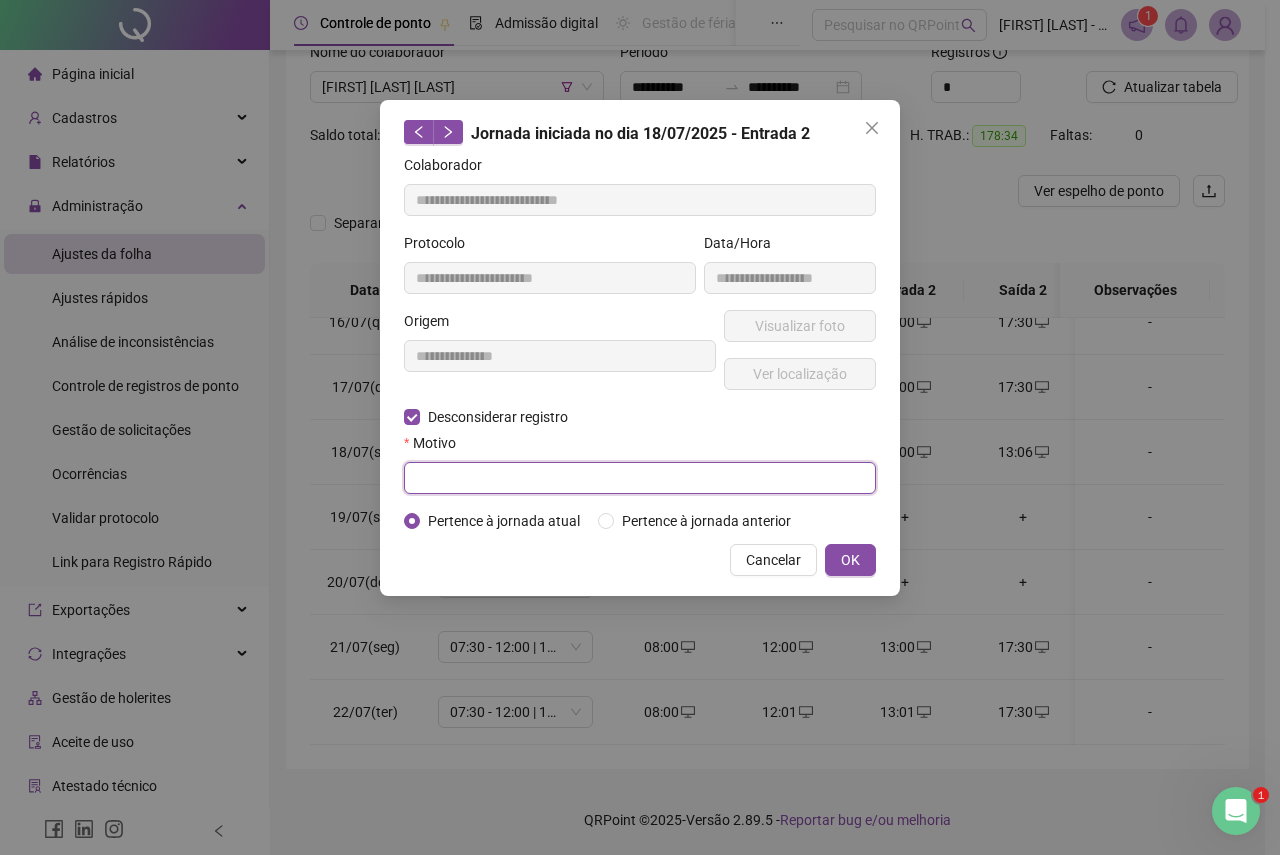 click at bounding box center [640, 478] 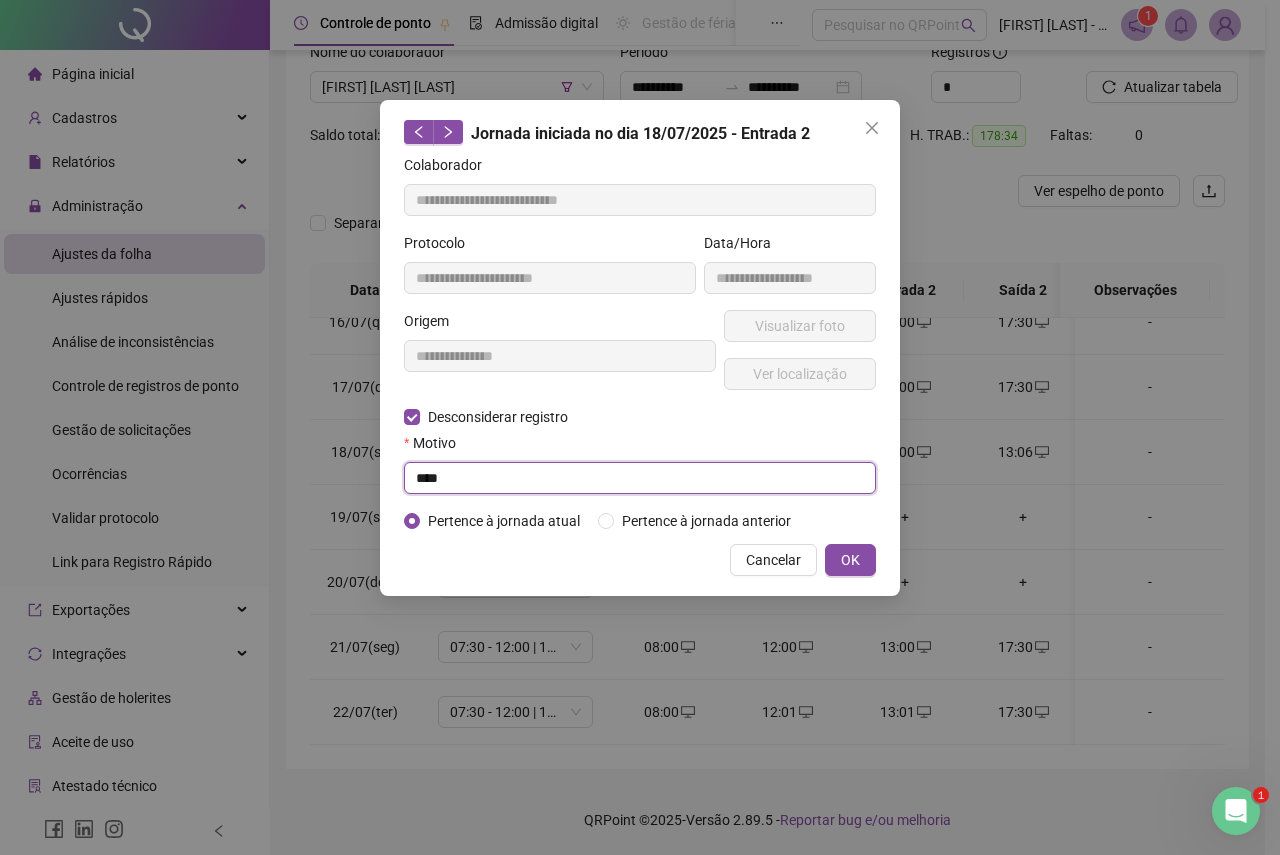 type on "****" 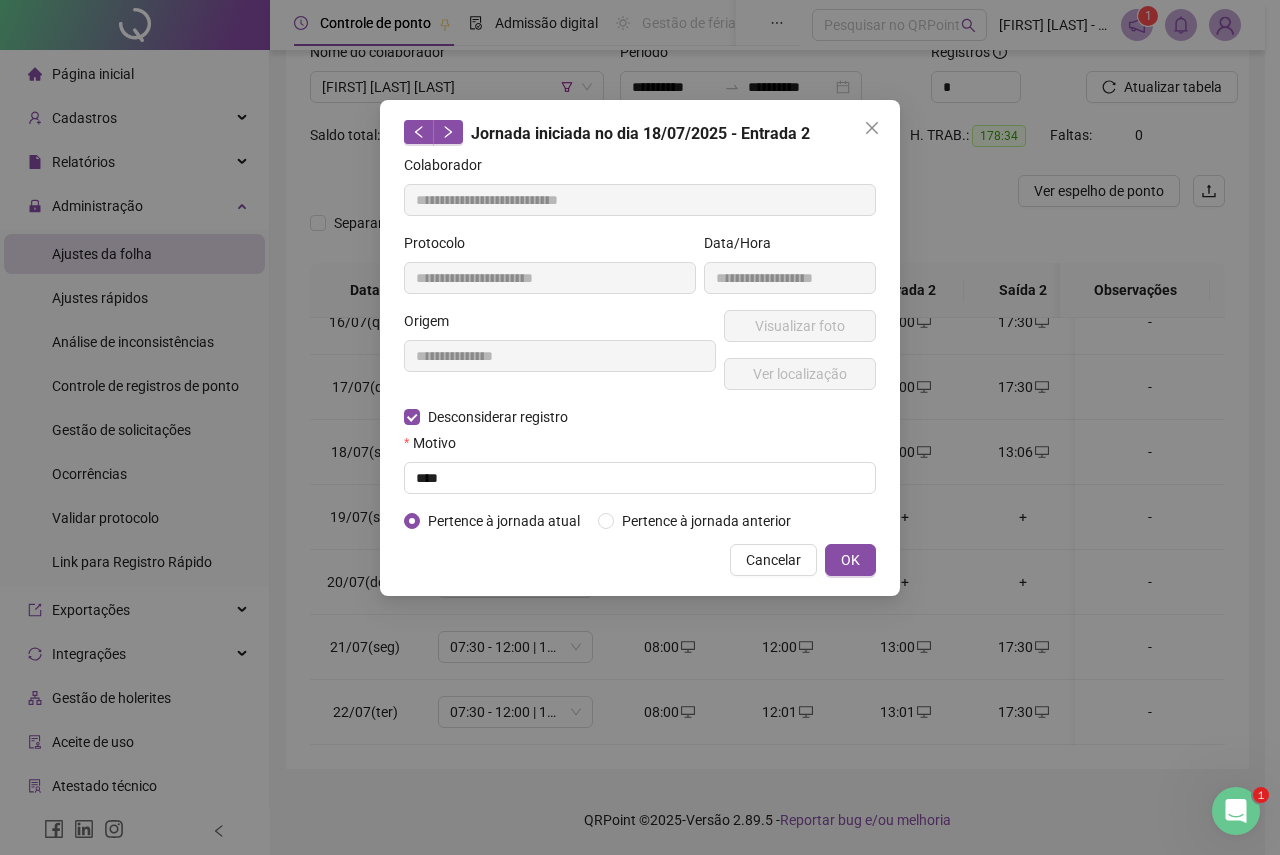 click on "Jornada iniciada no dia [DATE] - Entrada 2 Colaborador [NAME] Protocolo [HASH] Data/Hora [DATETIME] Origem [ORIGIN] Visualizar foto Ver localização Desconsiderar registro Pertence ao lanche Motivo [REASON] Pertence à jornada atual Pertence à jornada anterior Cancelar OK" at bounding box center (640, 348) 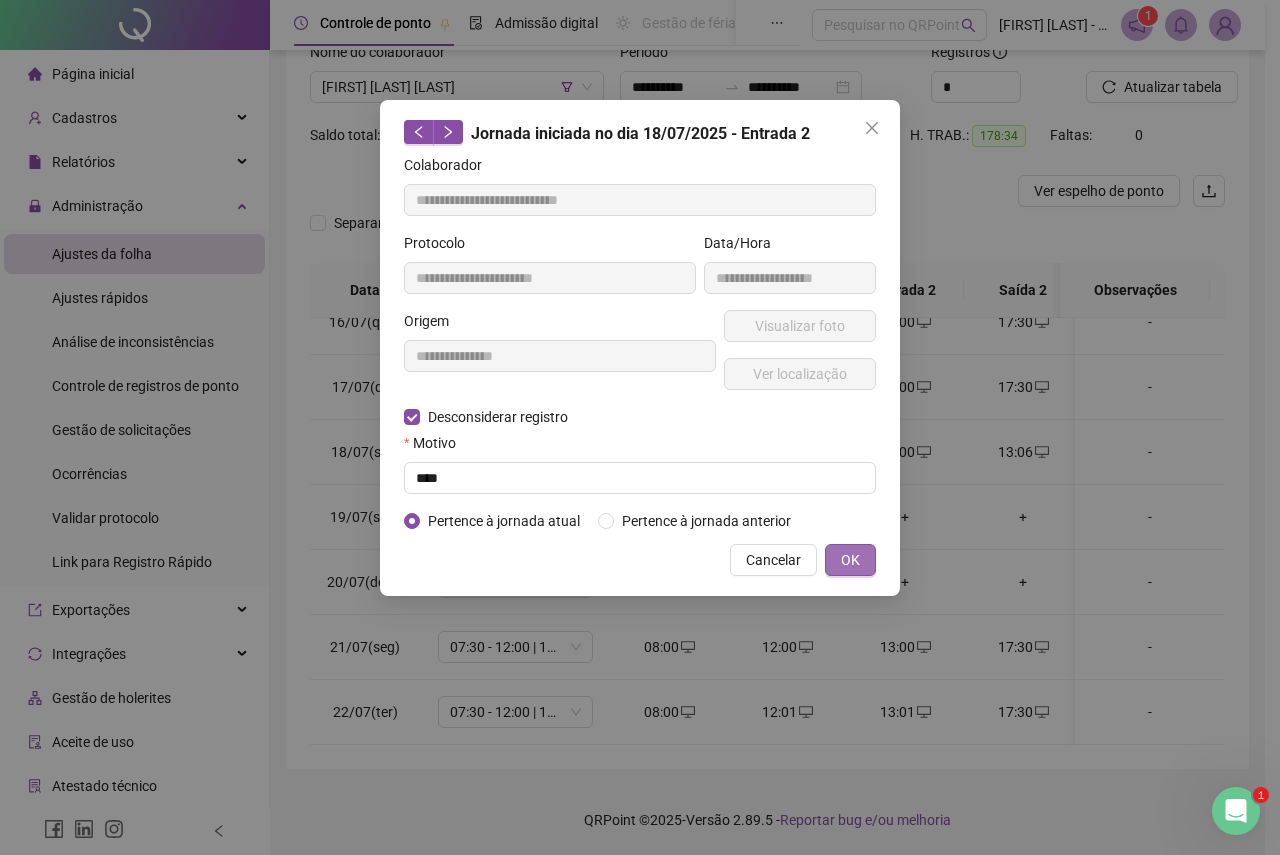 click on "OK" at bounding box center (850, 560) 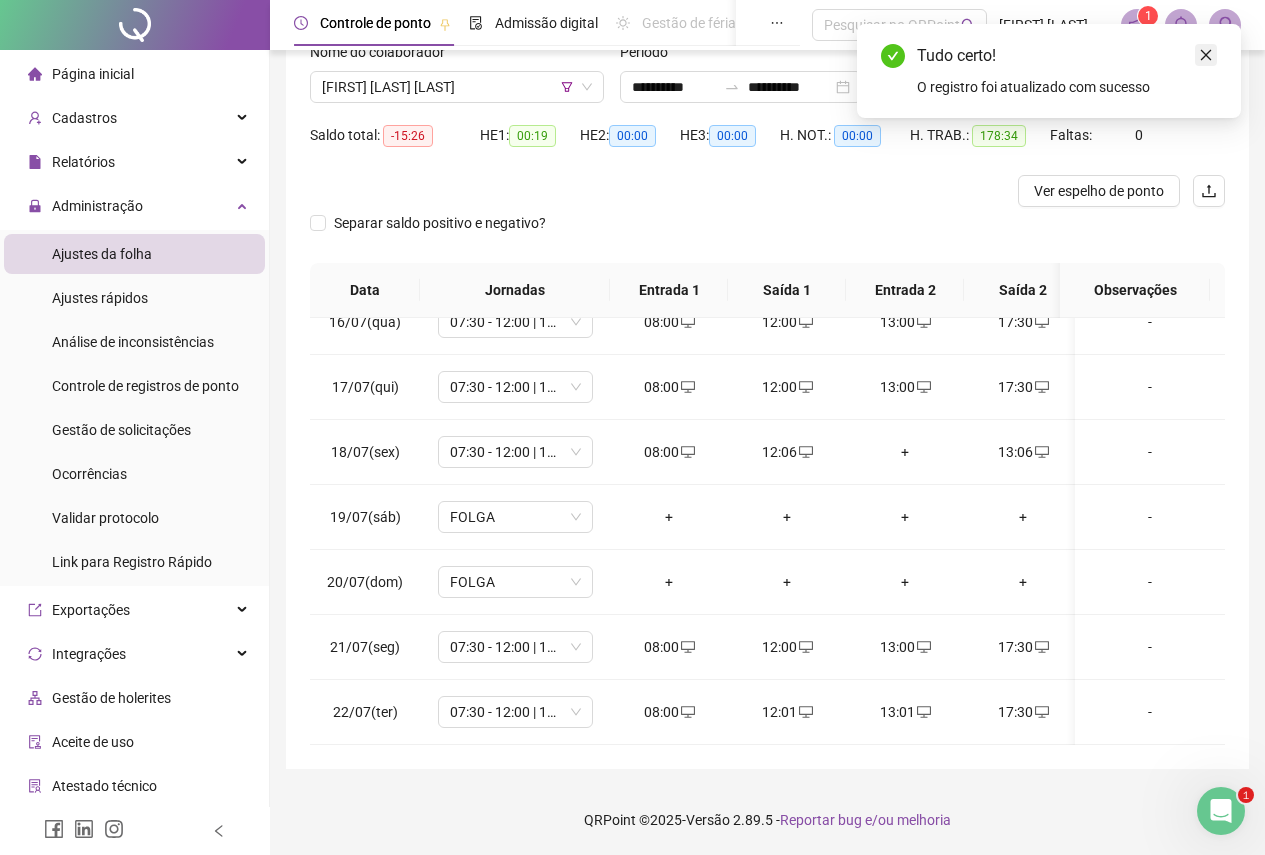 click 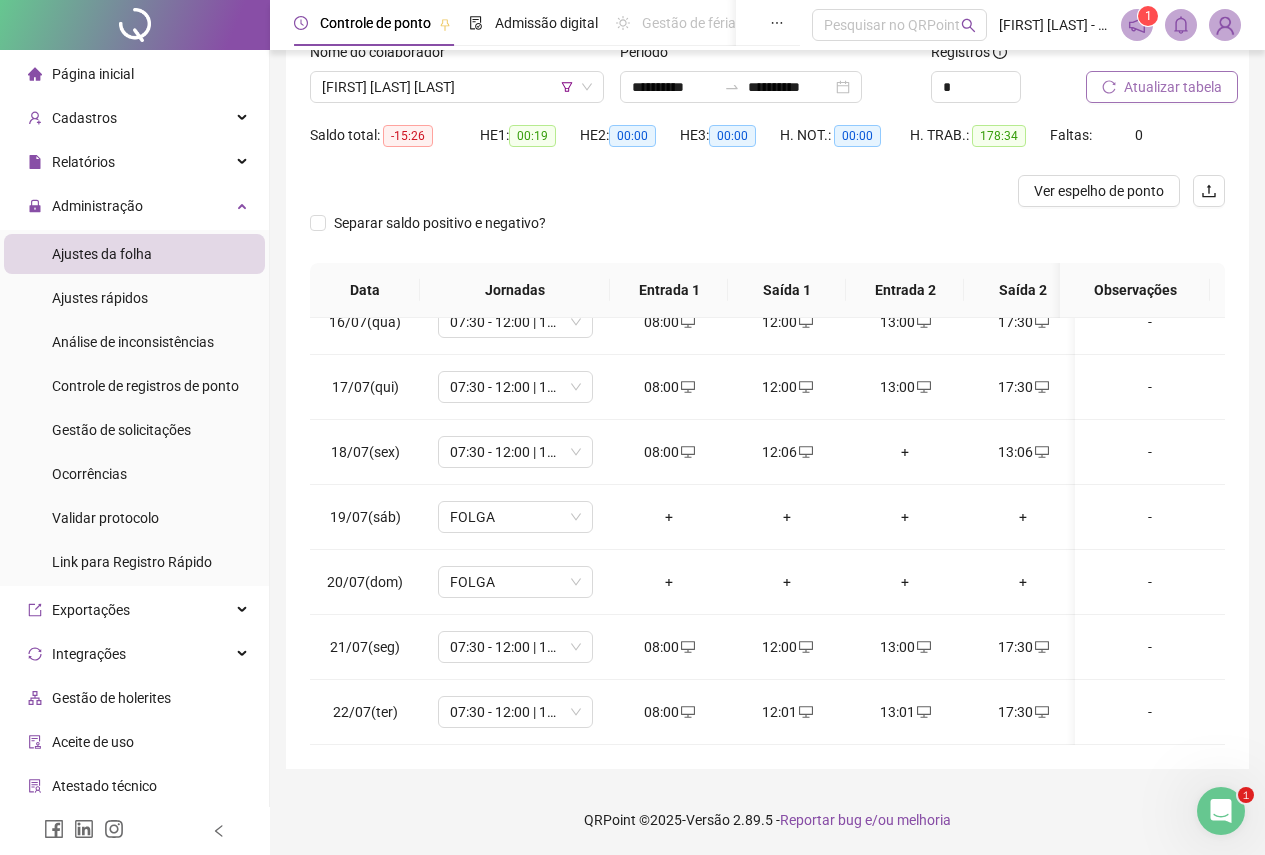 click on "Atualizar tabela" at bounding box center (1173, 87) 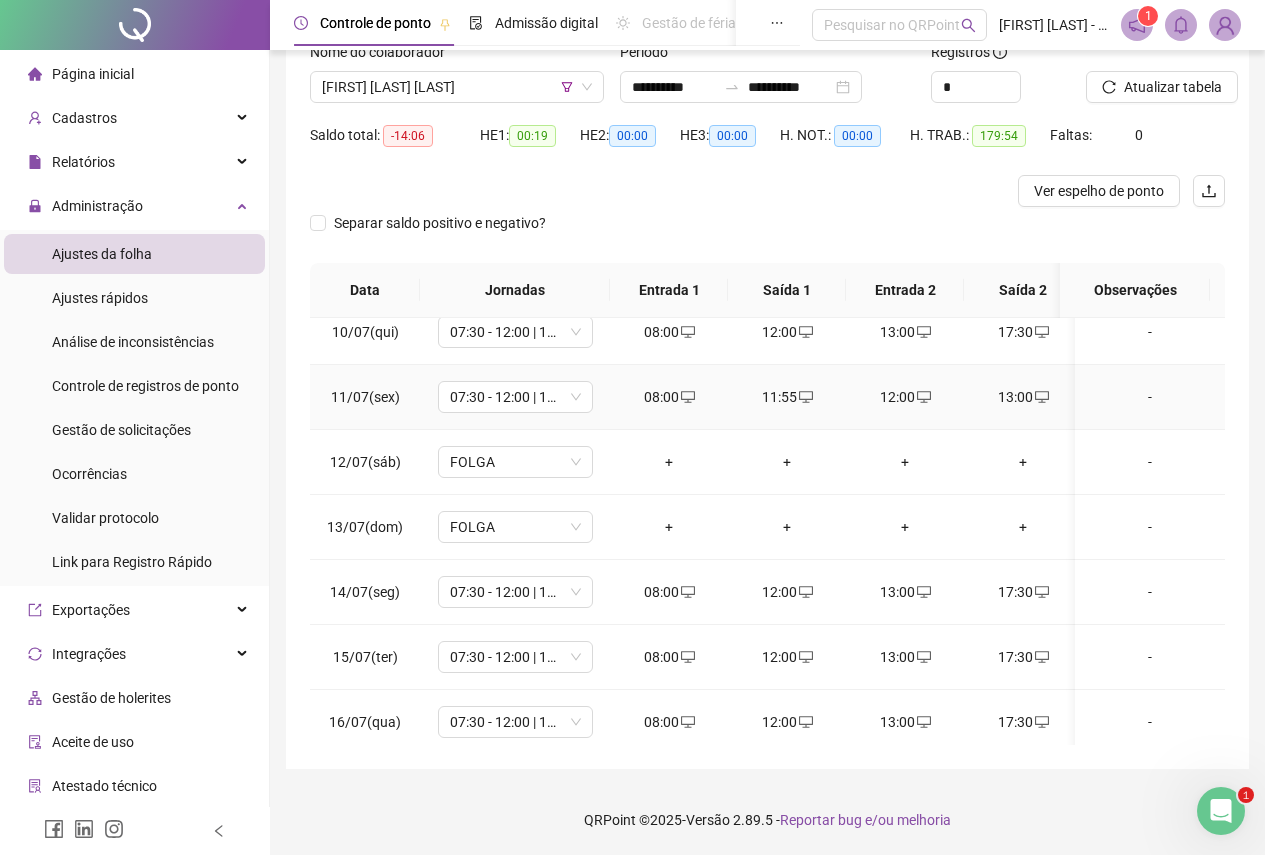 click on "11:55" at bounding box center (787, 397) 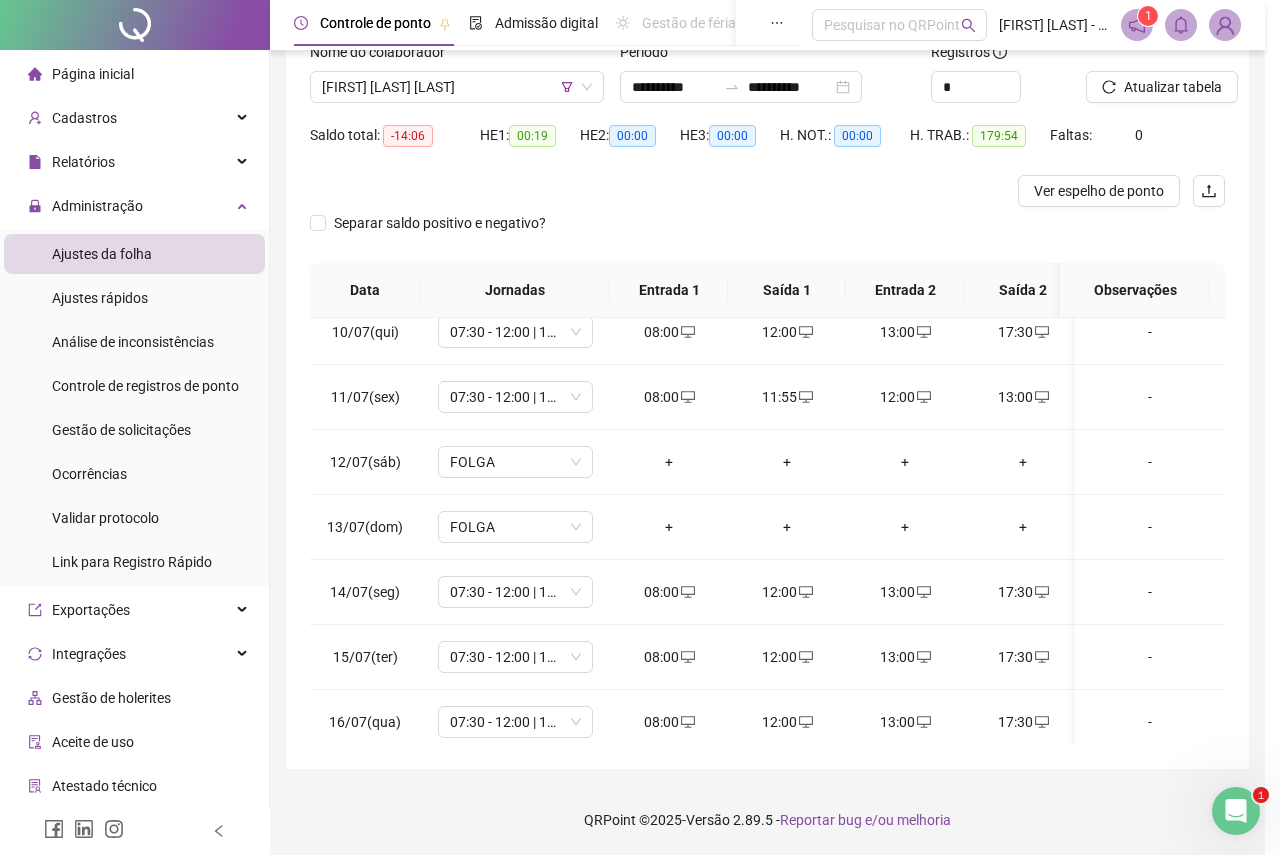 type on "**********" 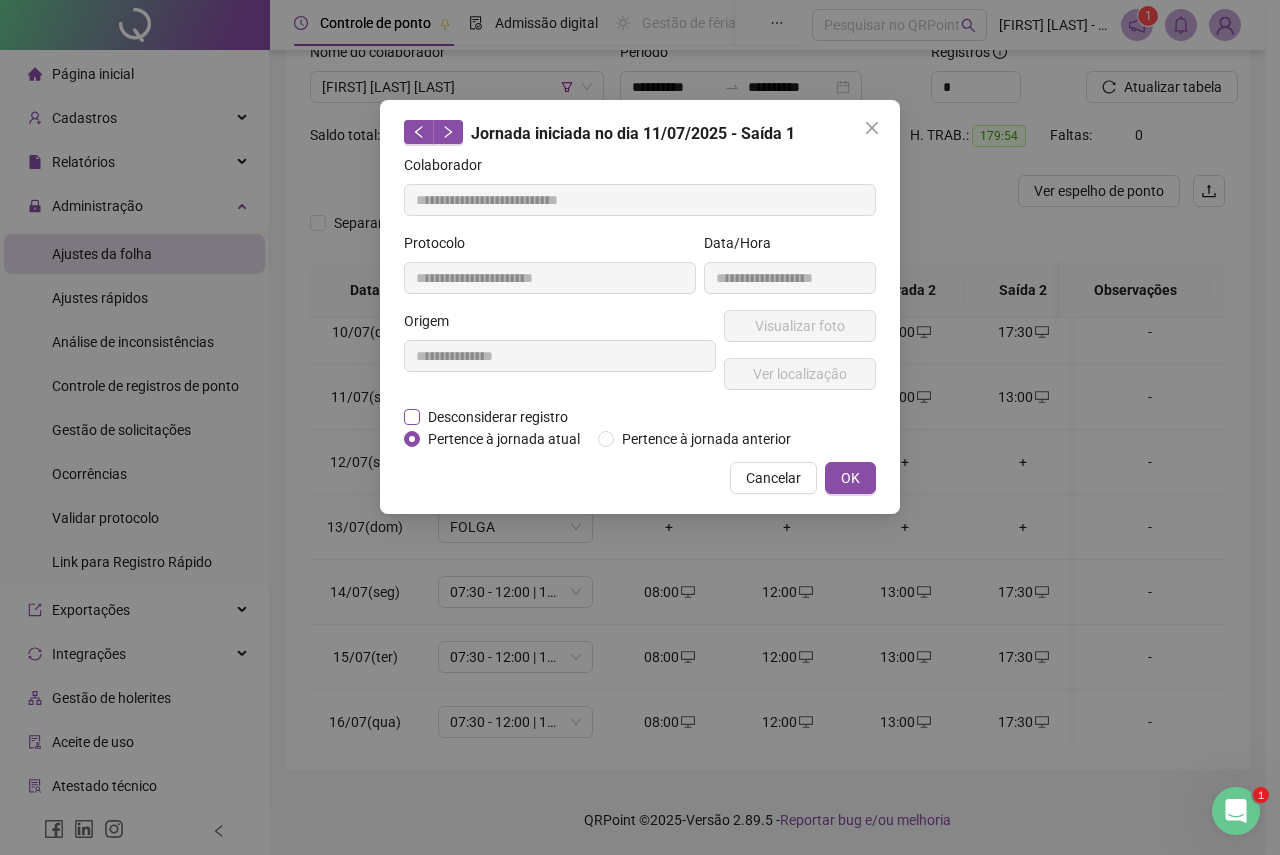 click on "Desconsiderar registro" at bounding box center (498, 417) 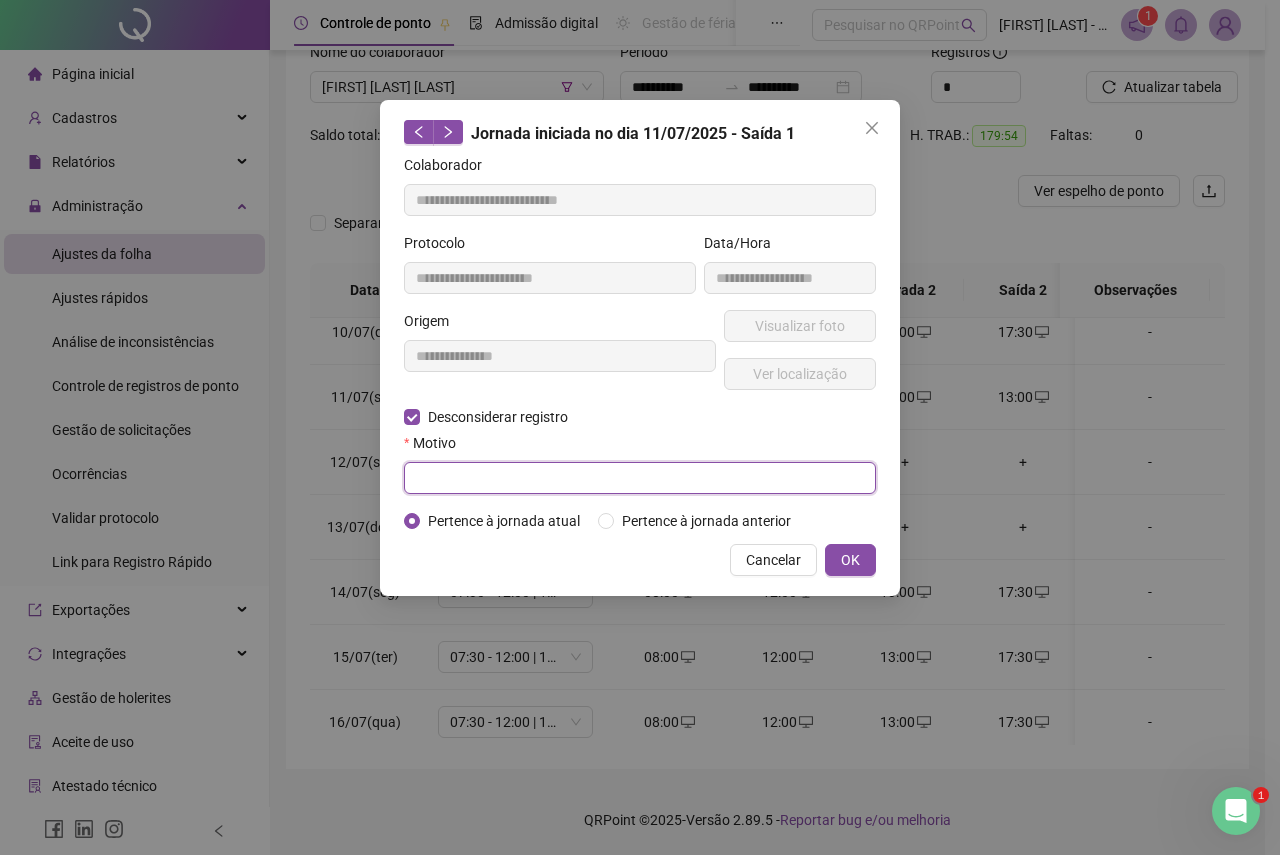 click at bounding box center (640, 478) 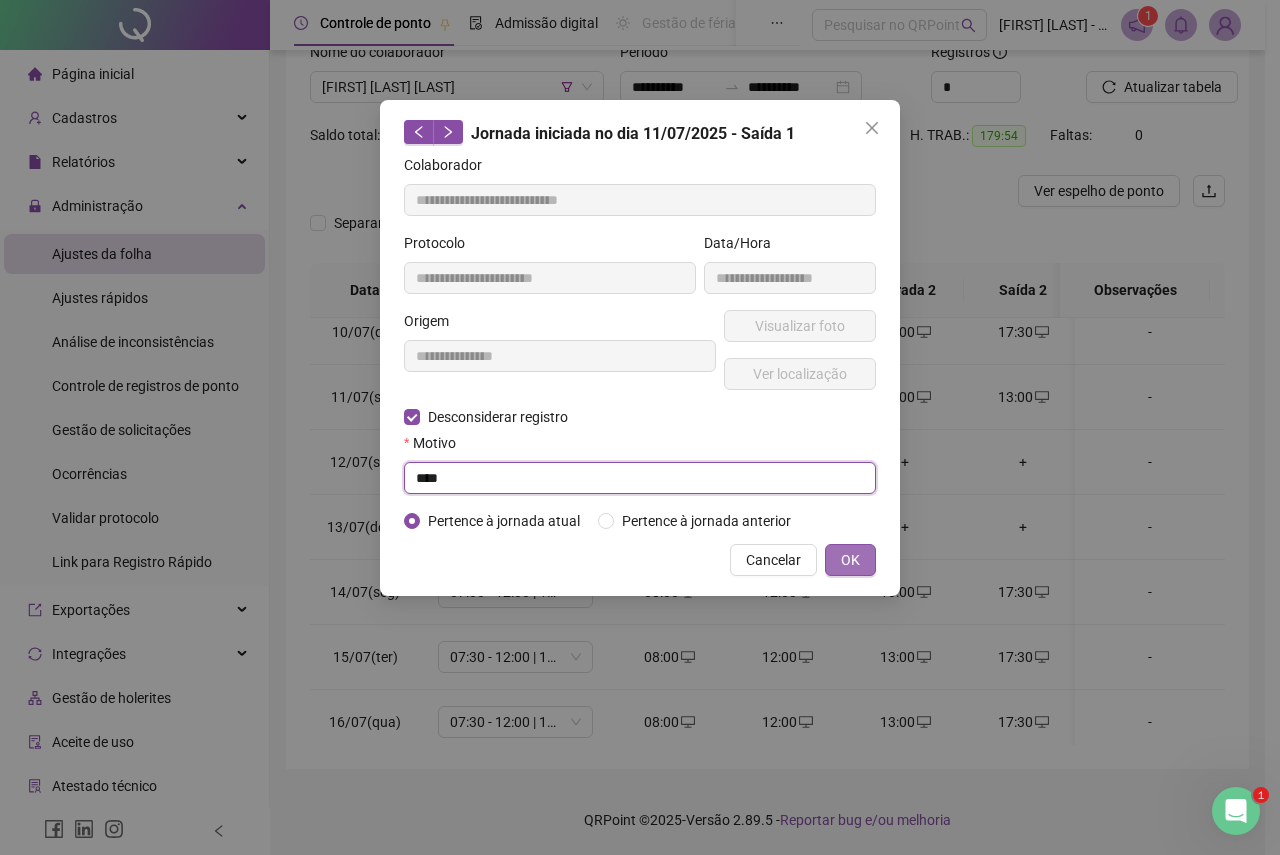 type on "****" 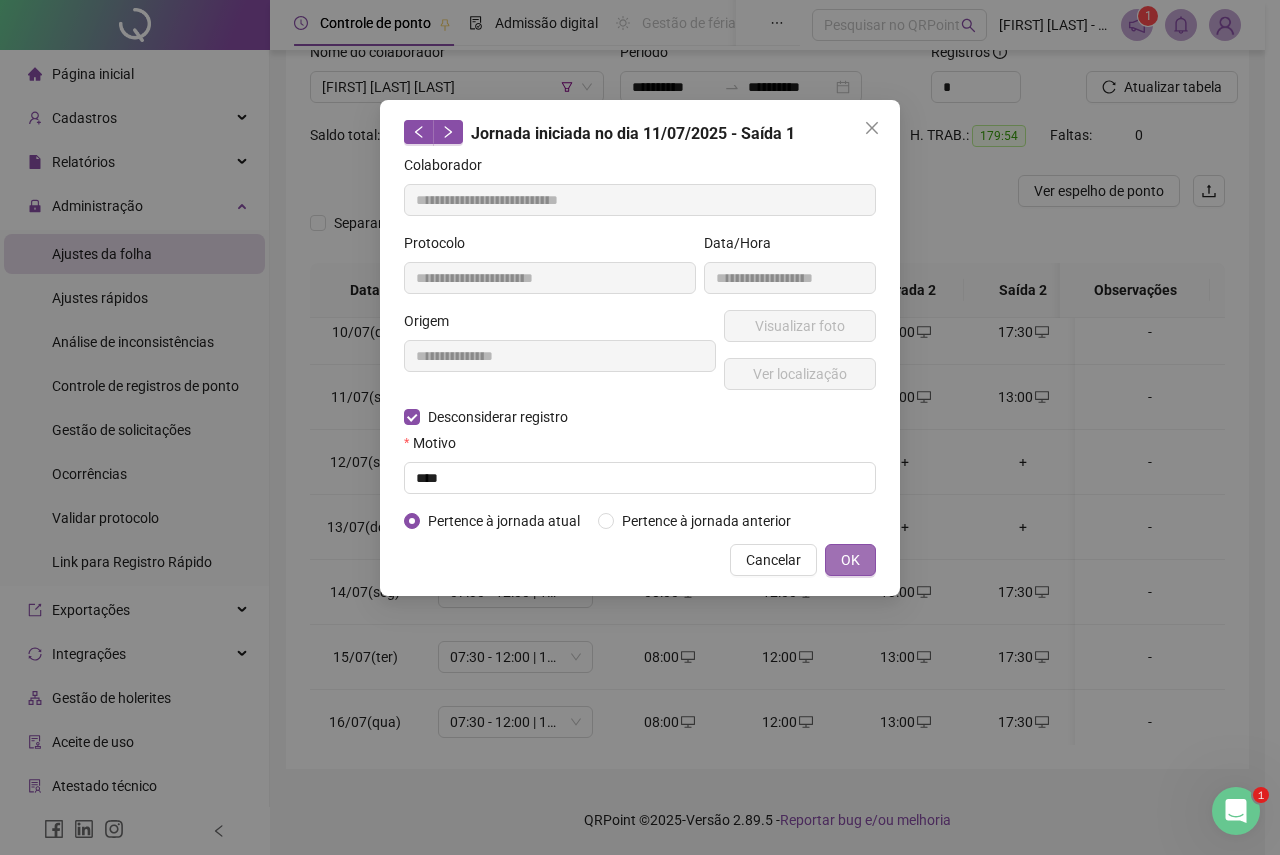 click on "OK" at bounding box center (850, 560) 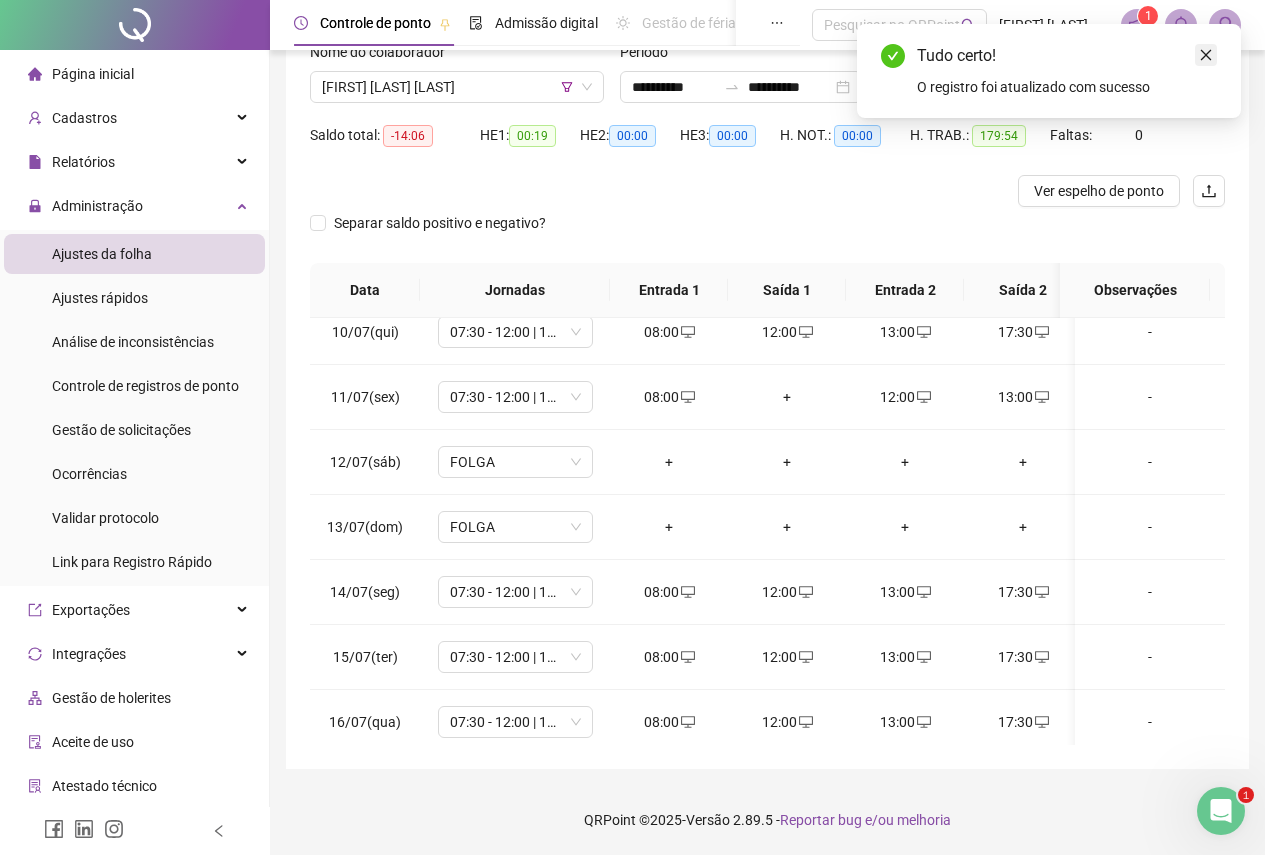 click 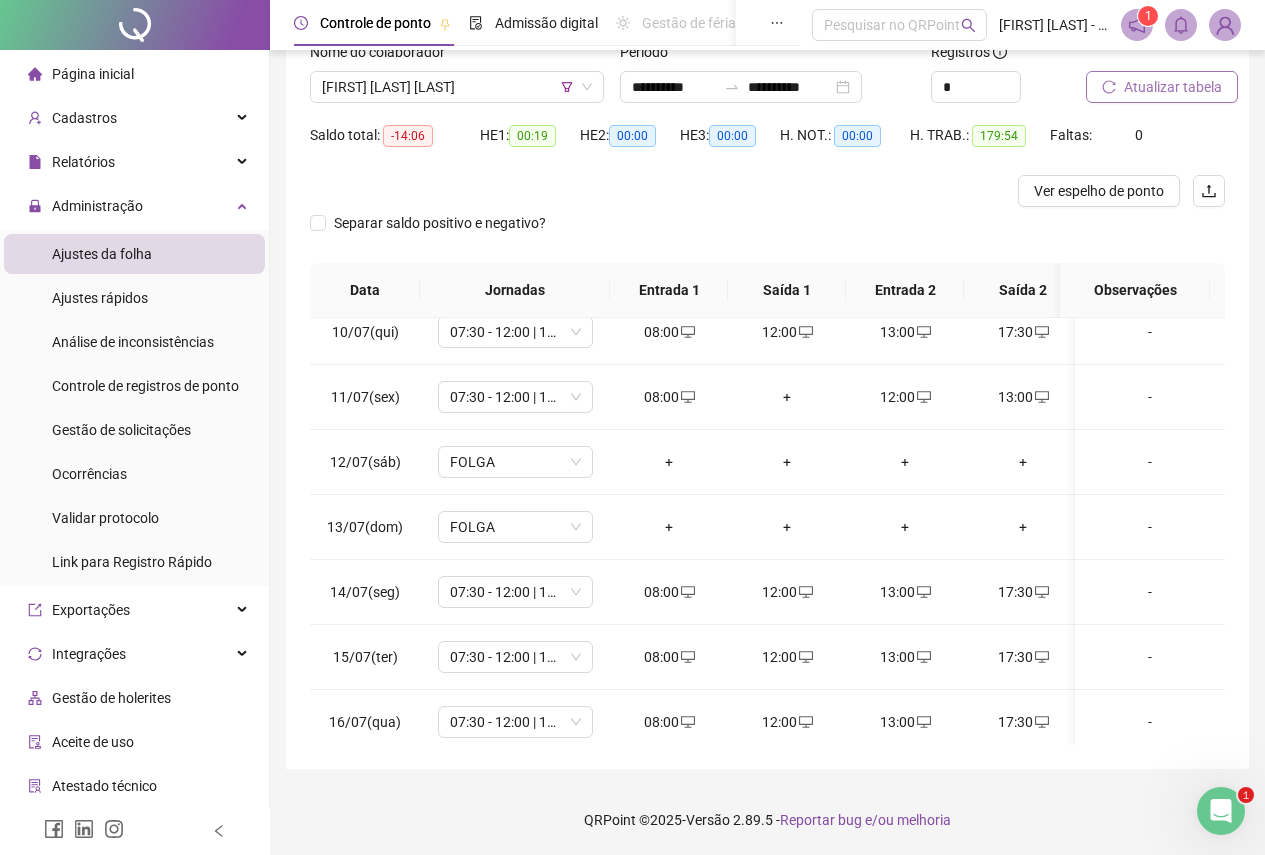 click on "Atualizar tabela" at bounding box center (1173, 87) 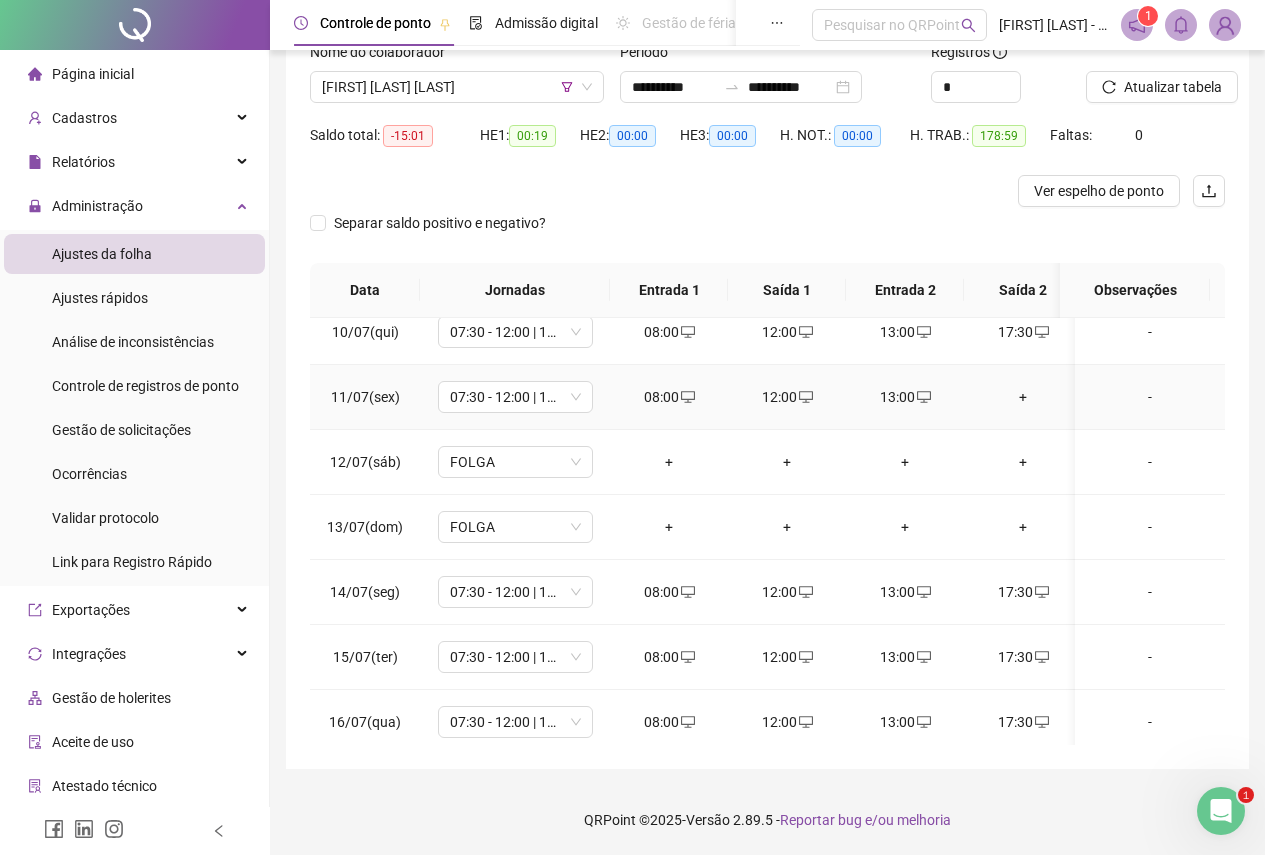 click on "+" at bounding box center [1023, 397] 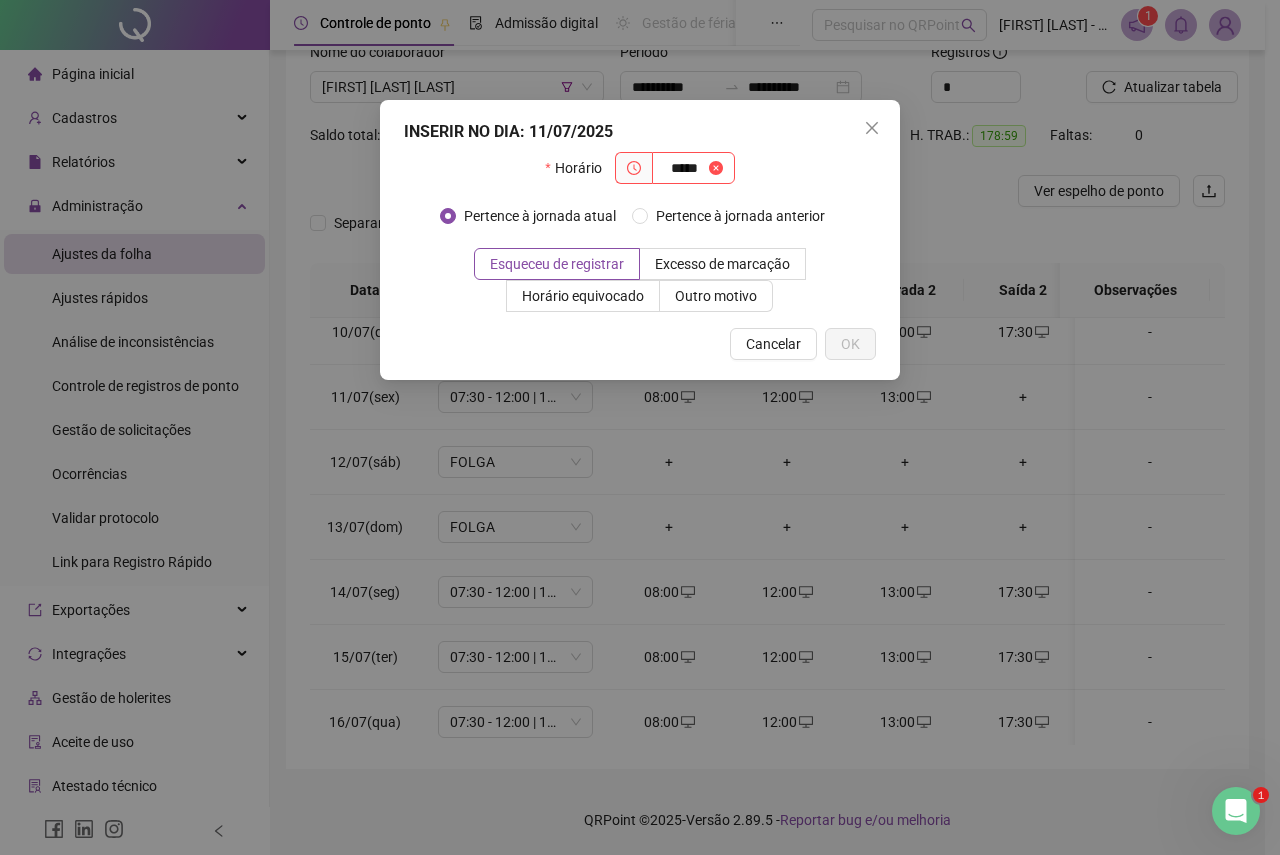 type on "*****" 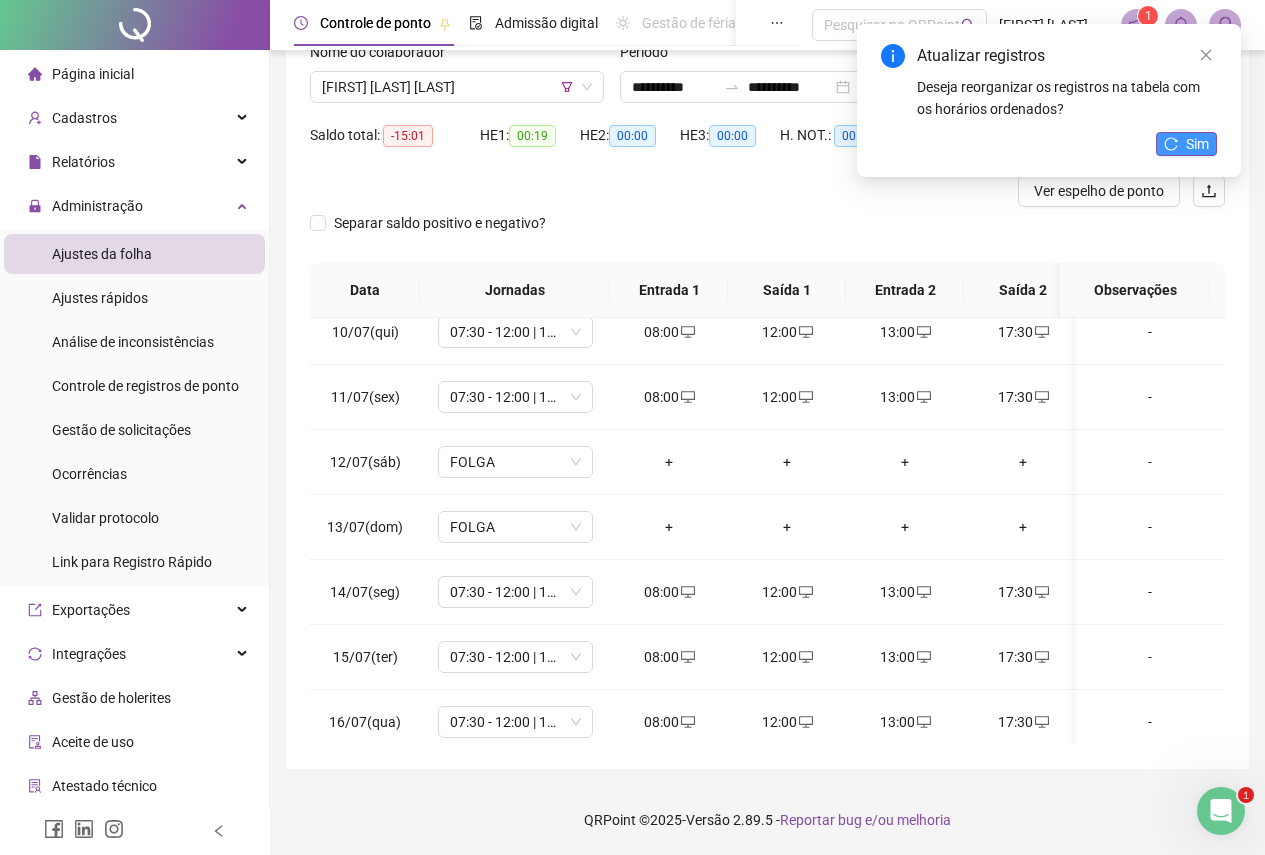 click on "Sim" at bounding box center (1197, 144) 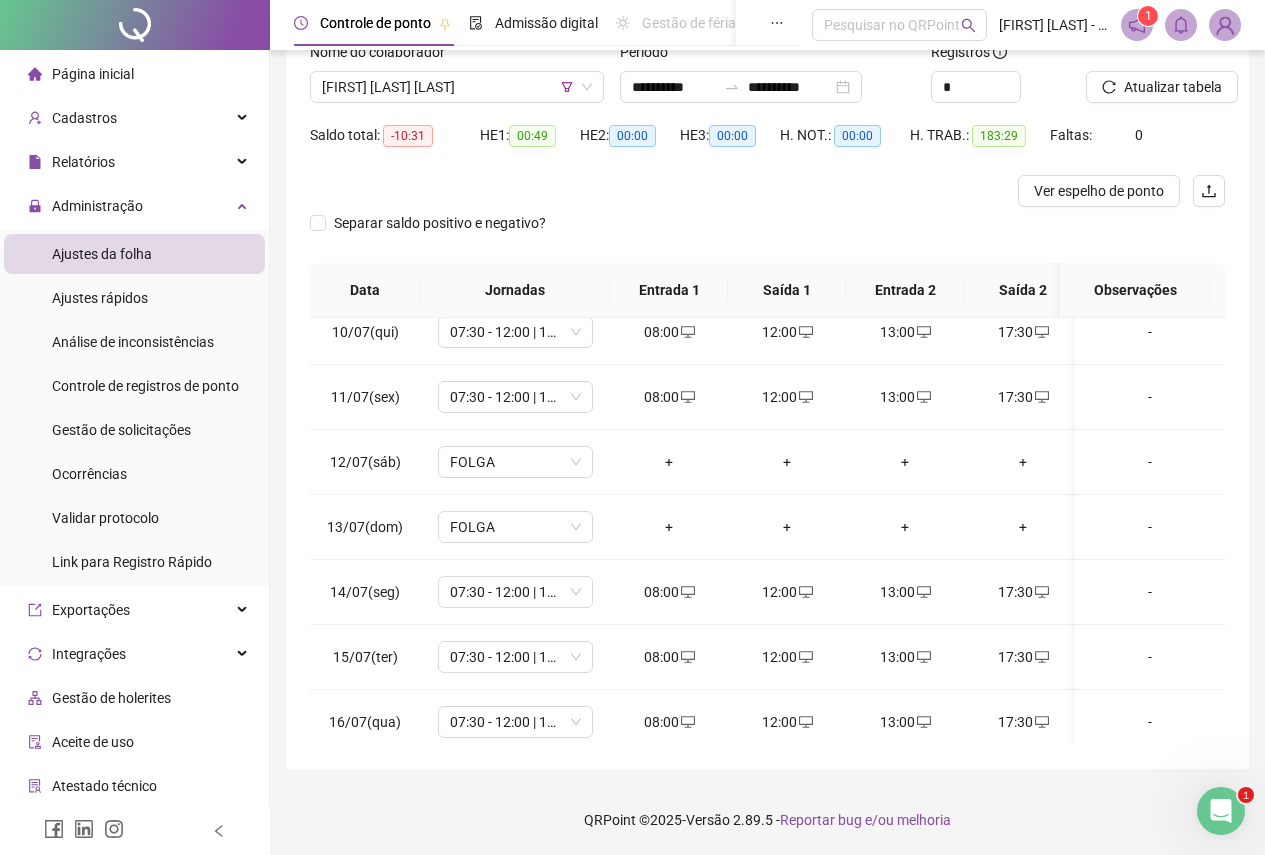 click on "Atualizar tabela" at bounding box center (1173, 87) 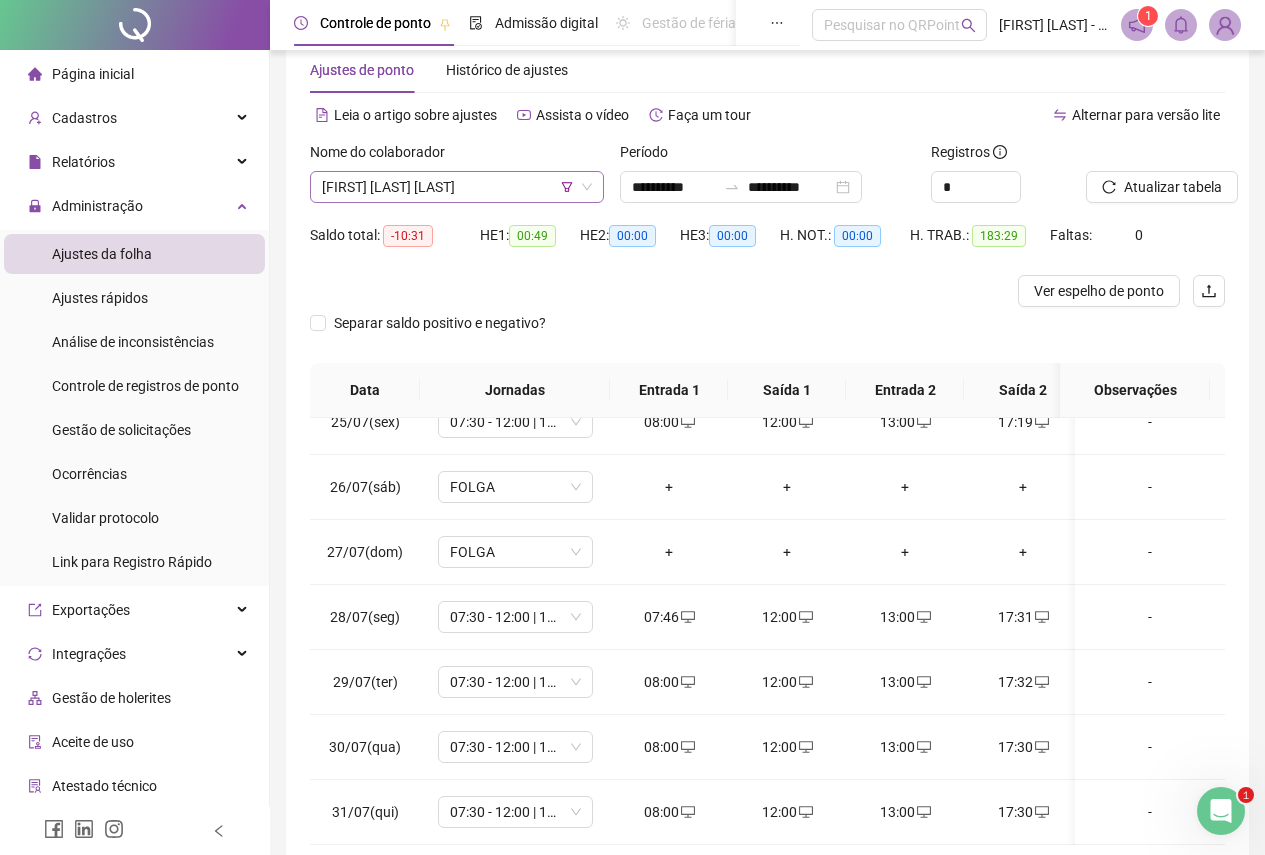click on "[FIRST] [LAST] [LAST]" at bounding box center [457, 187] 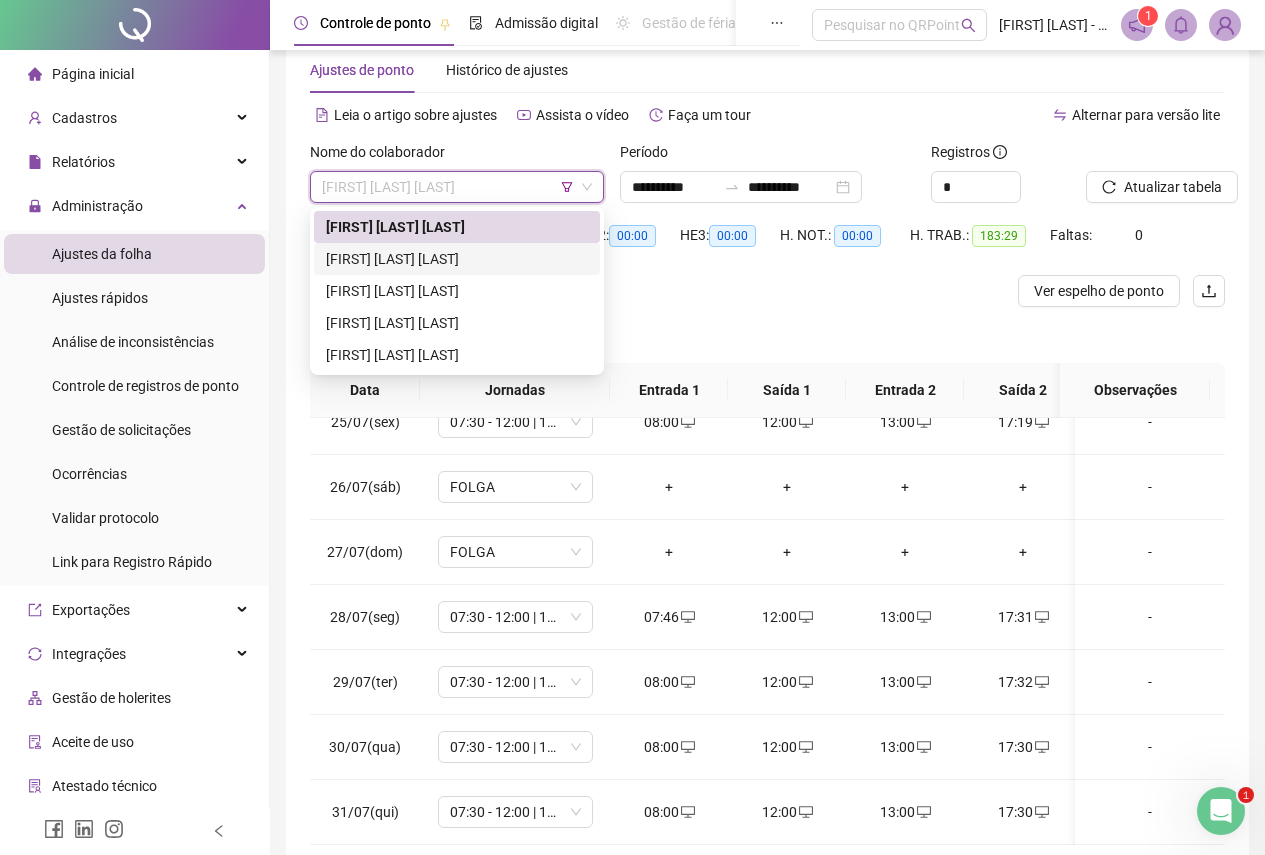 click on "[FIRST] [LAST] [LAST]" at bounding box center (457, 259) 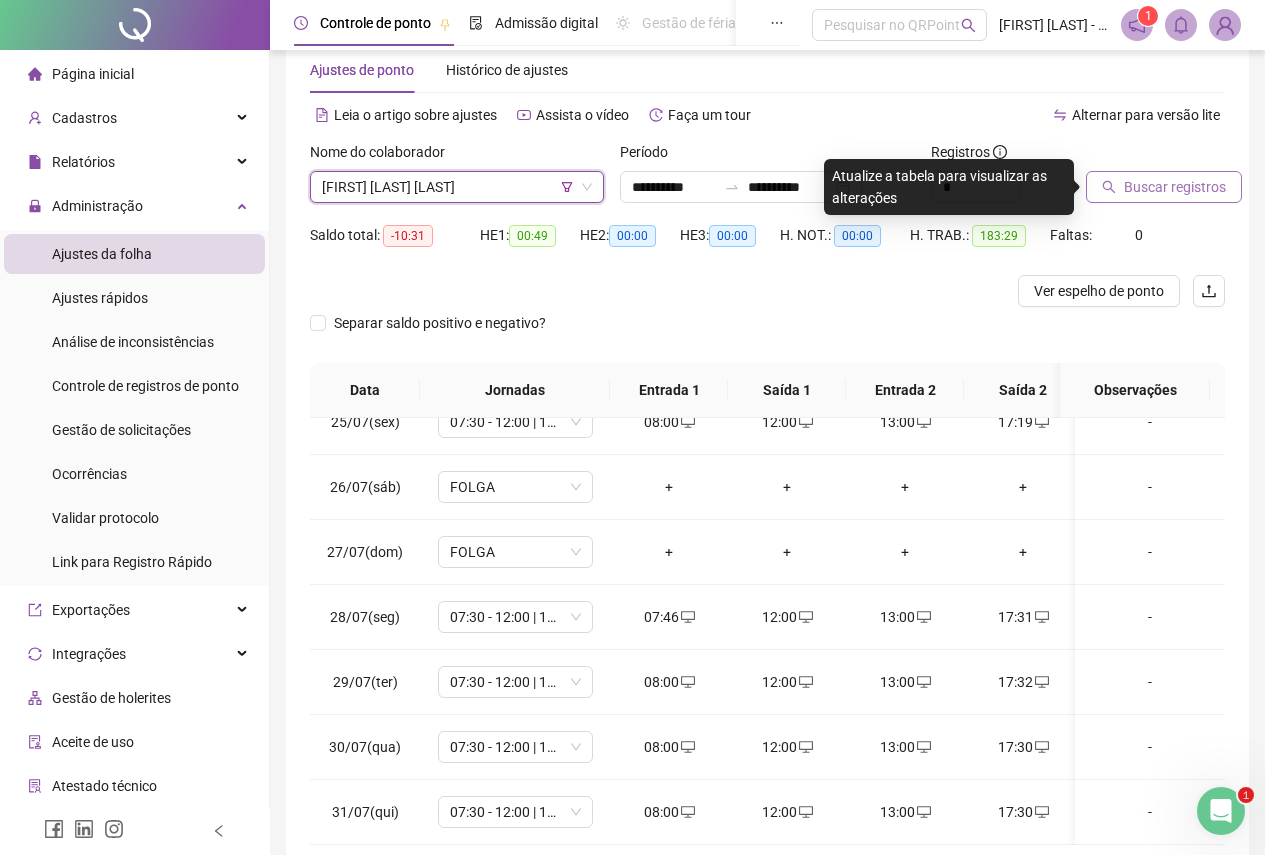 click on "Buscar registros" at bounding box center [1175, 187] 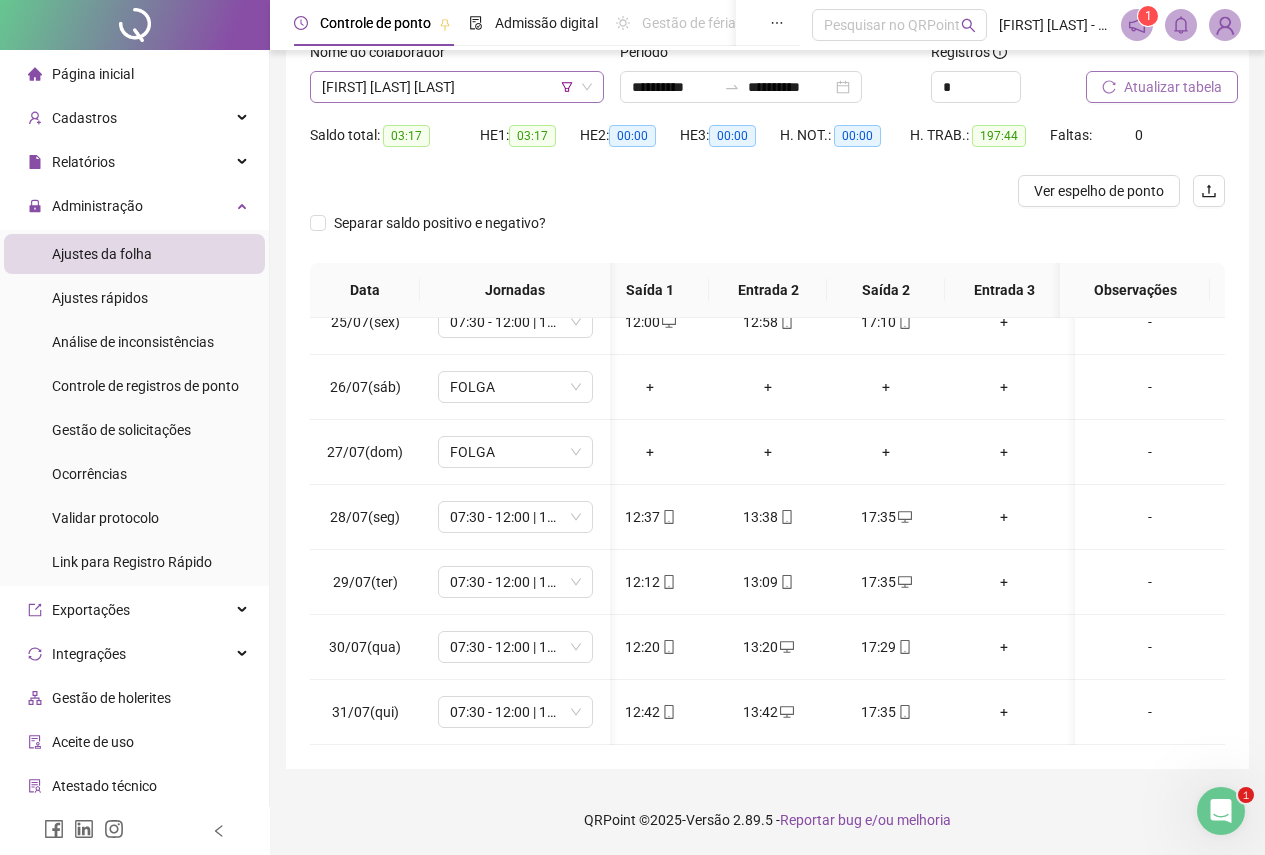 click on "[FIRST] [LAST] [LAST]" at bounding box center (457, 87) 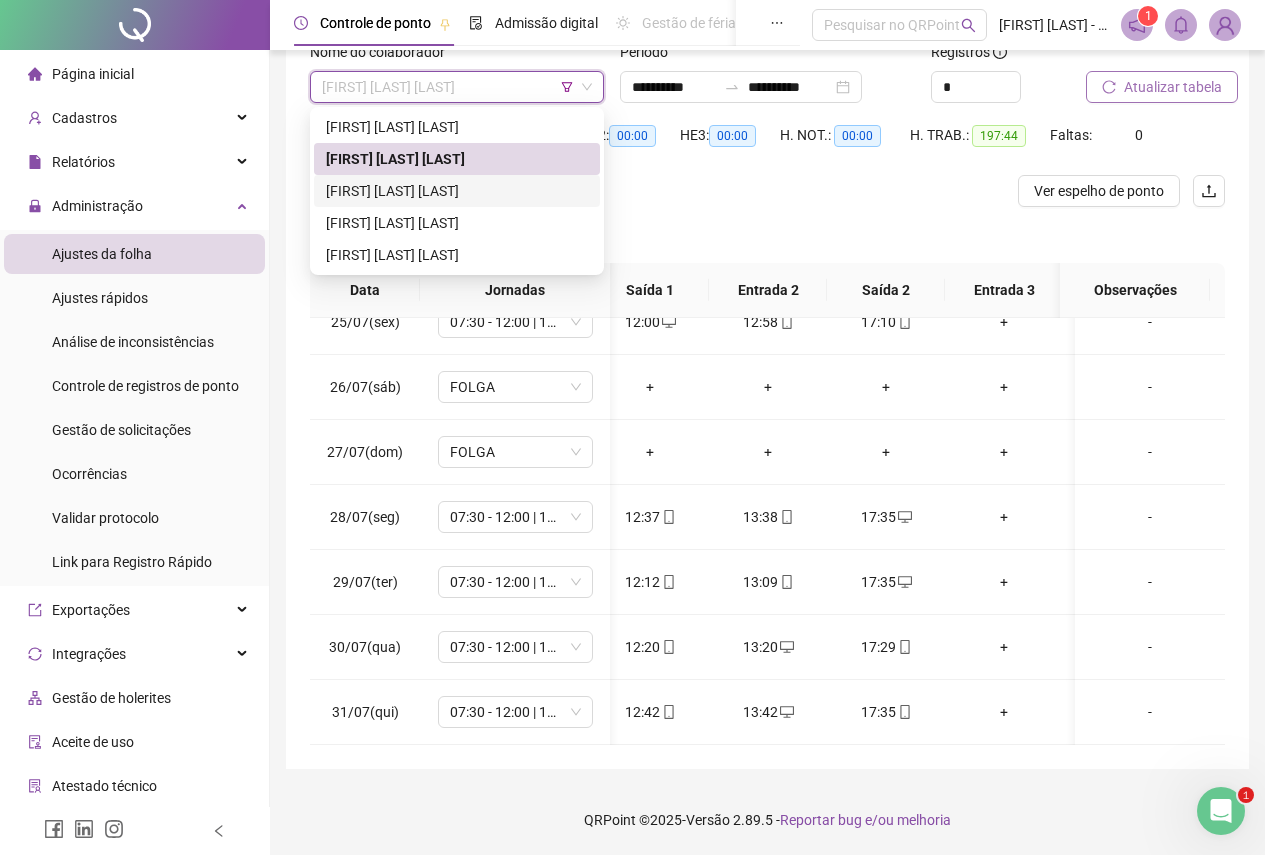 click on "[FIRST] [LAST] [LAST]" at bounding box center [457, 191] 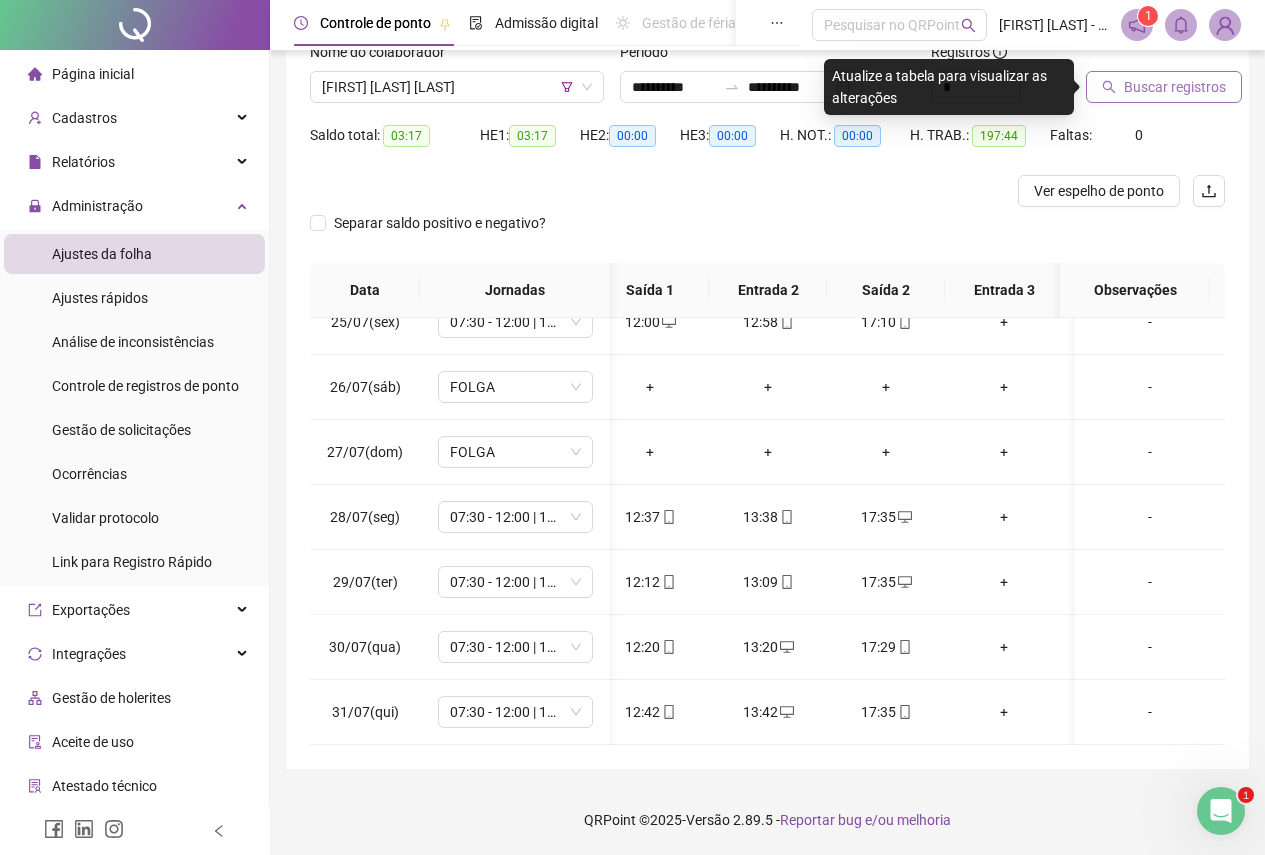 click on "Buscar registros" at bounding box center (1164, 87) 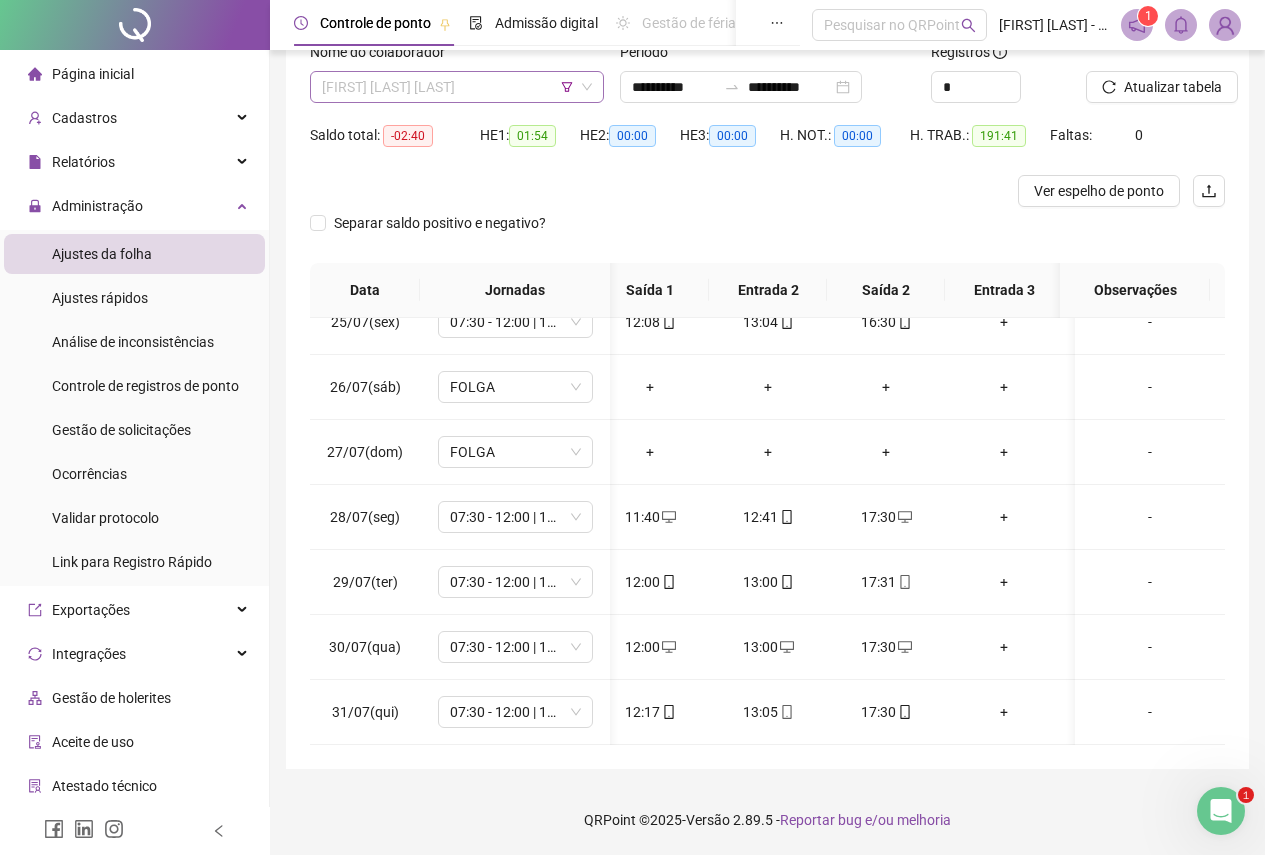 click on "[FIRST] [LAST] [LAST]" at bounding box center [457, 87] 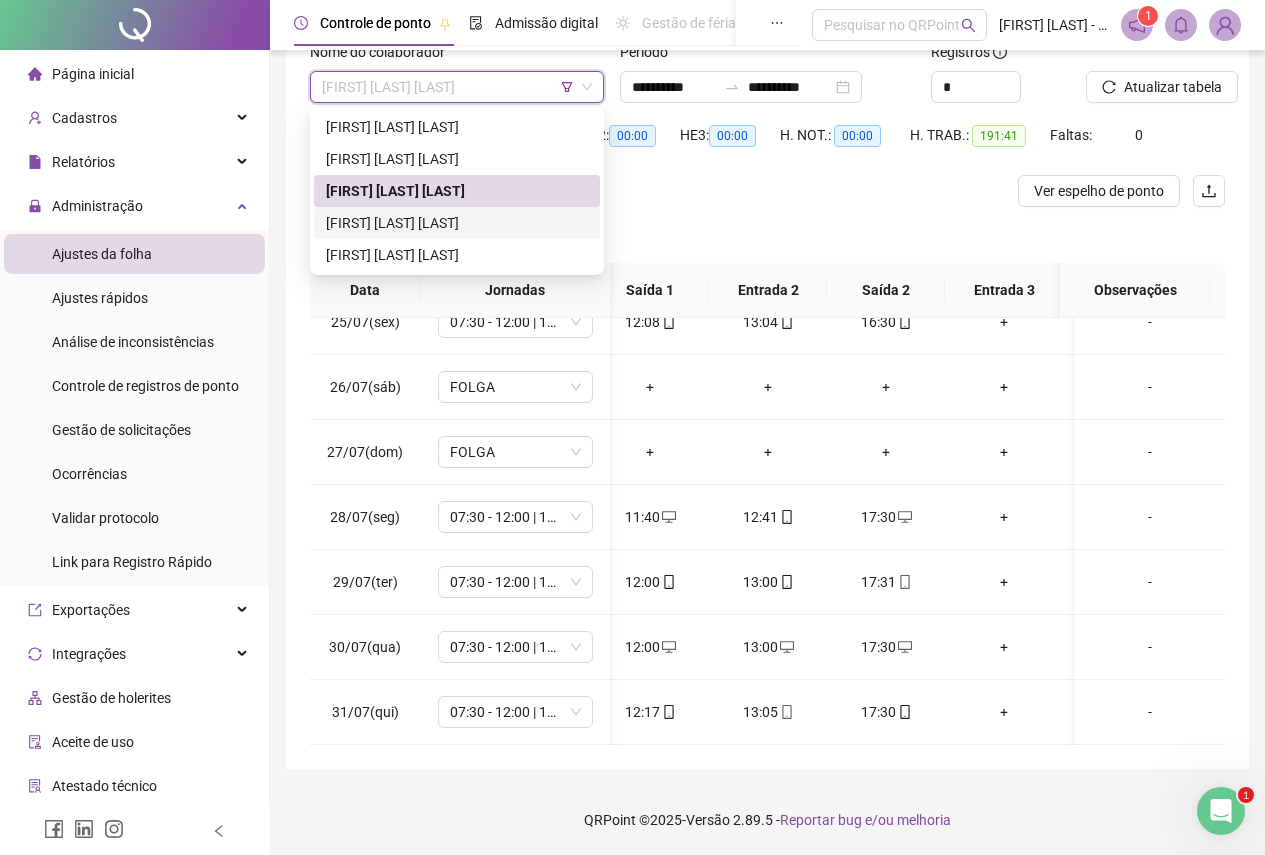 click on "[FIRST] [LAST] [LAST]" at bounding box center (457, 223) 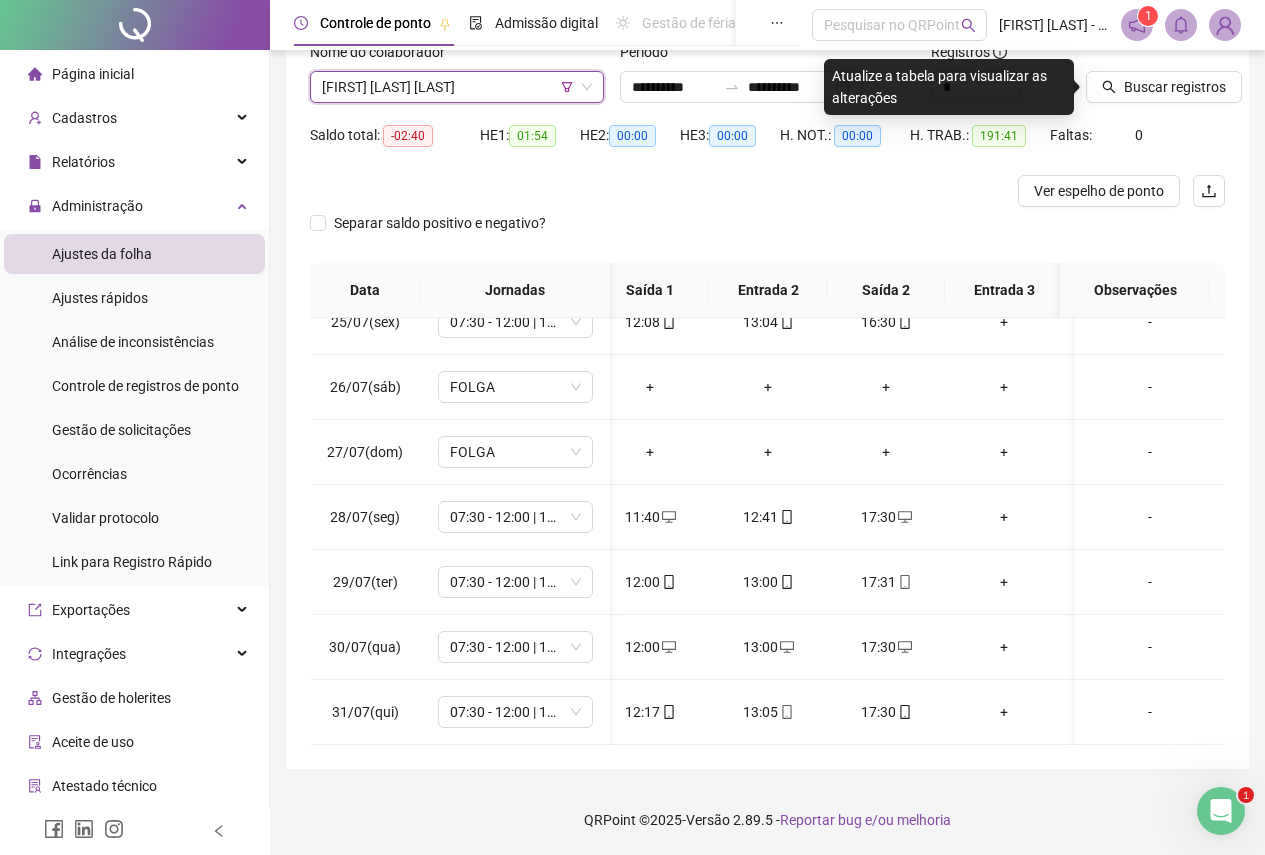 click on "Não existem notificações aqui ainda!" at bounding box center [919, 45] 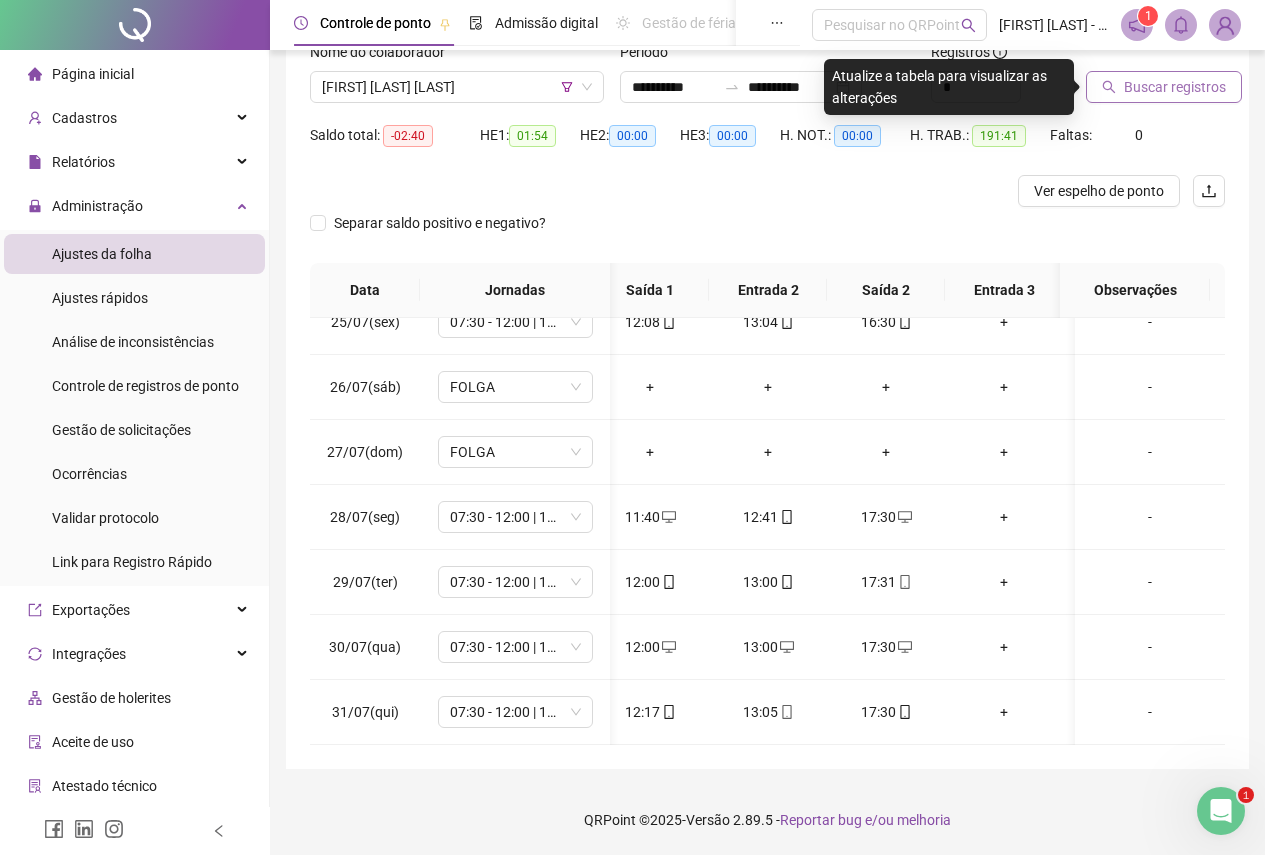 click on "Buscar registros" at bounding box center [1175, 87] 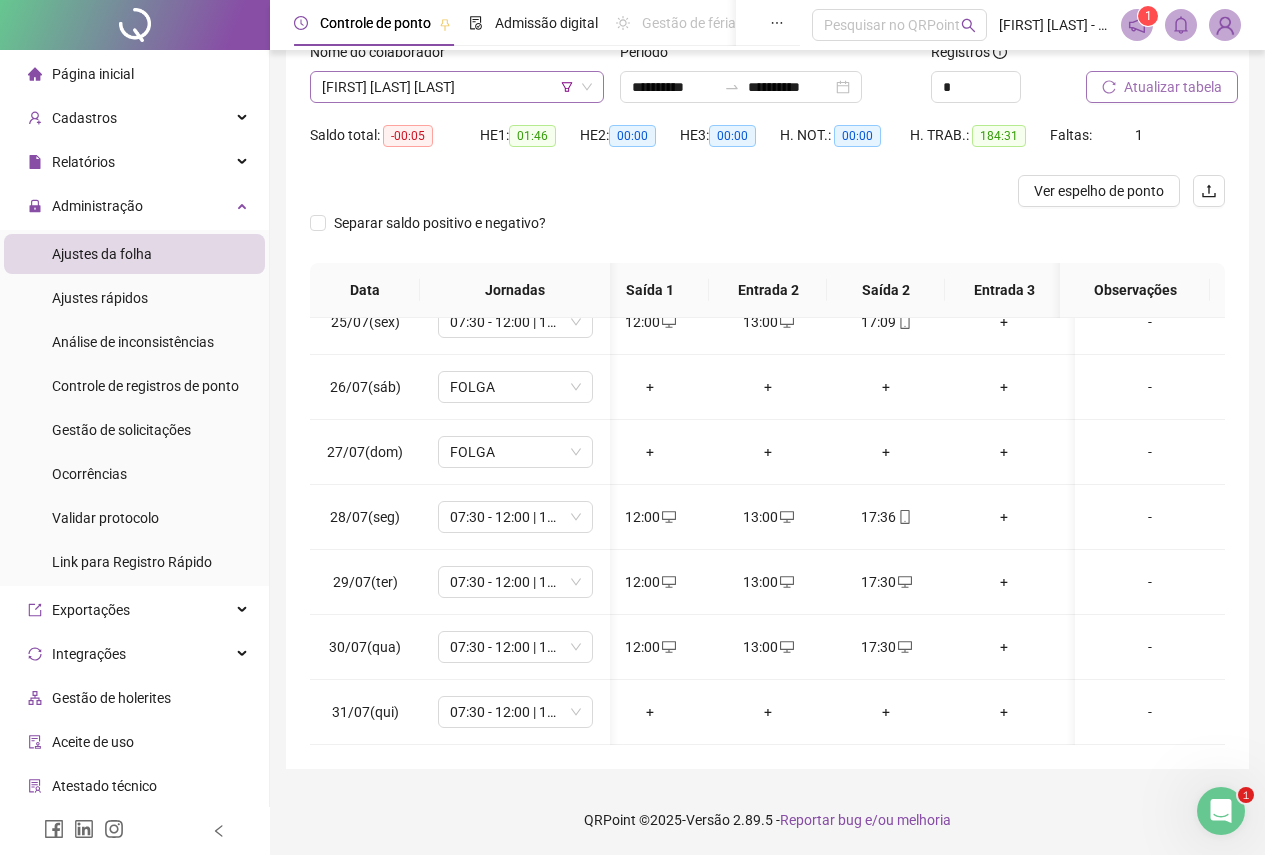 click on "[FIRST] [LAST] [LAST]" at bounding box center (457, 87) 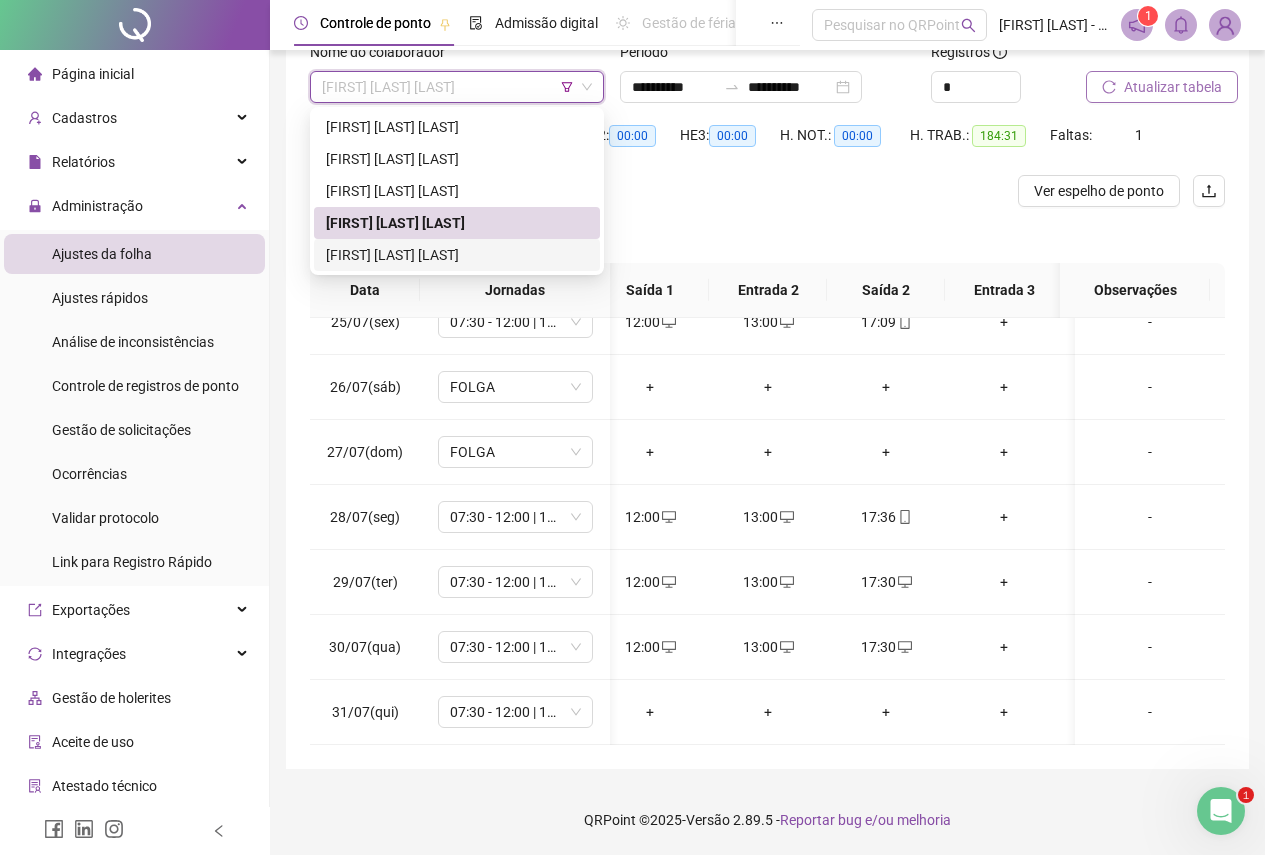 click on "[FIRST] [LAST] [LAST]" at bounding box center [457, 255] 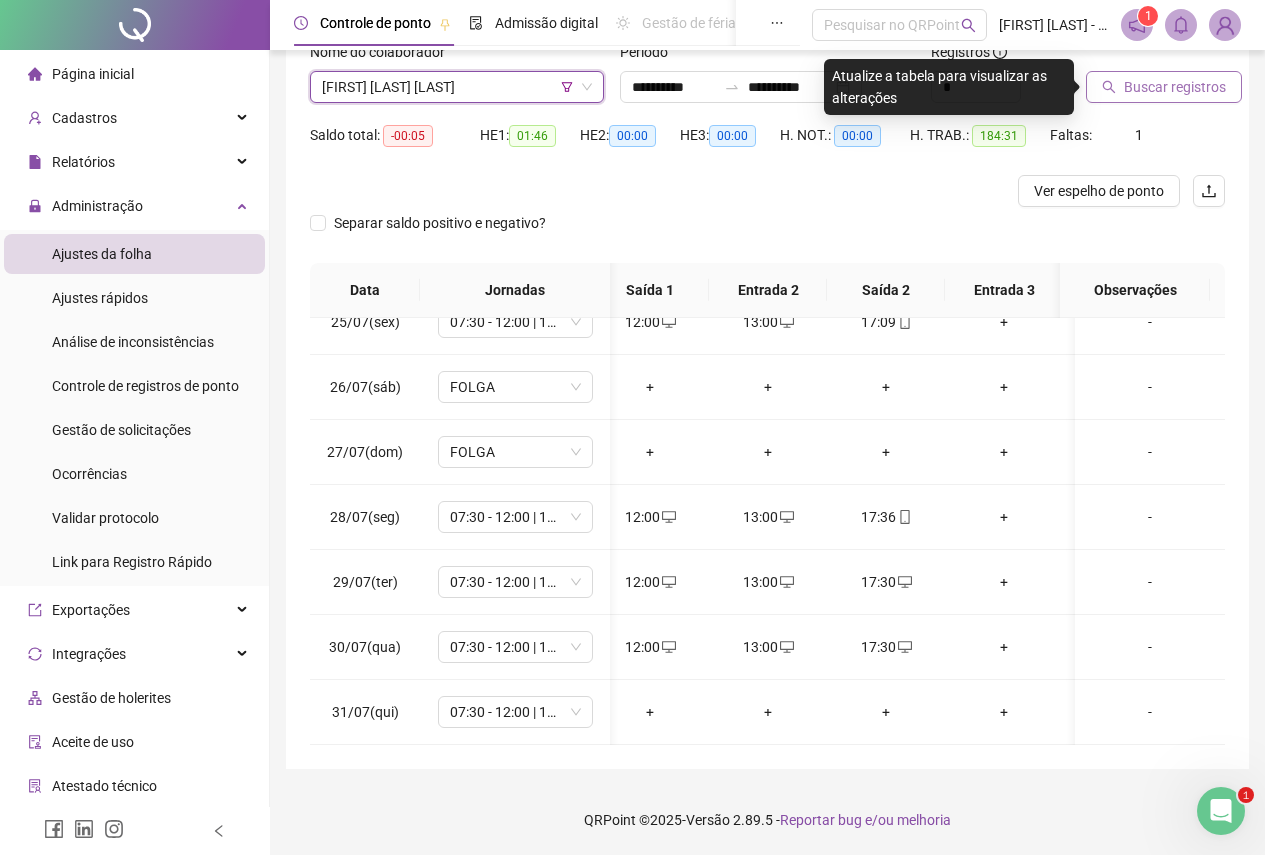 click 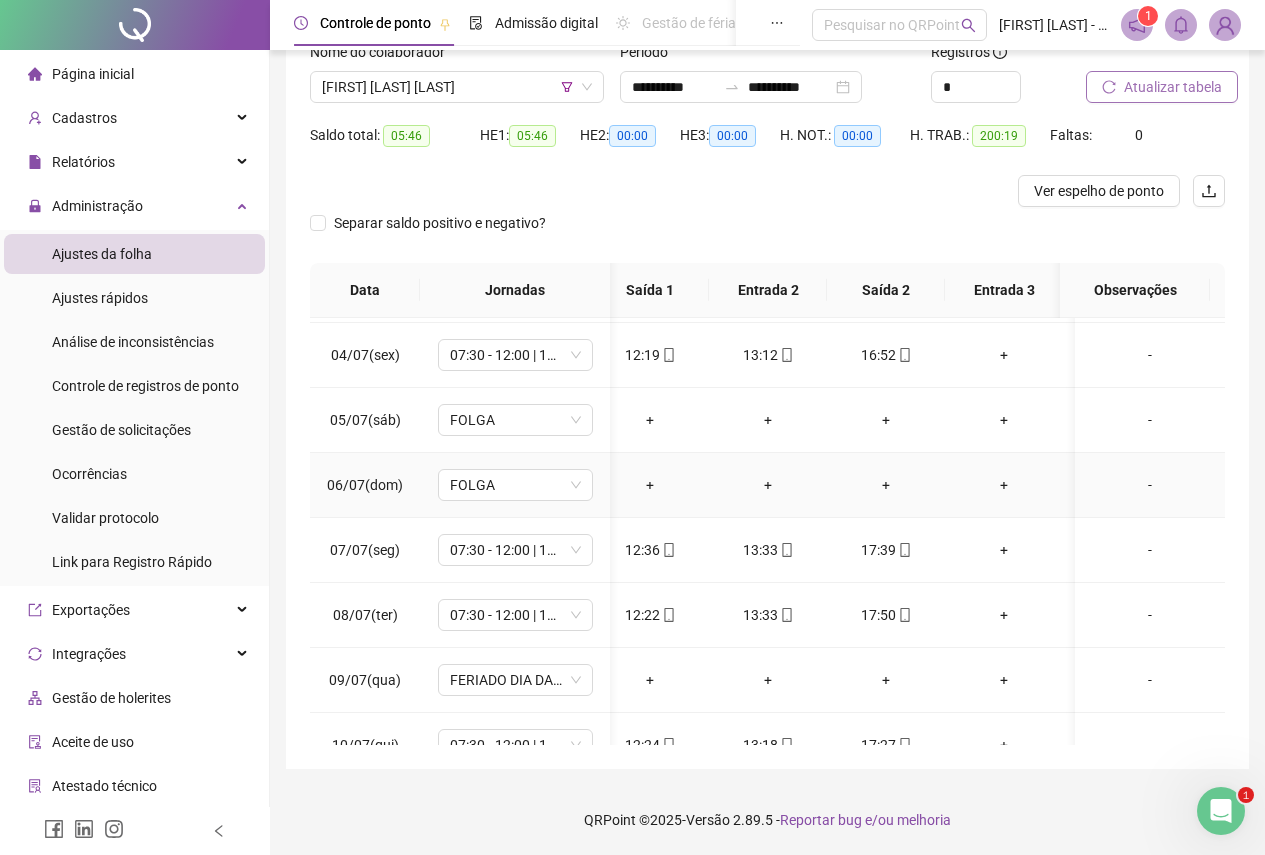 scroll, scrollTop: 600, scrollLeft: 137, axis: both 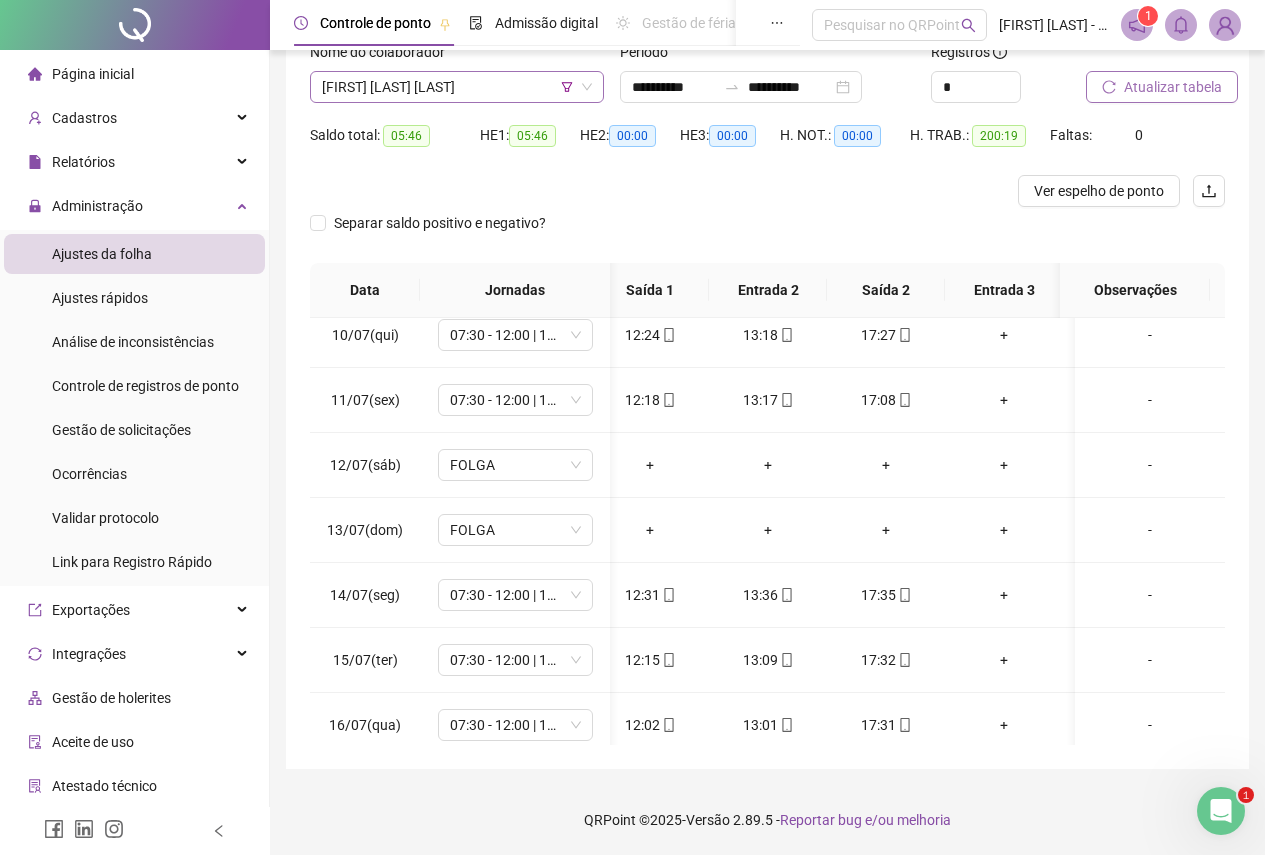 click on "[FIRST] [LAST] [LAST]" at bounding box center (457, 87) 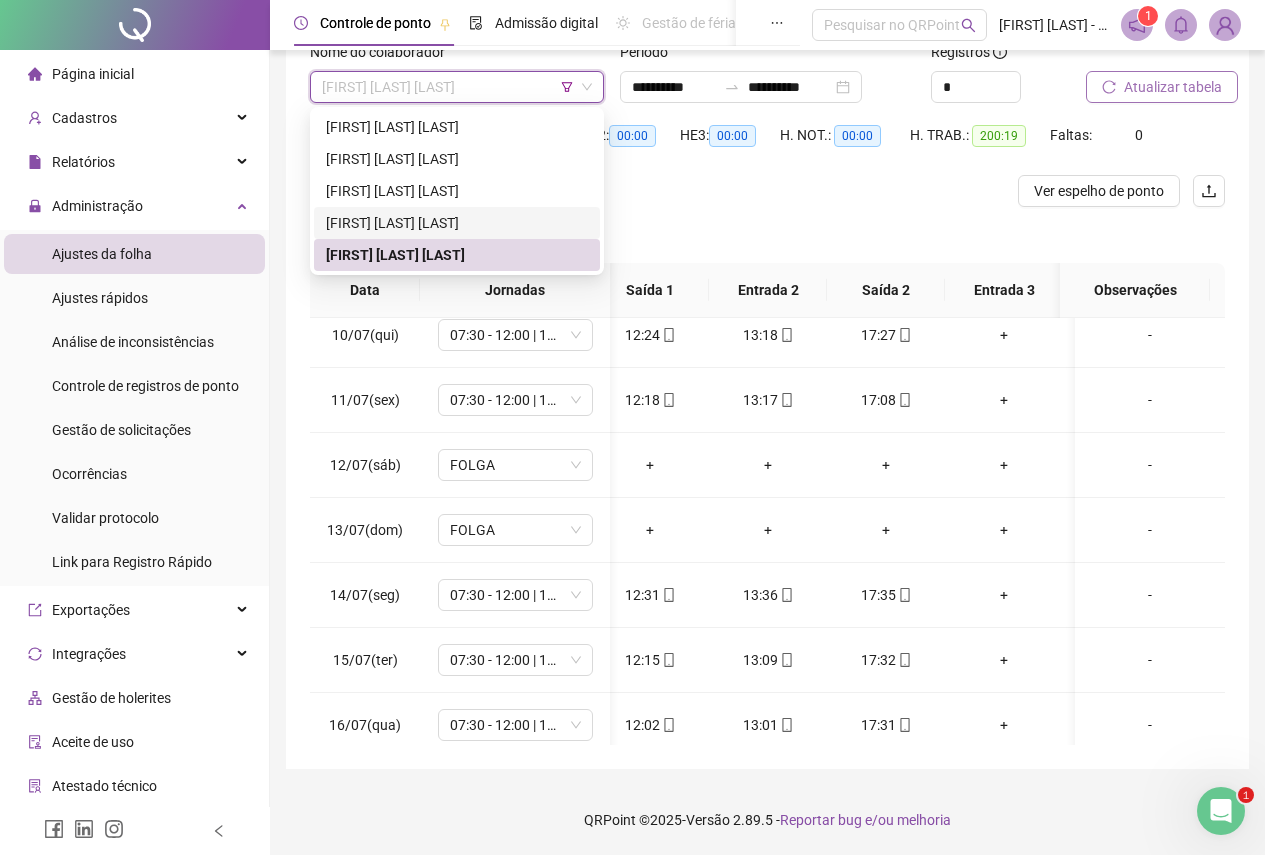 click on "[FIRST] [LAST] [LAST]" at bounding box center [457, 223] 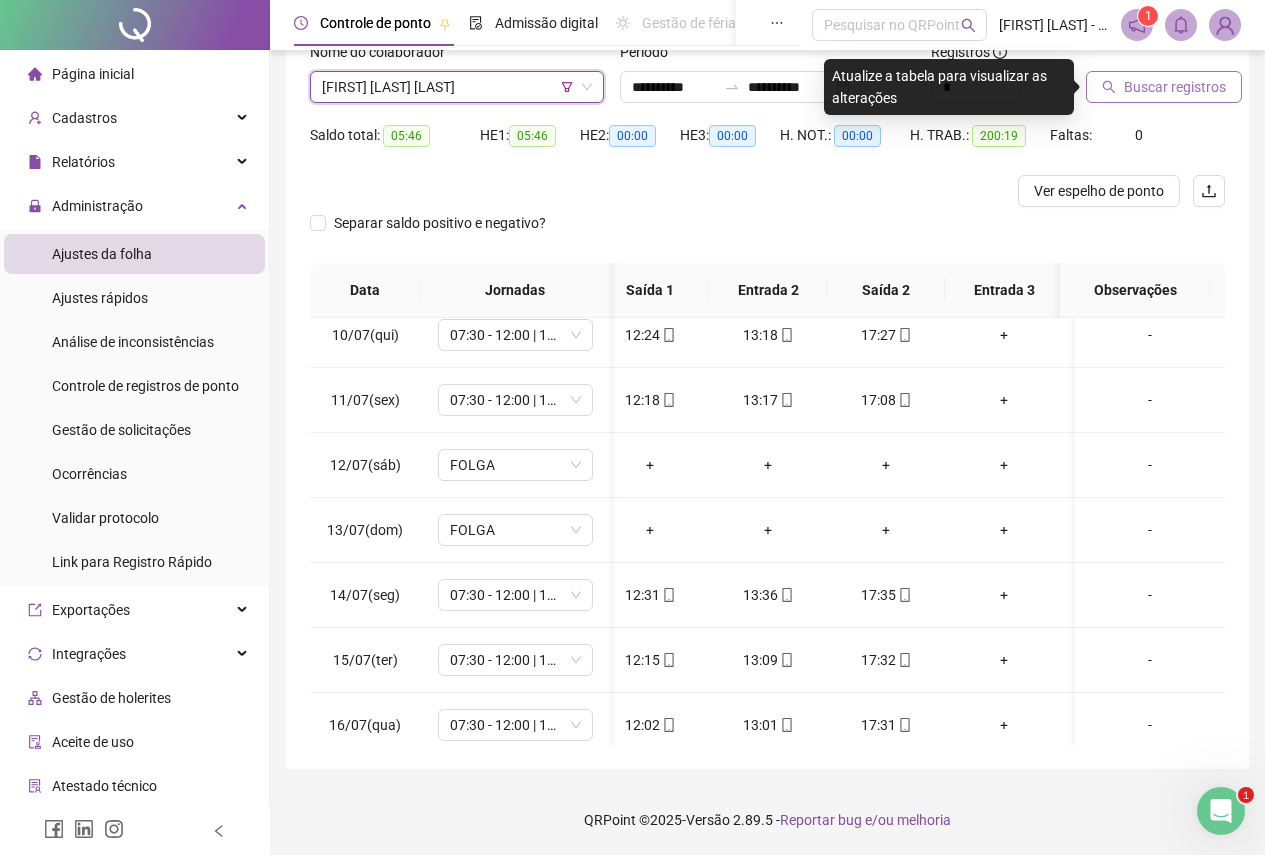 click on "Buscar registros" at bounding box center (1175, 87) 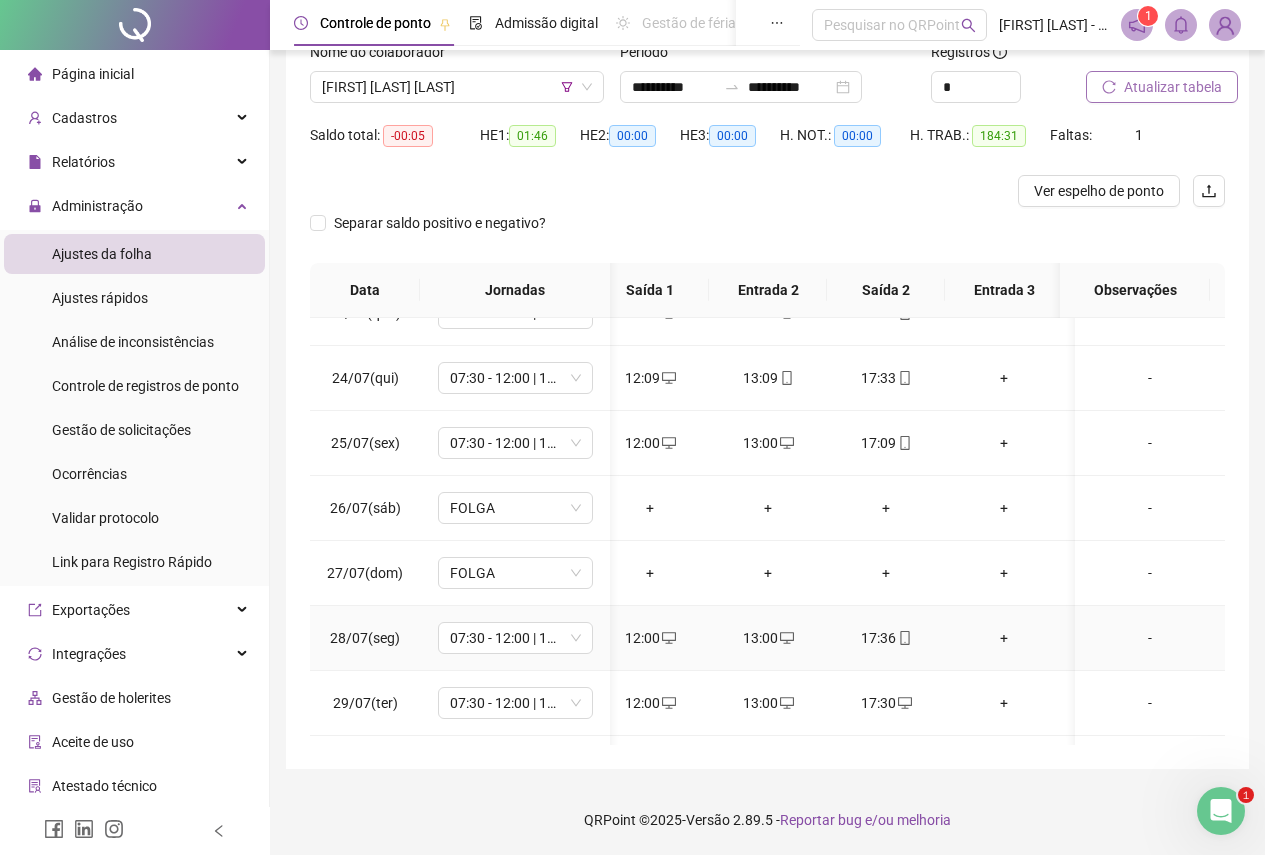 scroll, scrollTop: 1603, scrollLeft: 137, axis: both 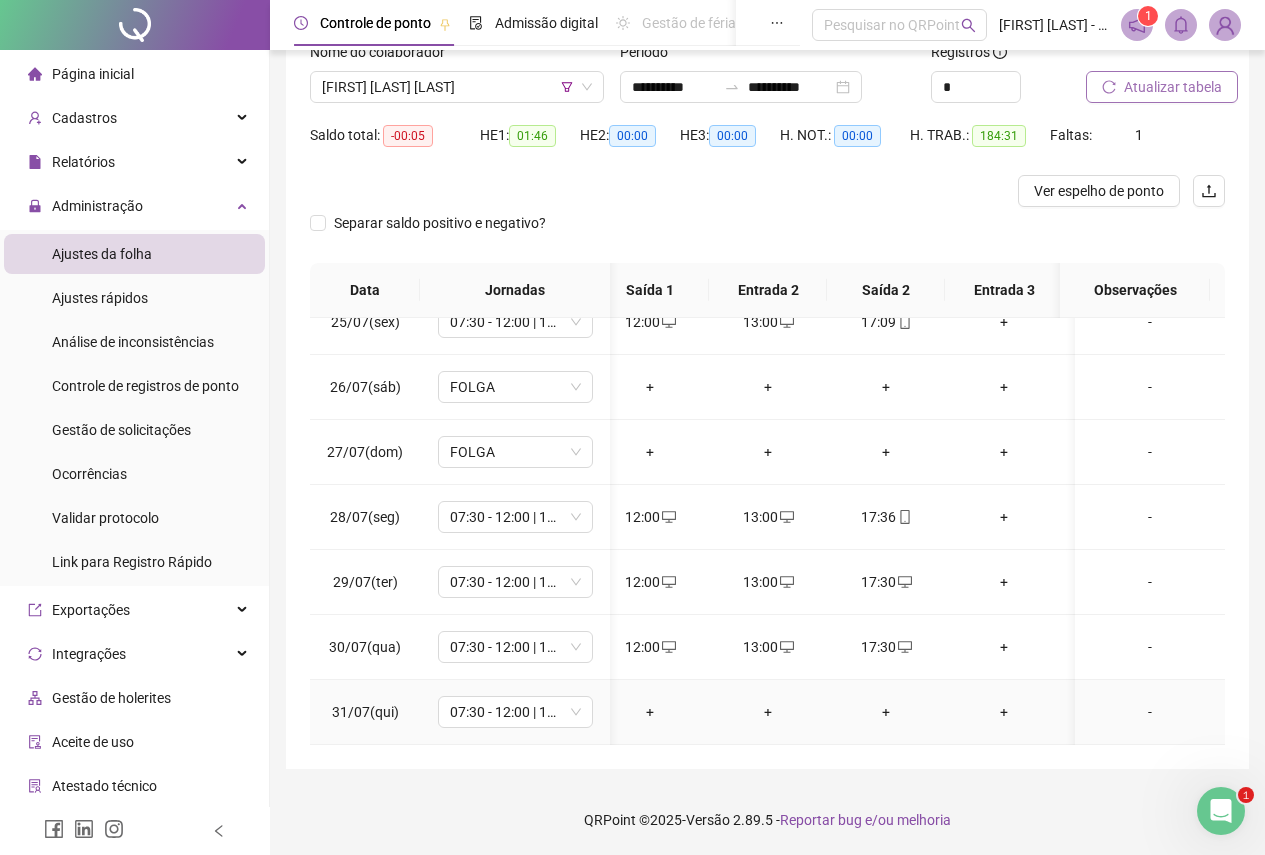 click on "+" at bounding box center [650, 712] 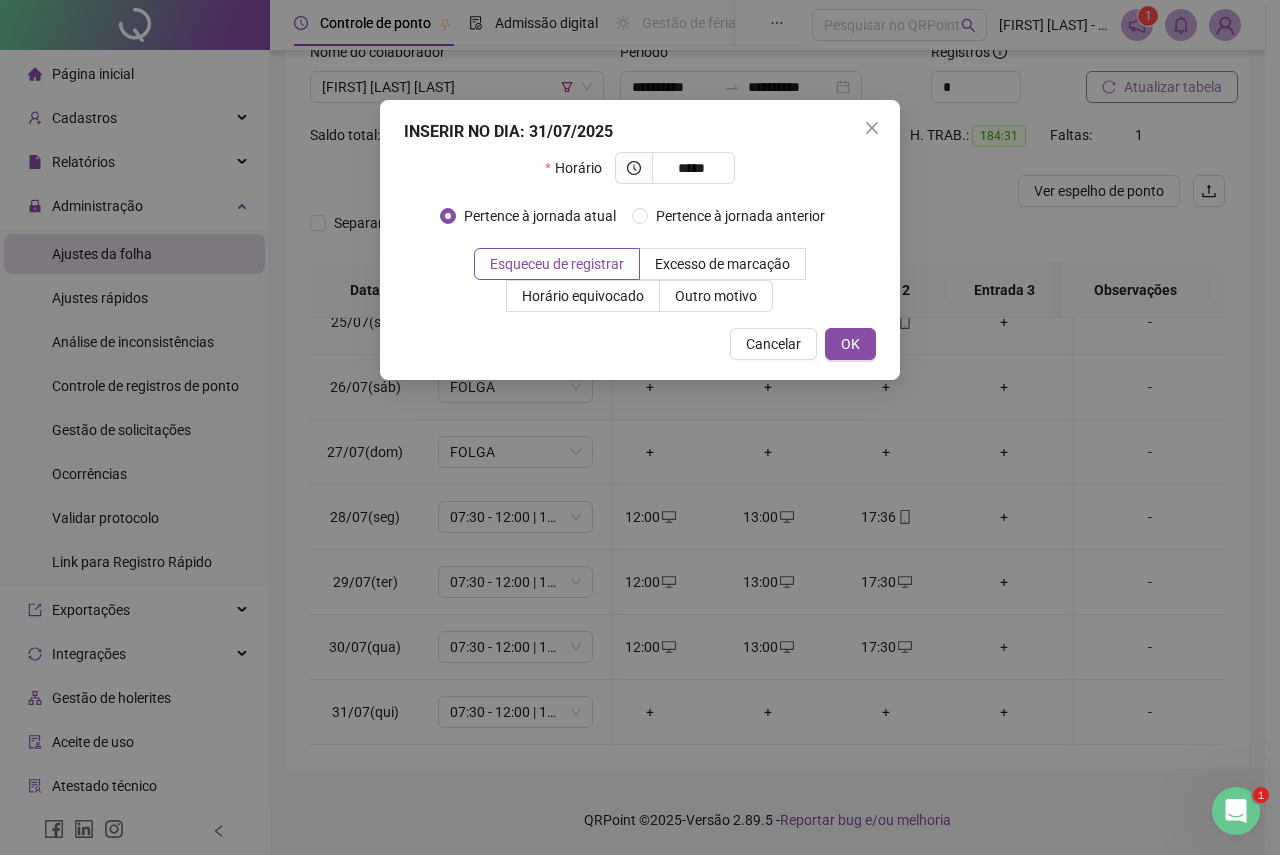 type on "*****" 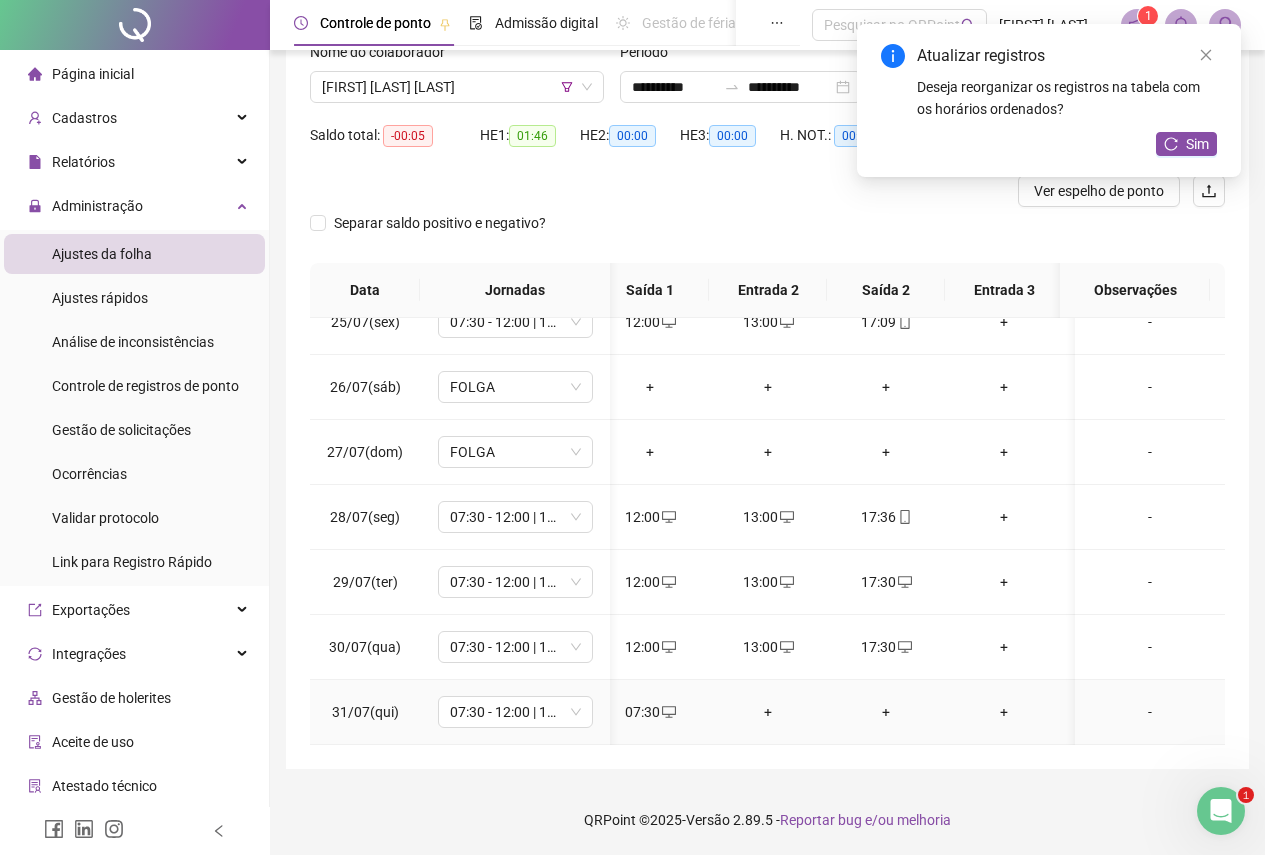 click on "+" at bounding box center (768, 712) 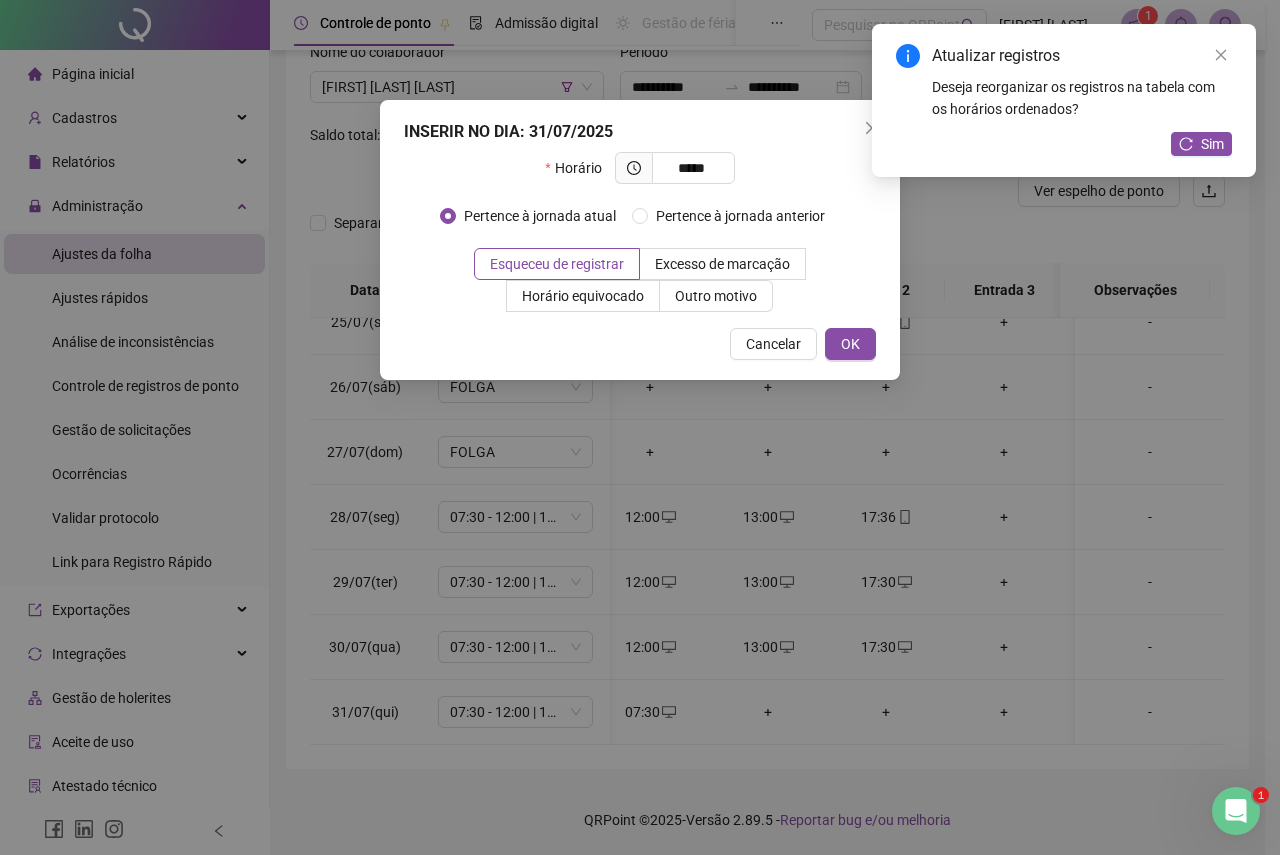 type on "*****" 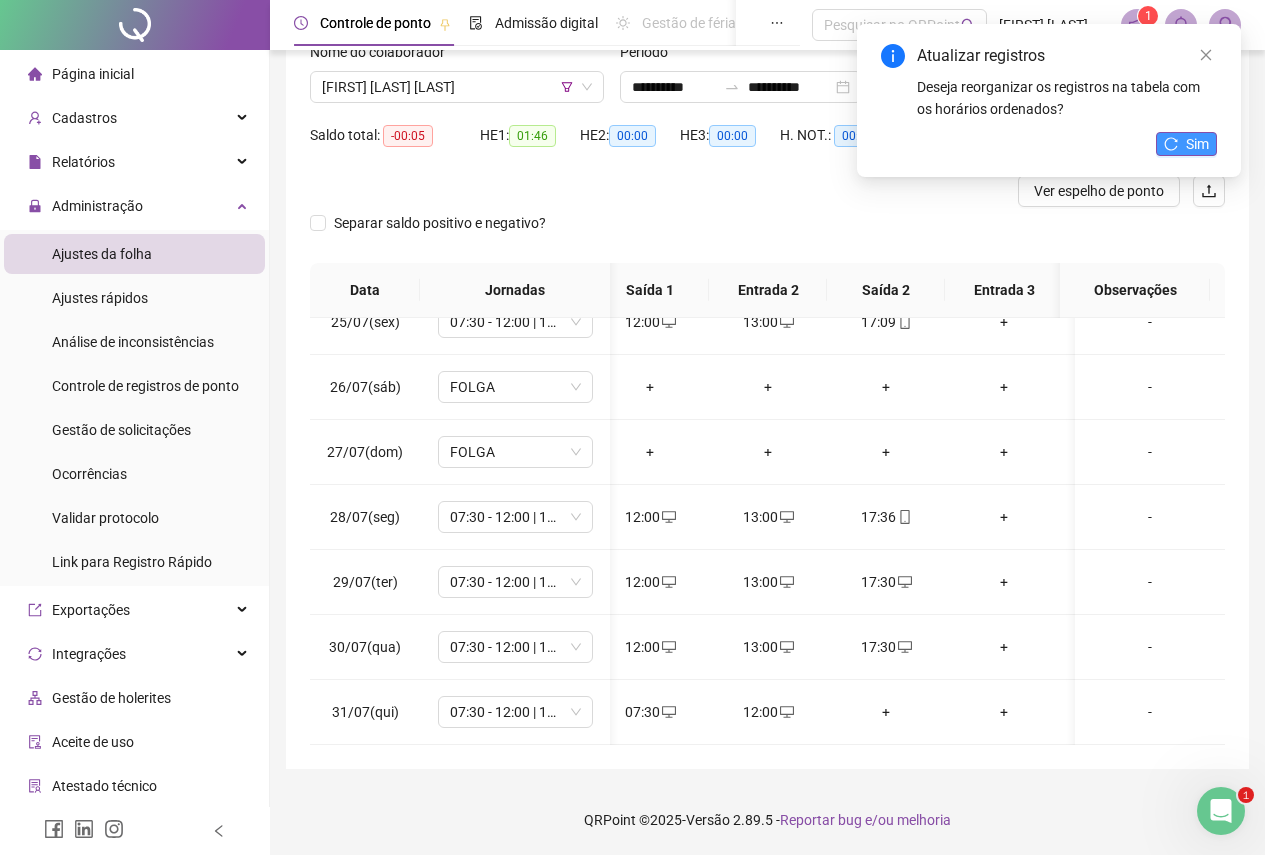 click 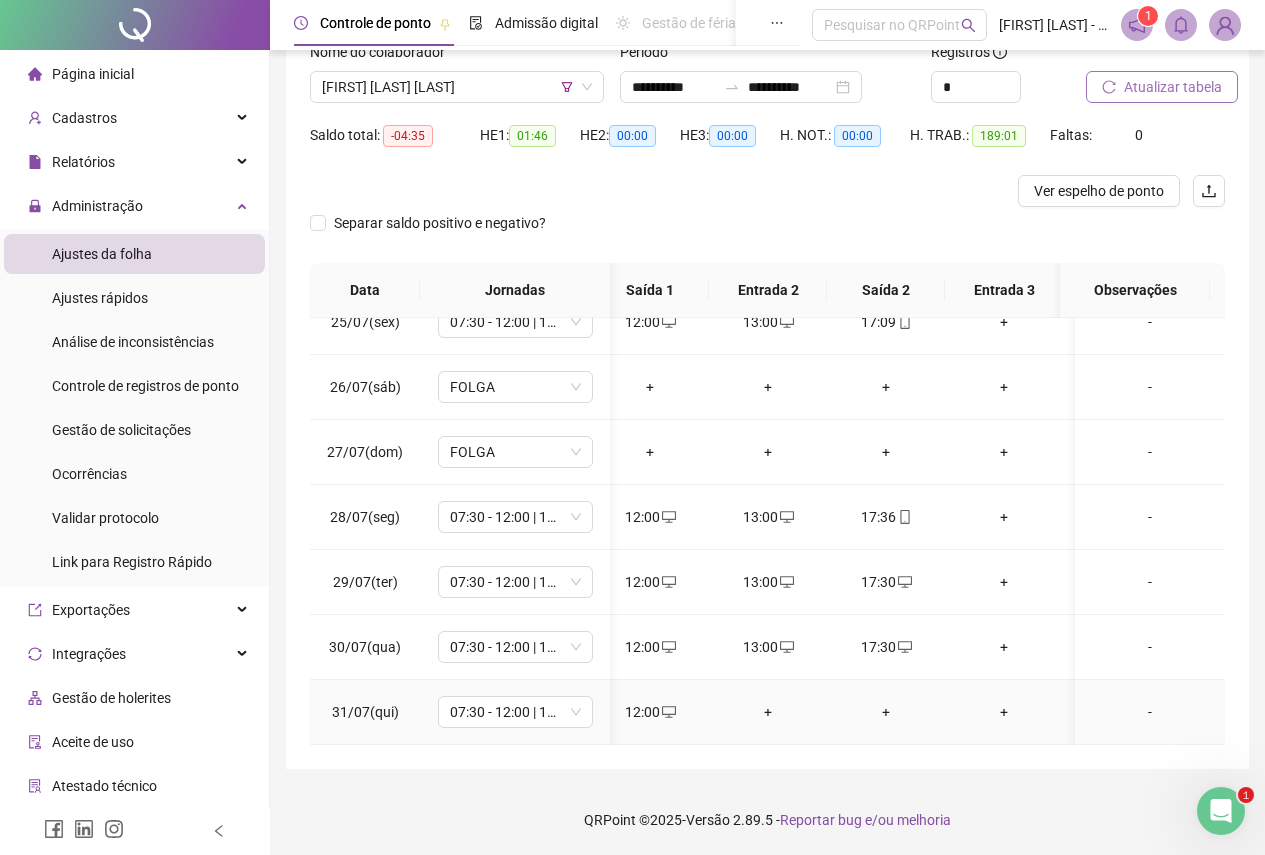click on "+" at bounding box center [768, 712] 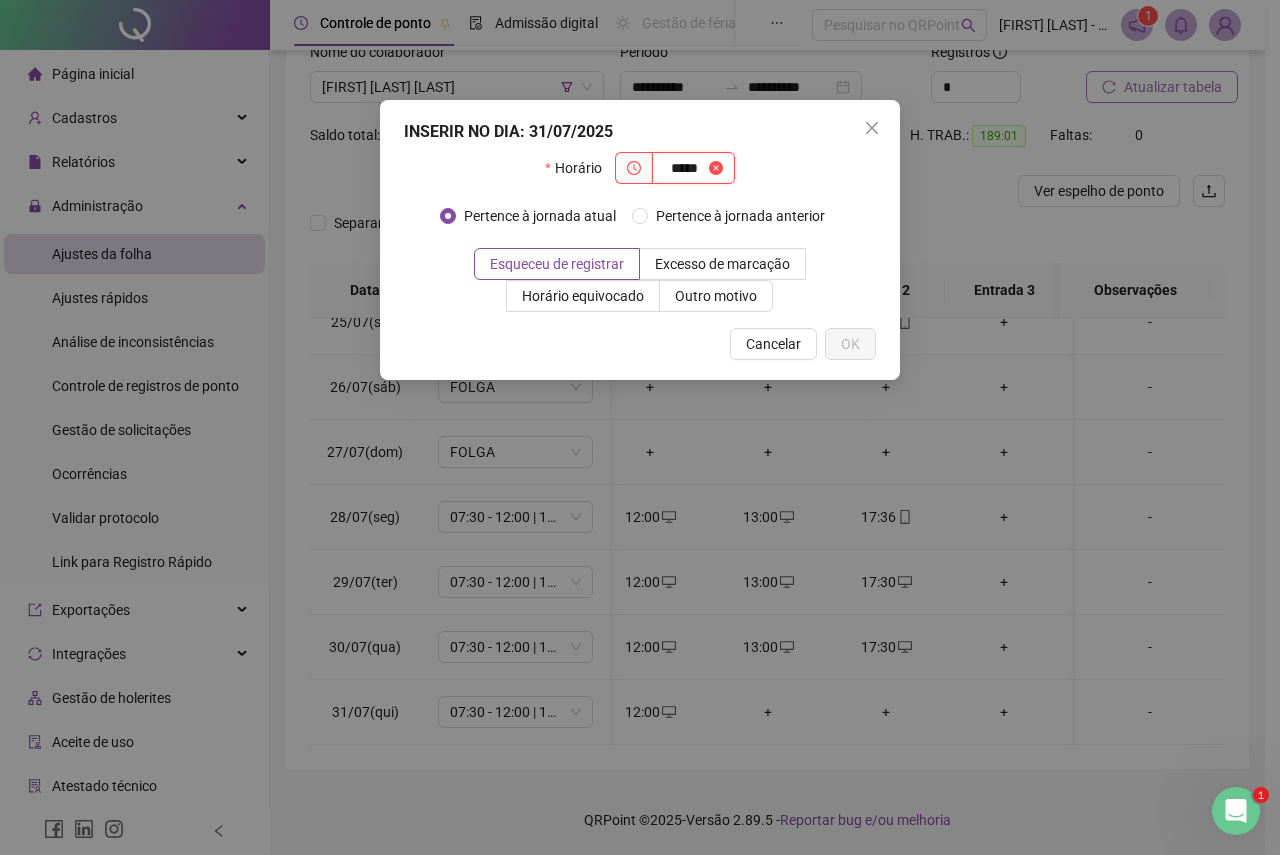 type on "*****" 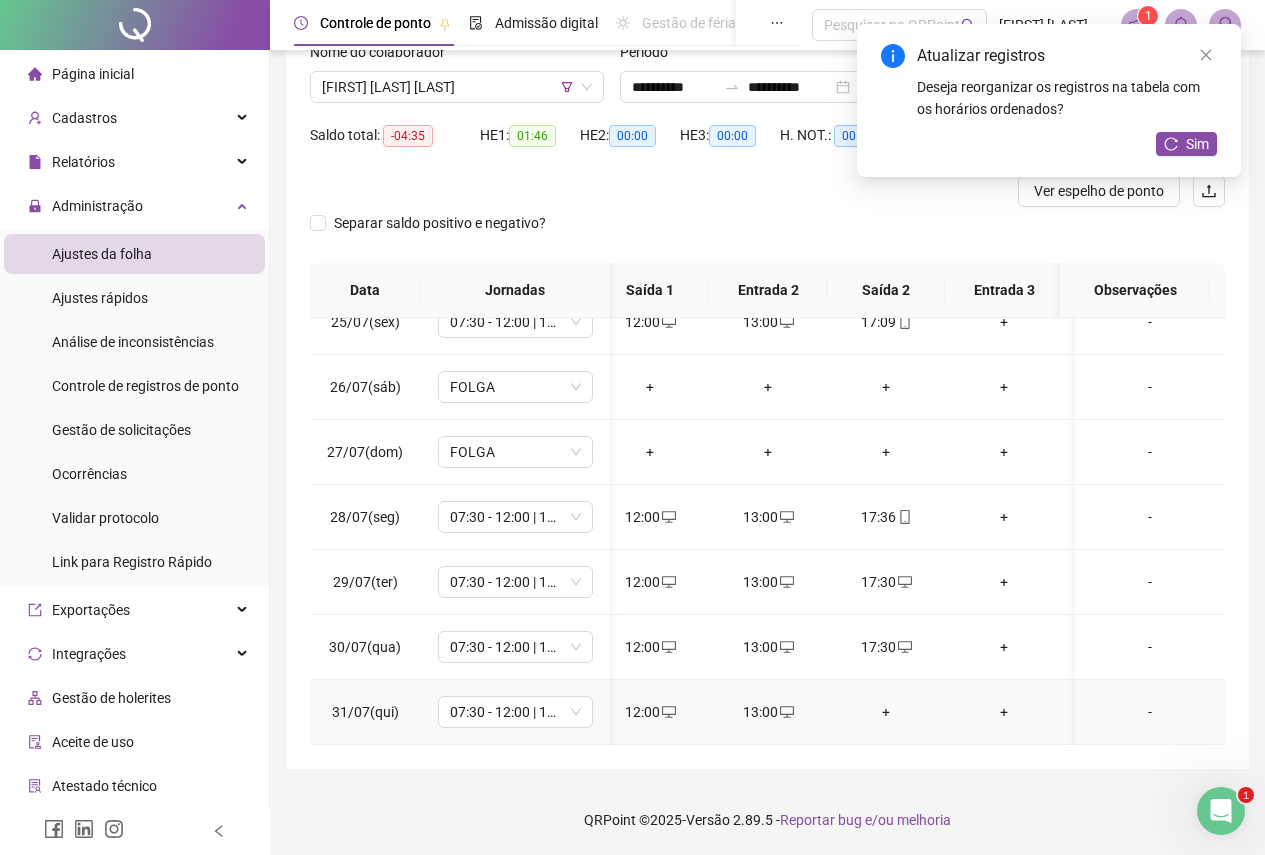 click on "+" at bounding box center [886, 712] 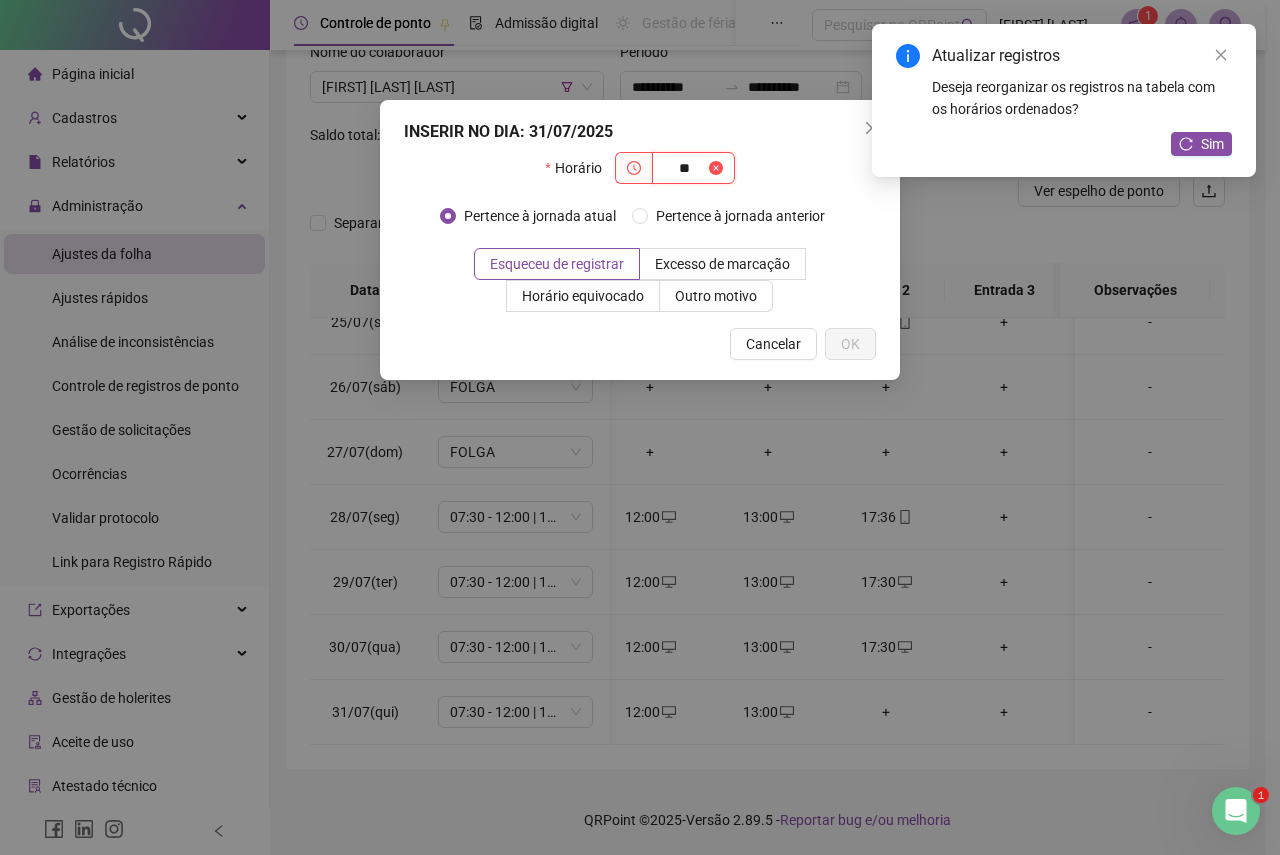 type on "*" 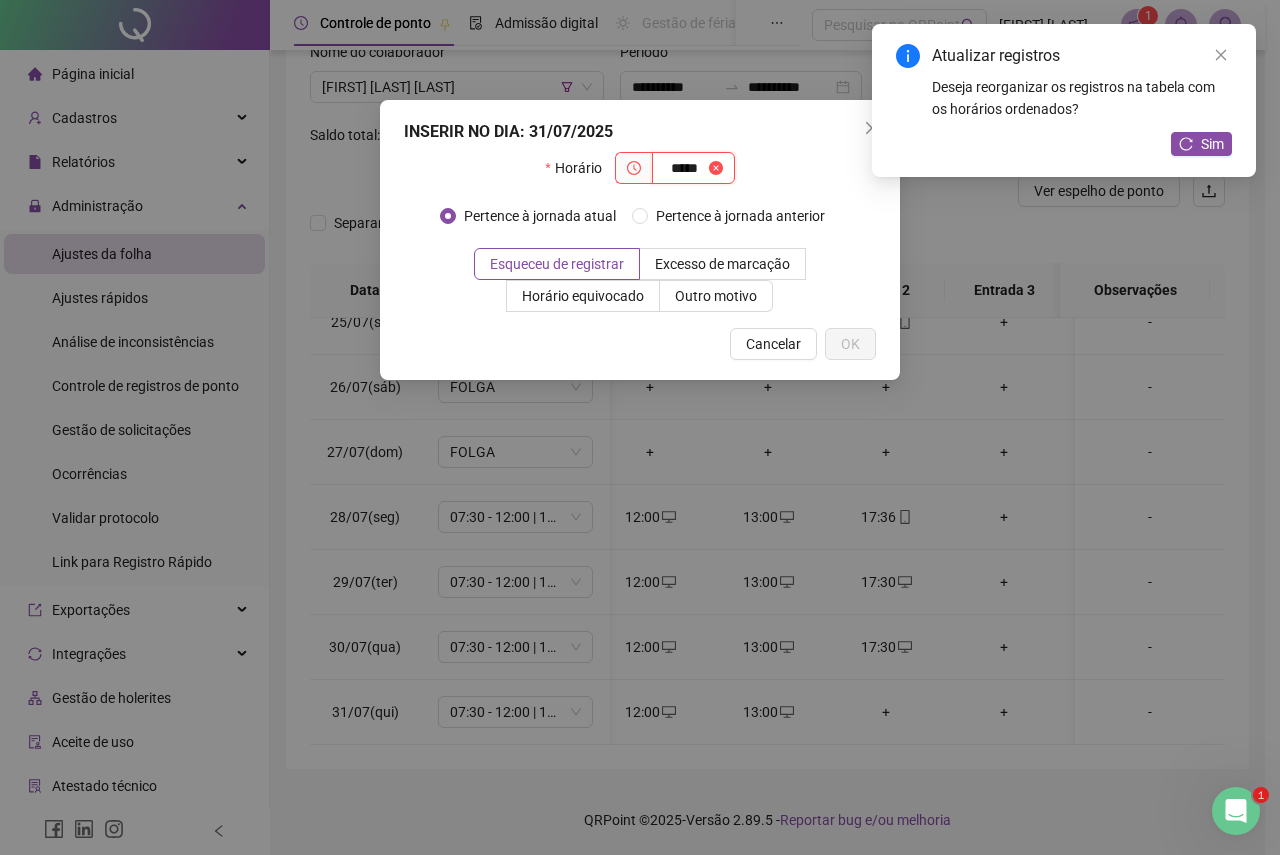 type on "*****" 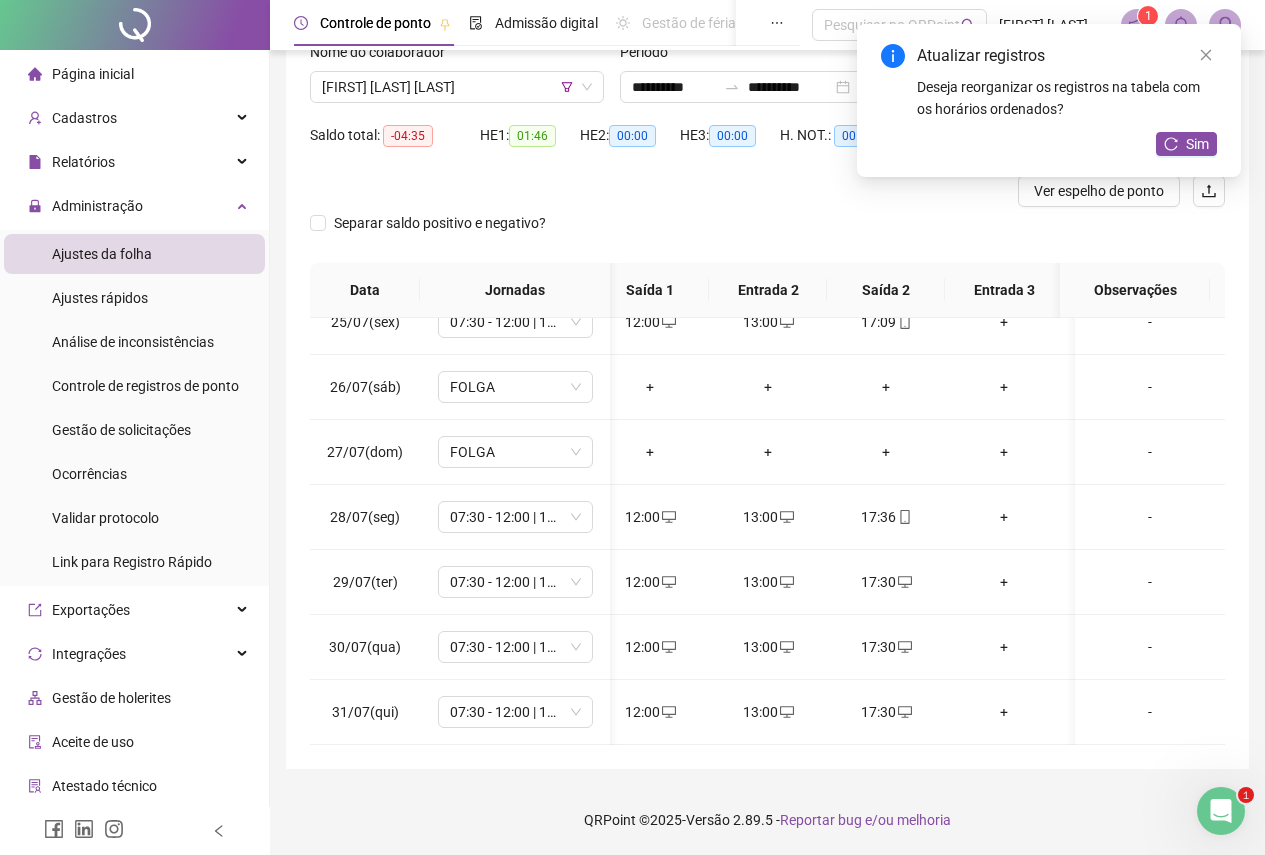 click on "Atualizar registros Deseja reorganizar os registros na tabela com os horários ordenados? Sim" at bounding box center (1049, 100) 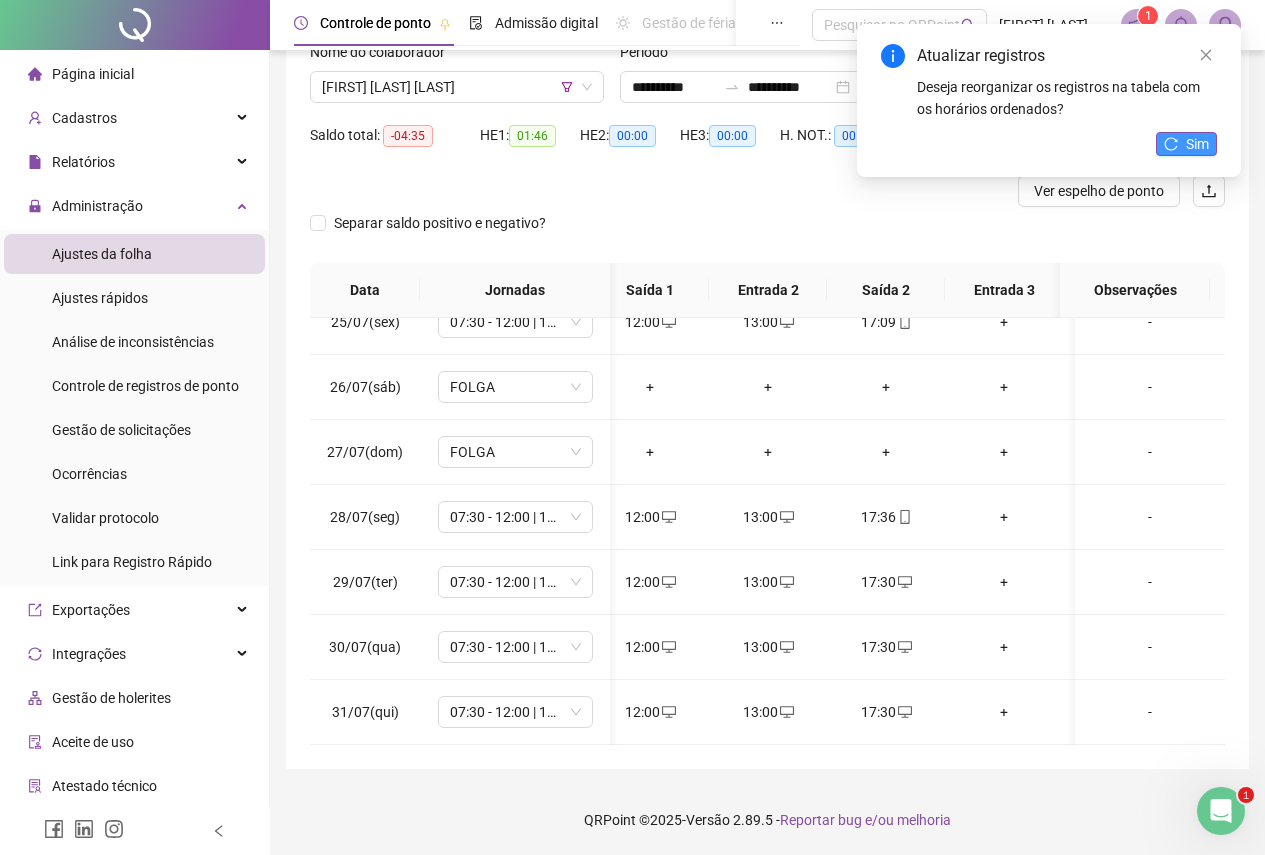 click 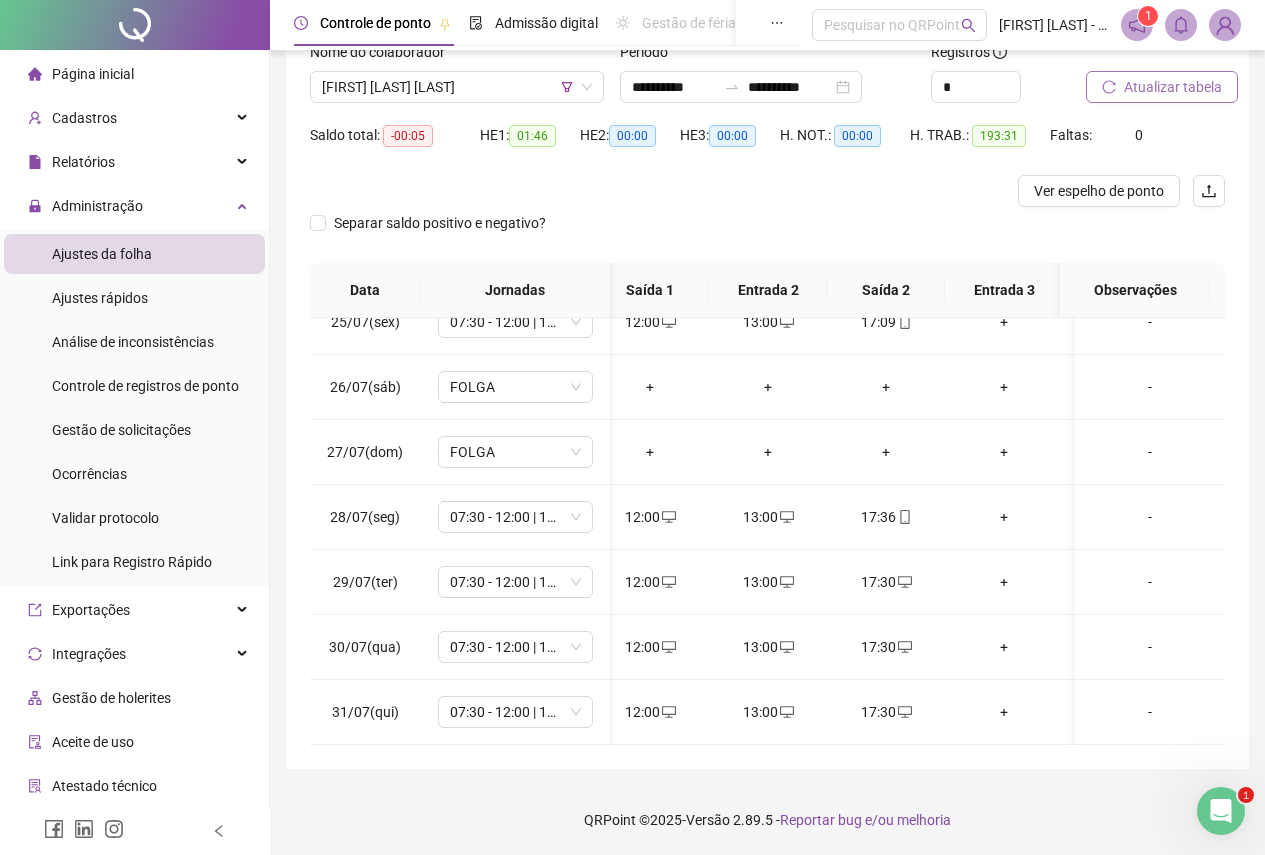 scroll, scrollTop: 1603, scrollLeft: 110, axis: both 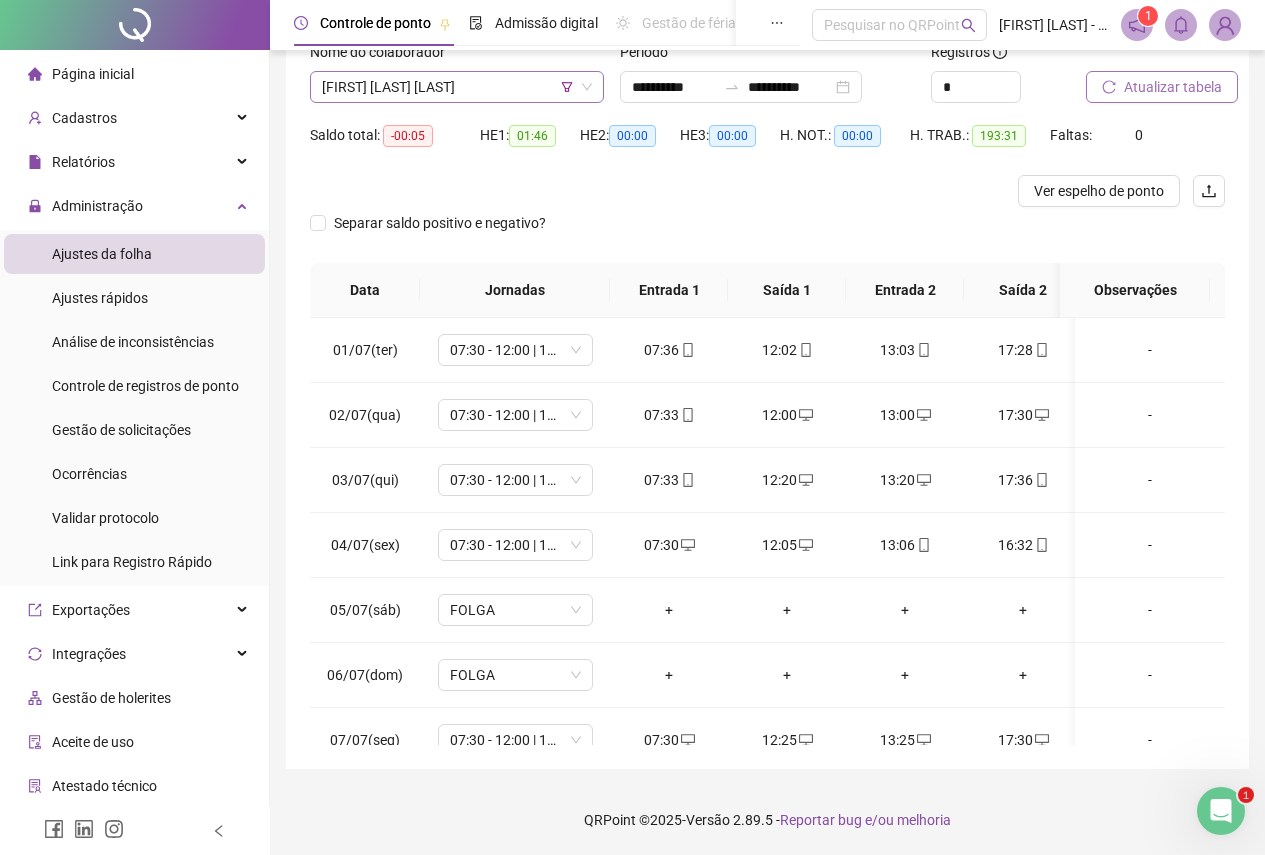 click on "[FIRST] [LAST] [LAST]" at bounding box center (457, 87) 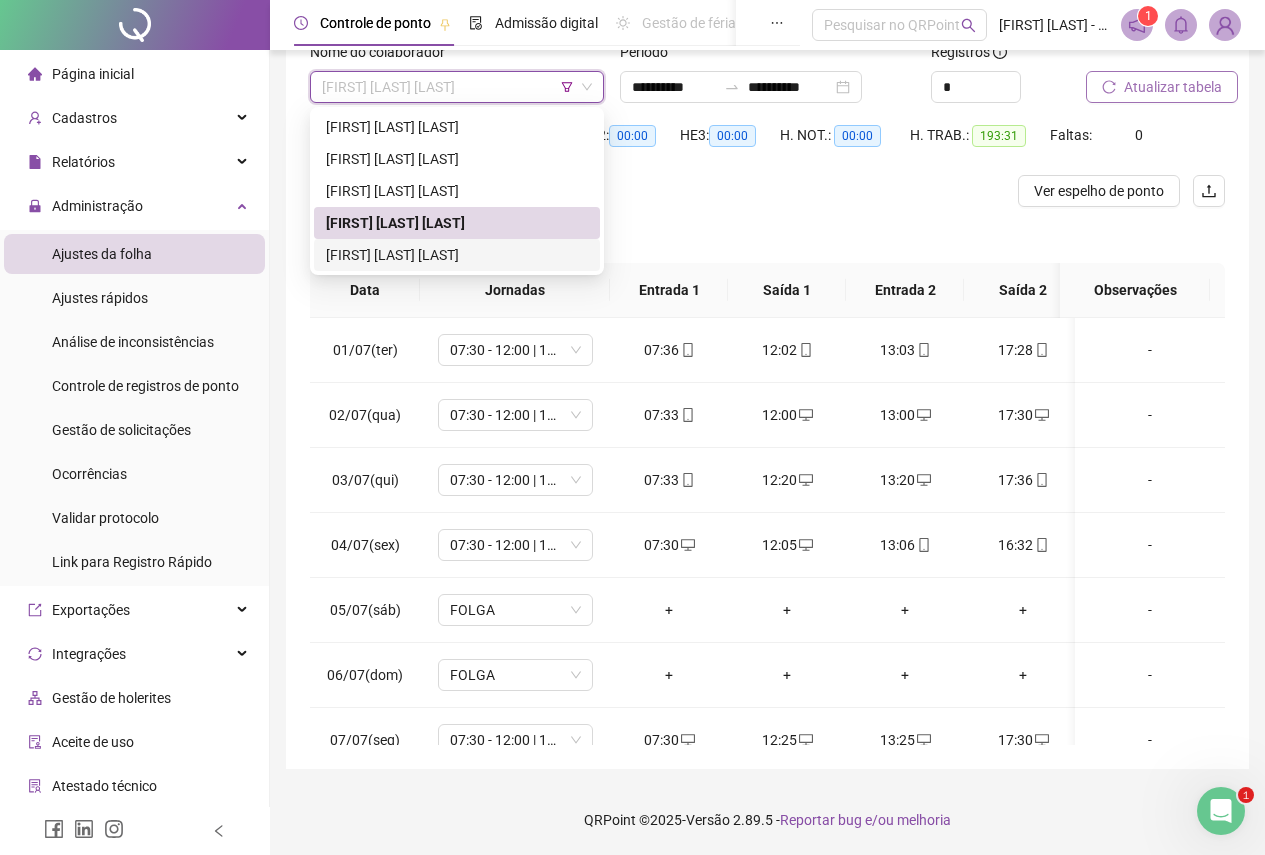 click on "[FIRST] [LAST] [LAST]" at bounding box center (457, 255) 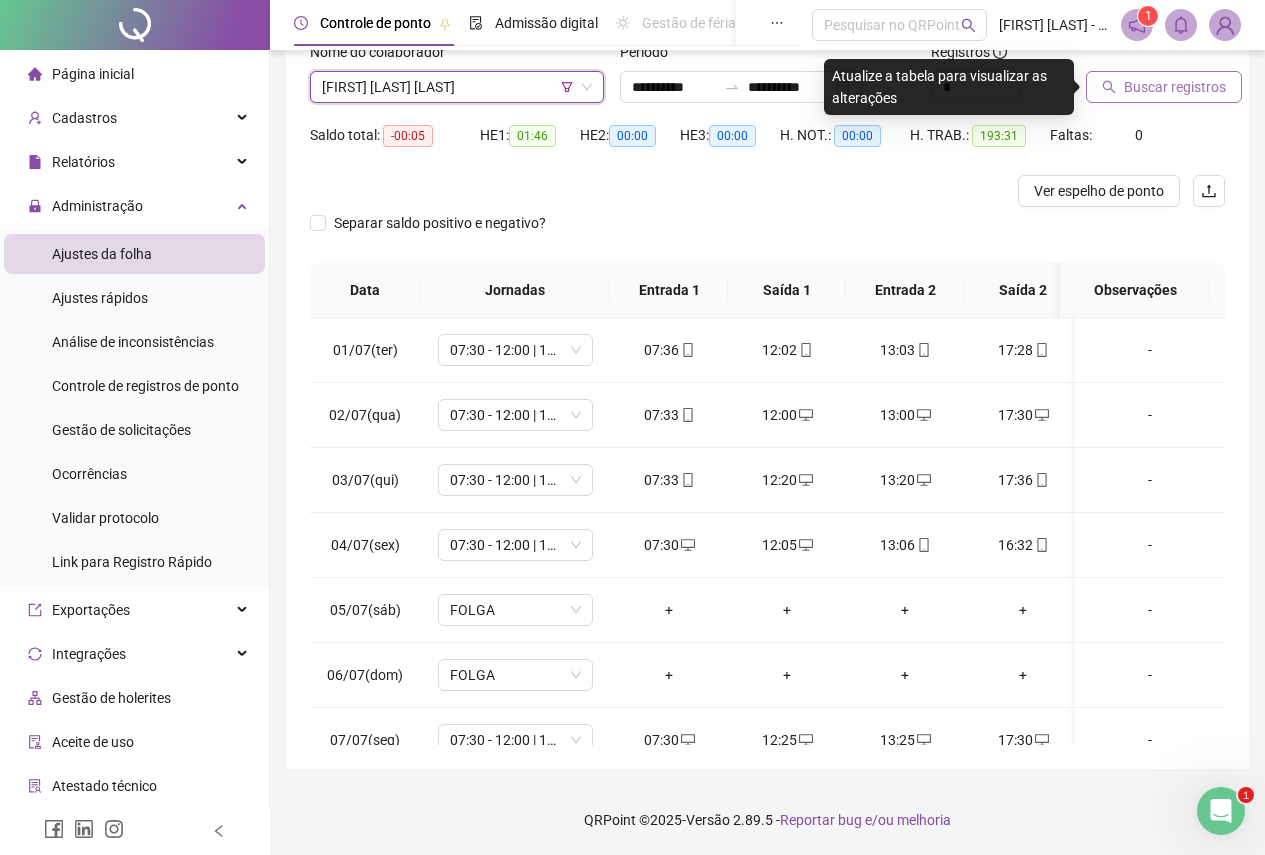 click on "Buscar registros" at bounding box center [1175, 87] 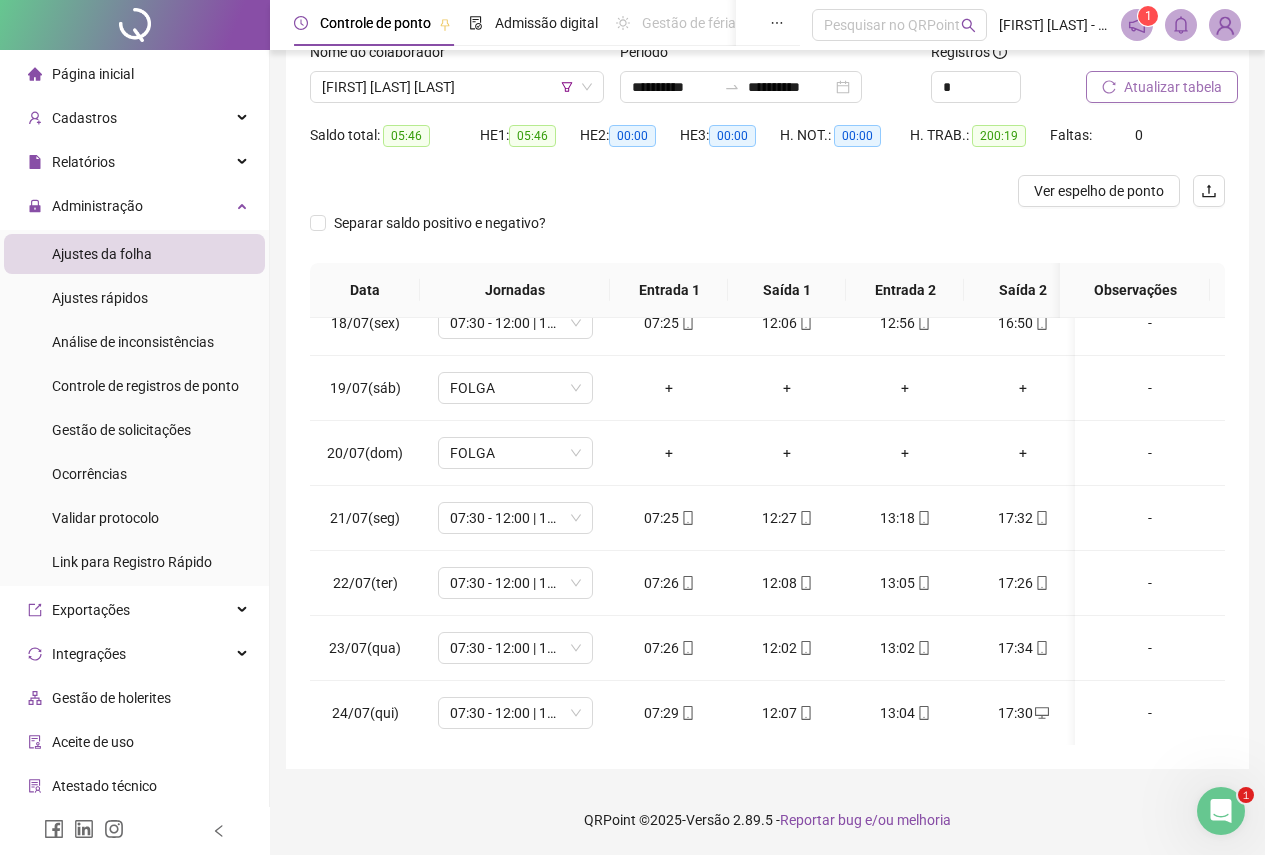 scroll, scrollTop: 1103, scrollLeft: 0, axis: vertical 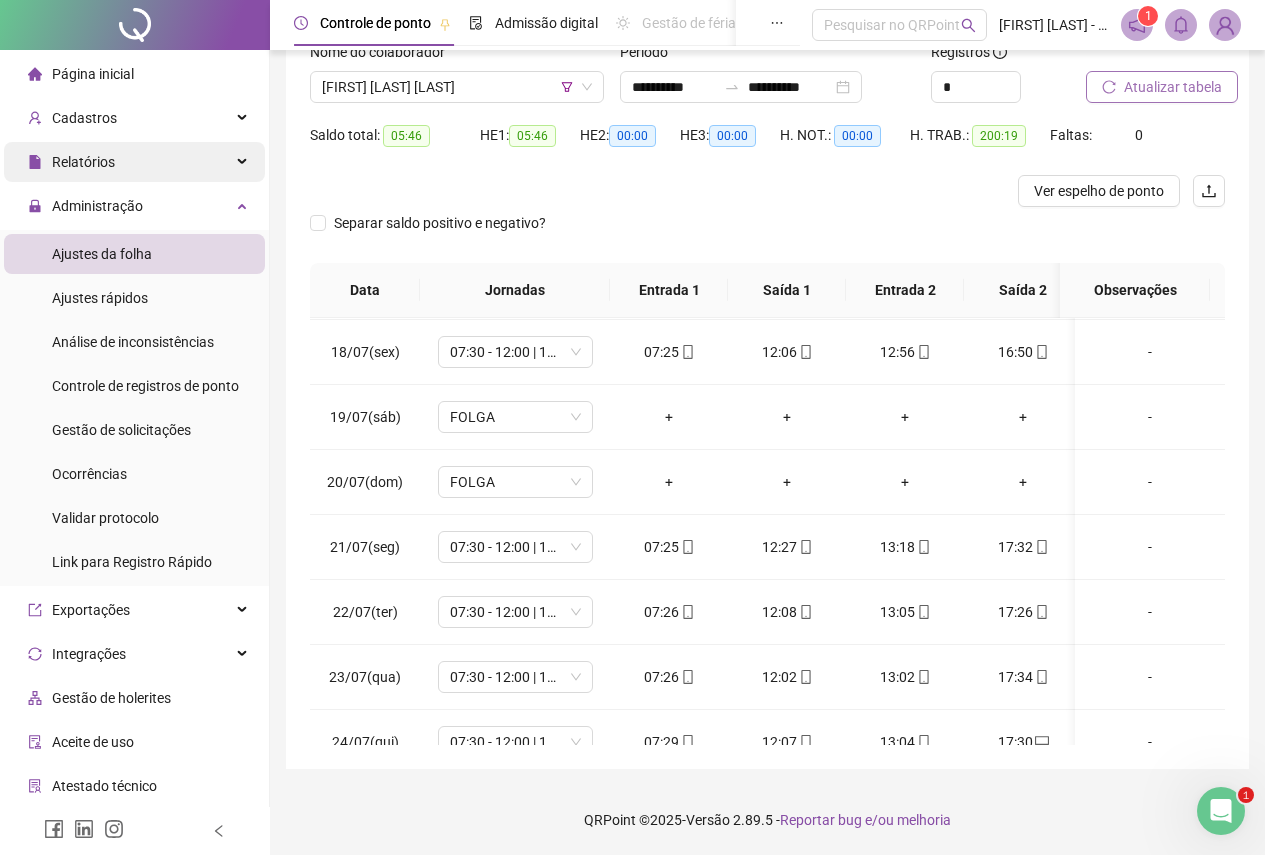 click on "Relatórios" at bounding box center [71, 162] 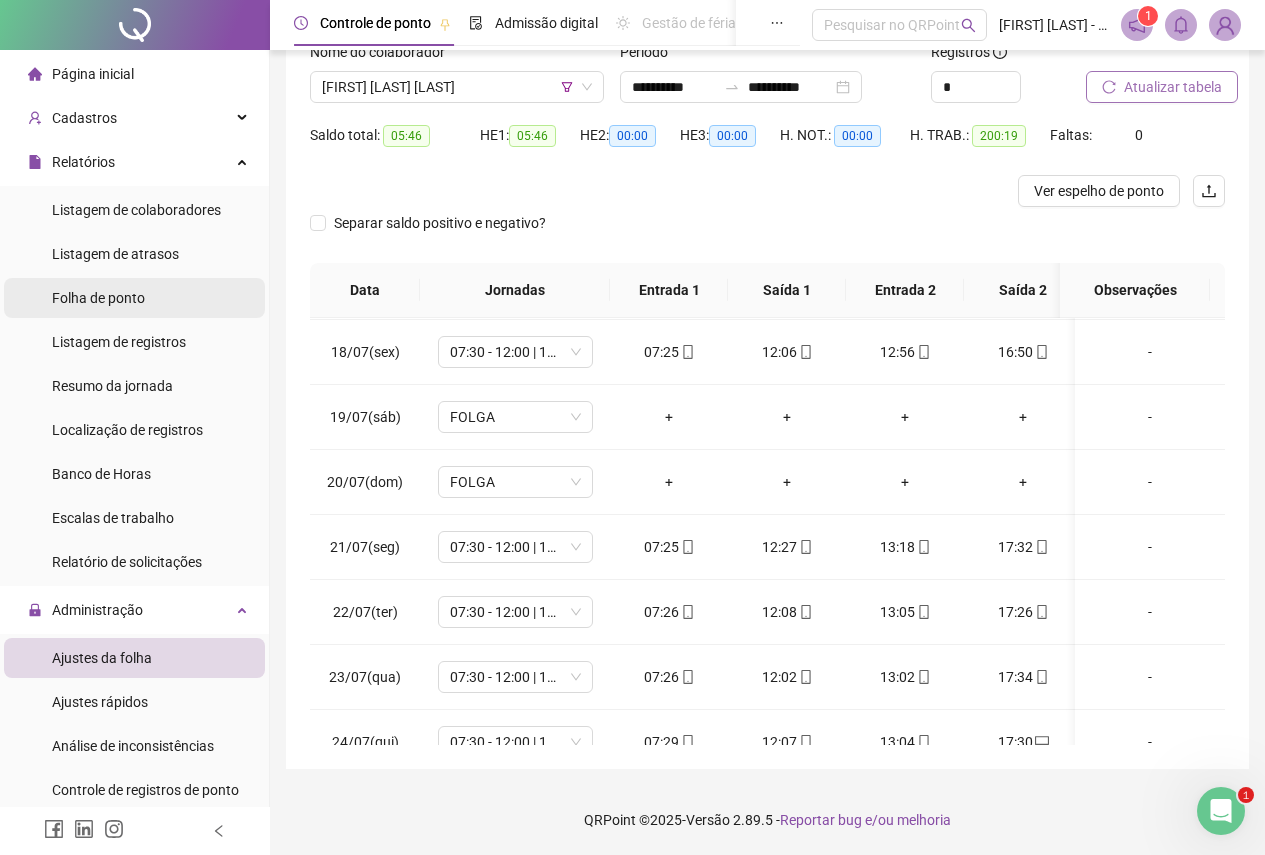 click on "Folha de ponto" at bounding box center (98, 298) 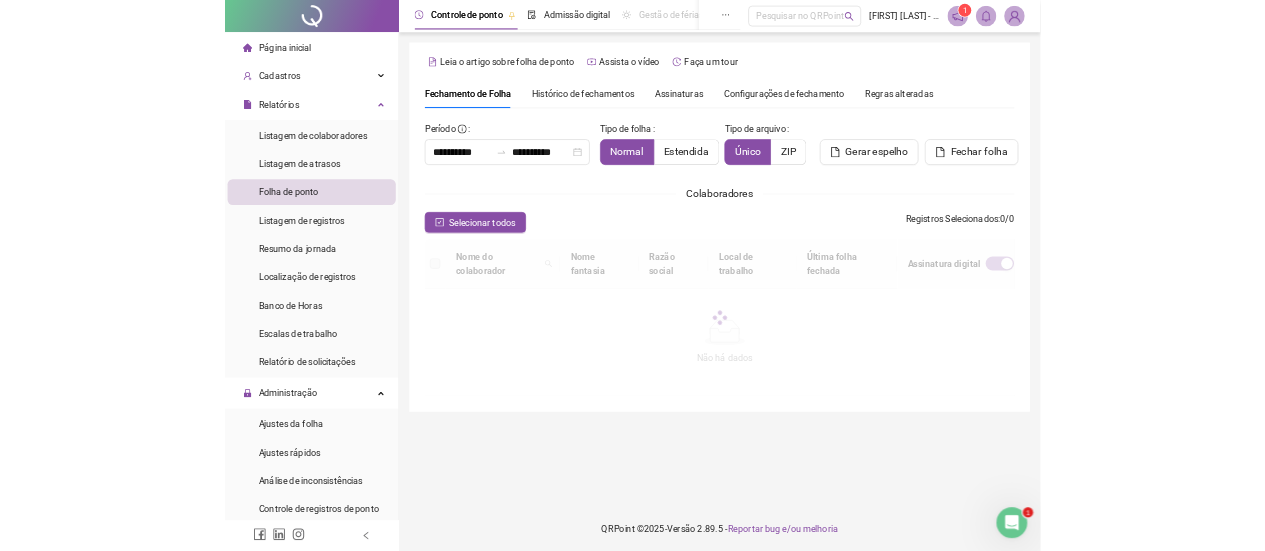 scroll, scrollTop: 0, scrollLeft: 0, axis: both 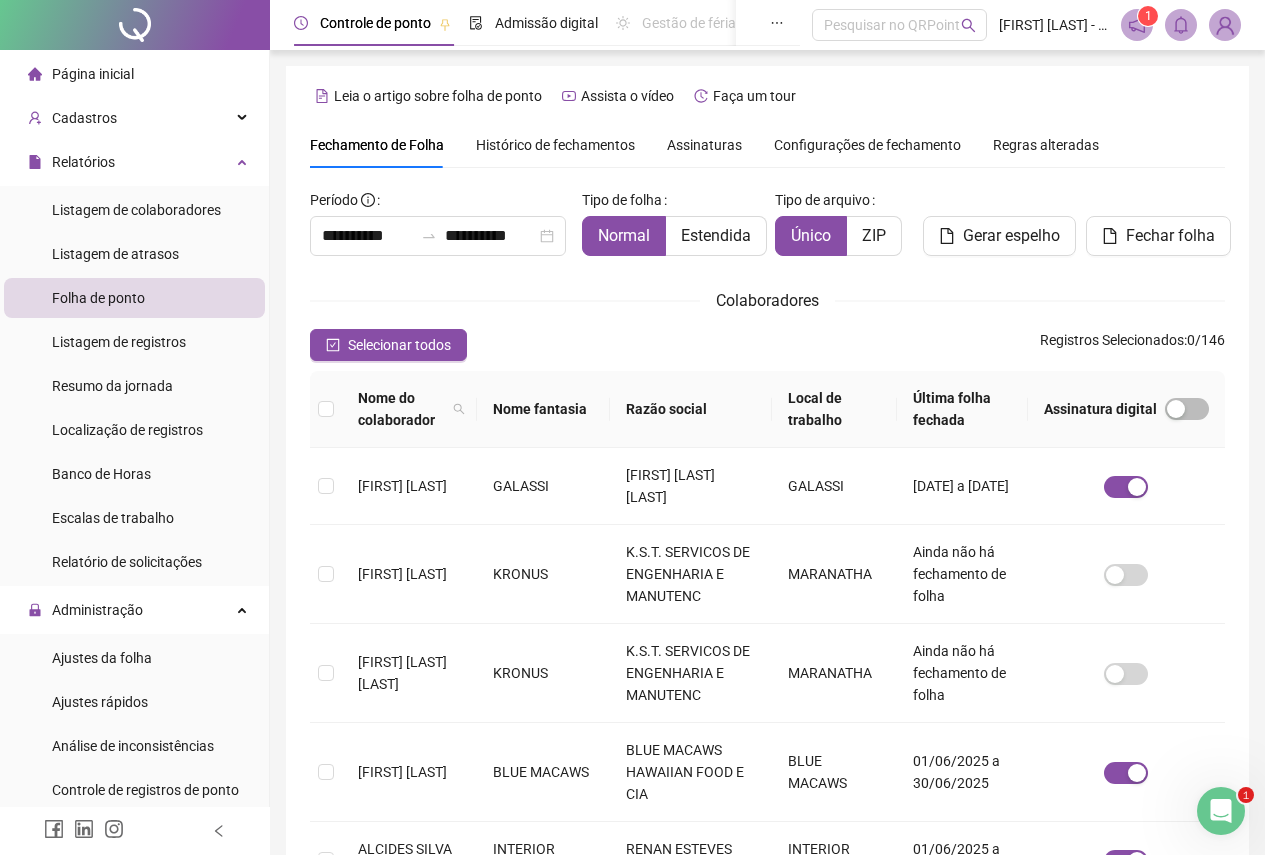 click on "Nome fantasia" at bounding box center (543, 409) 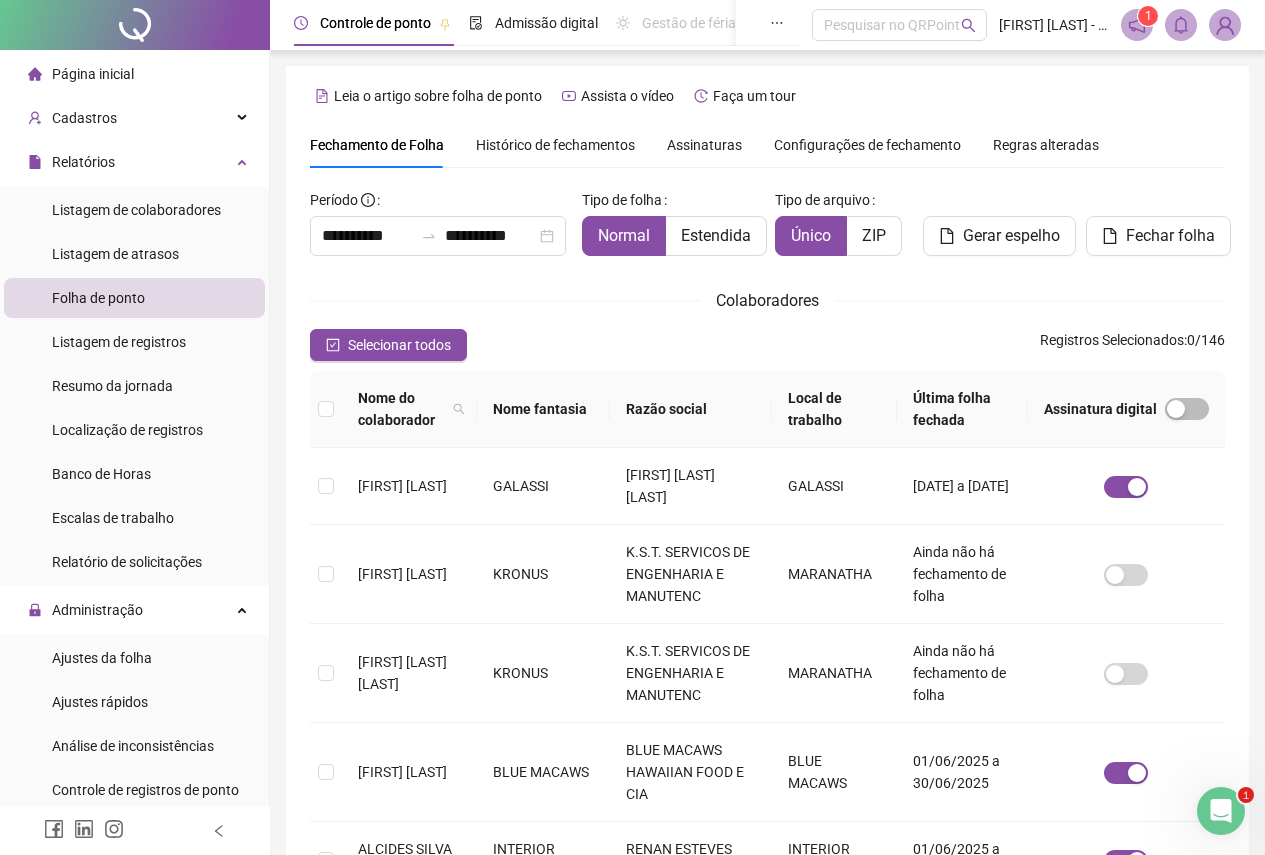 click on "Nome fantasia" at bounding box center (543, 409) 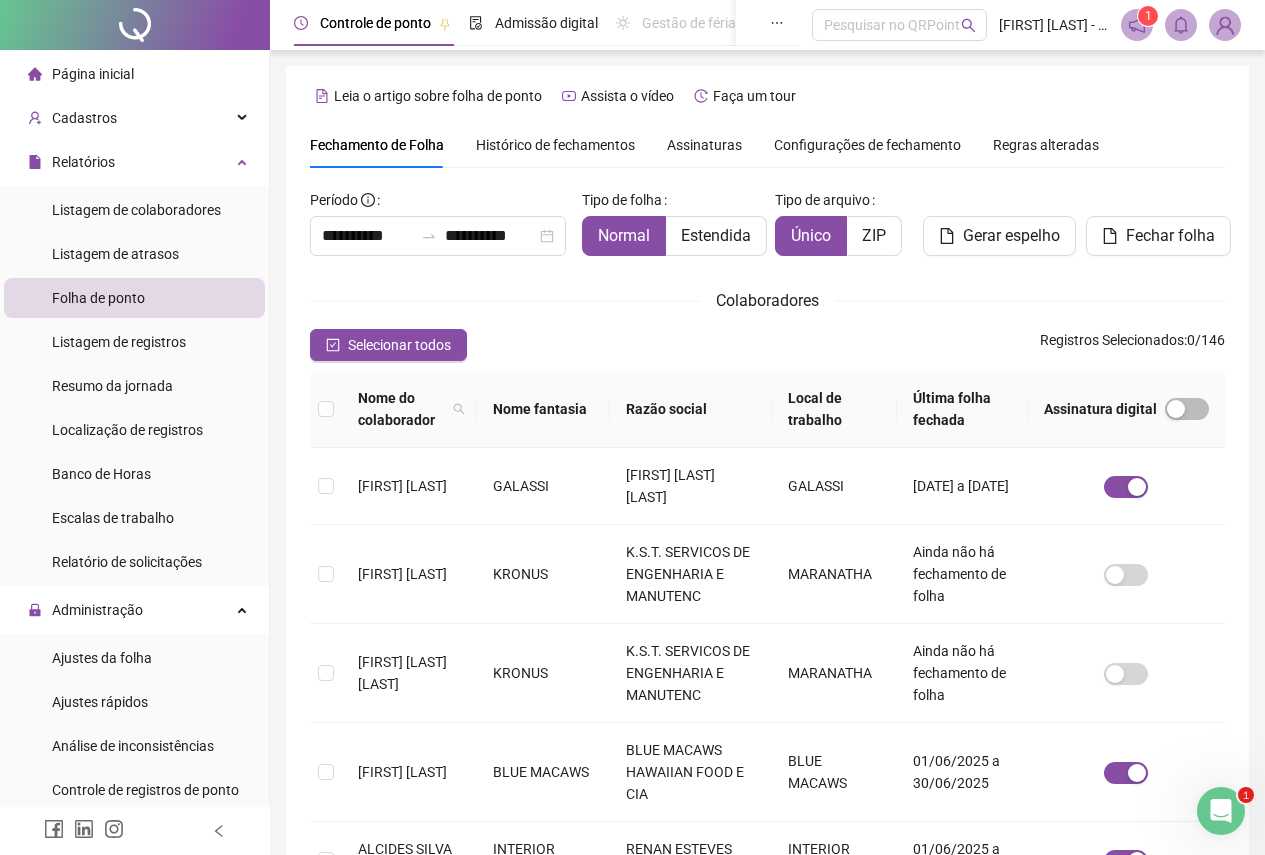 click on "Nome fantasia" at bounding box center (543, 409) 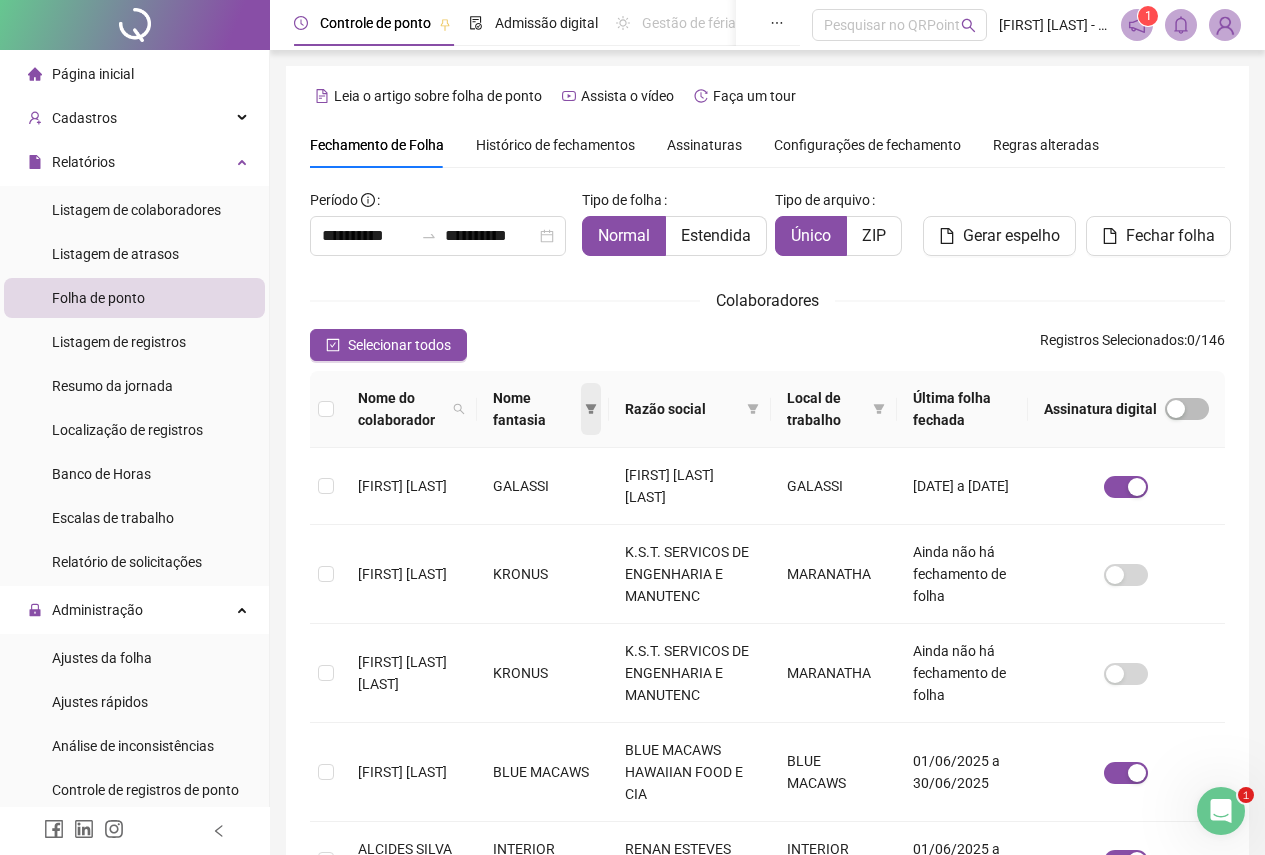 click at bounding box center (591, 409) 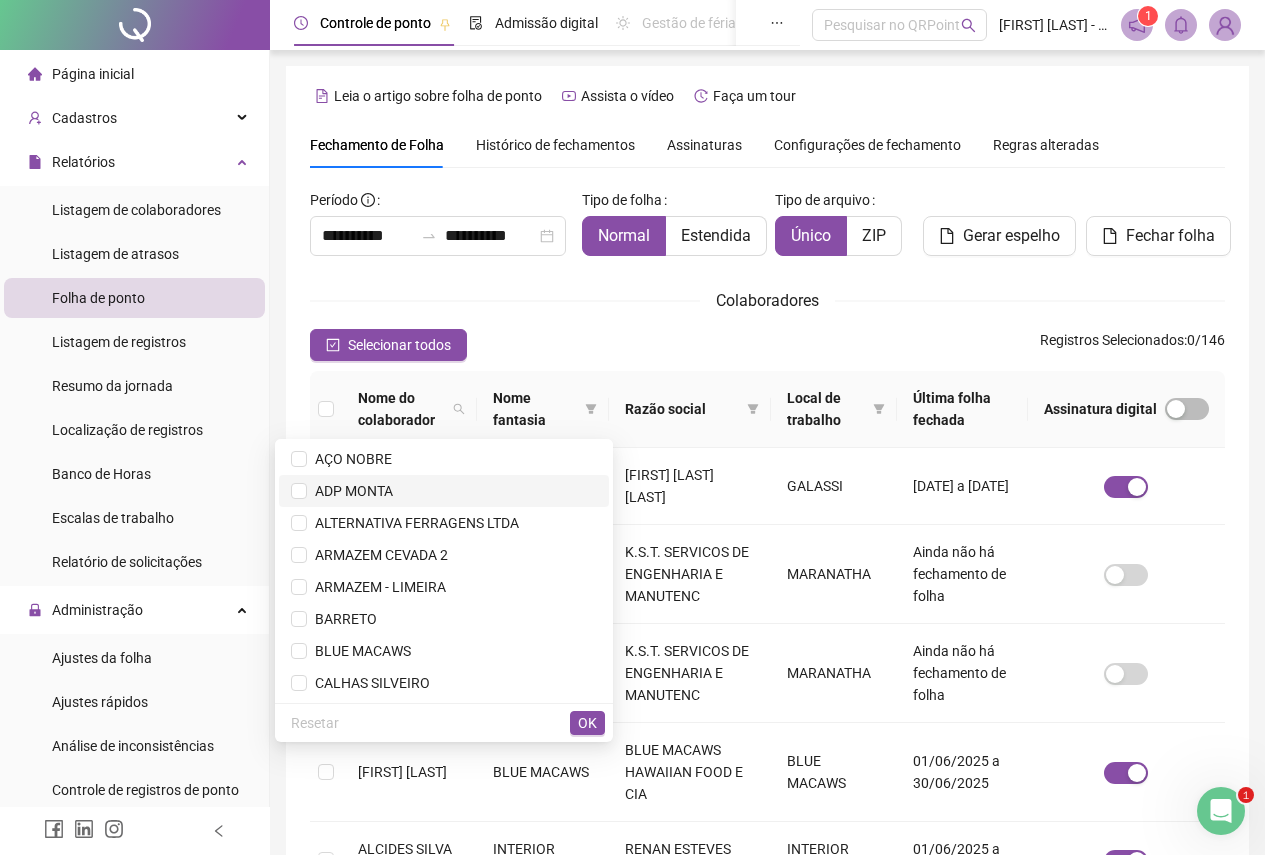 click on "ADP MONTA" at bounding box center [444, 491] 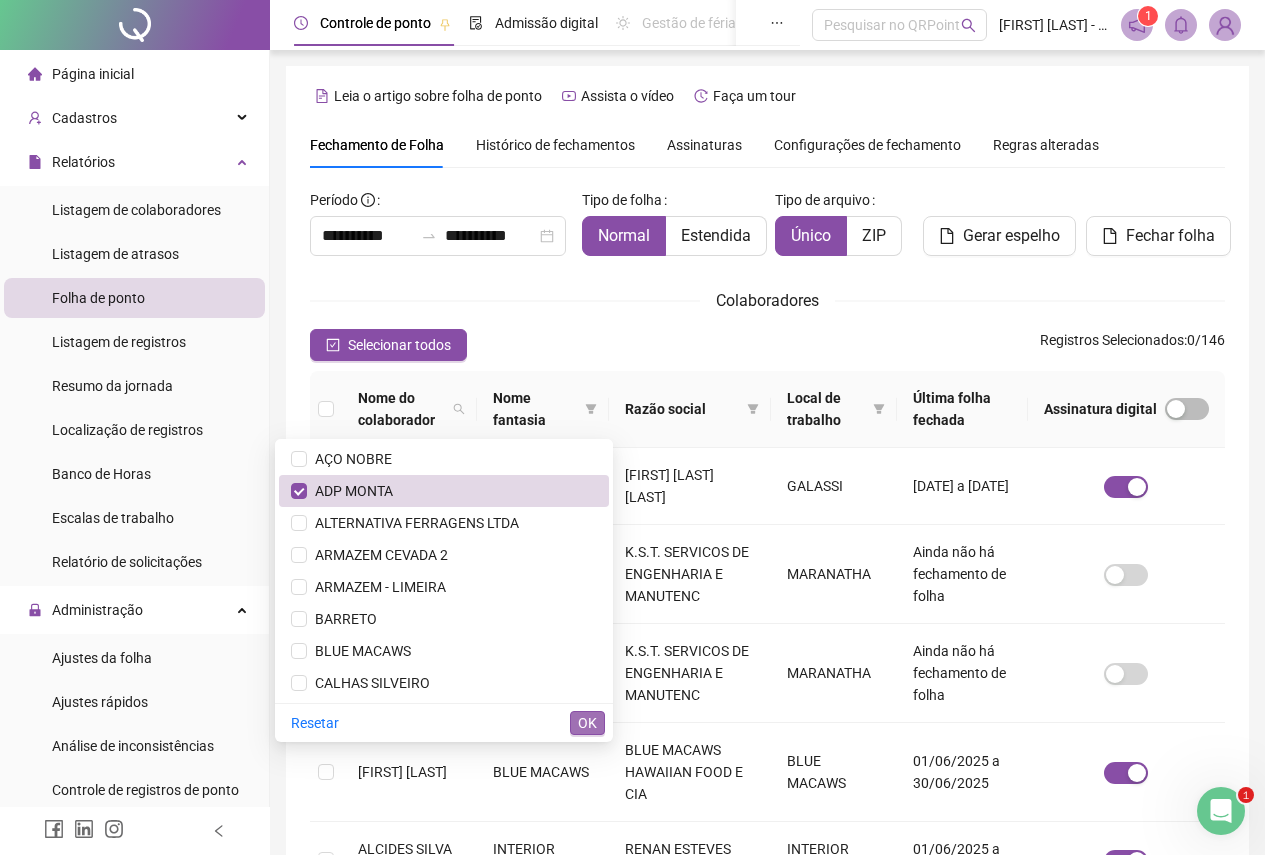 click on "OK" at bounding box center (587, 723) 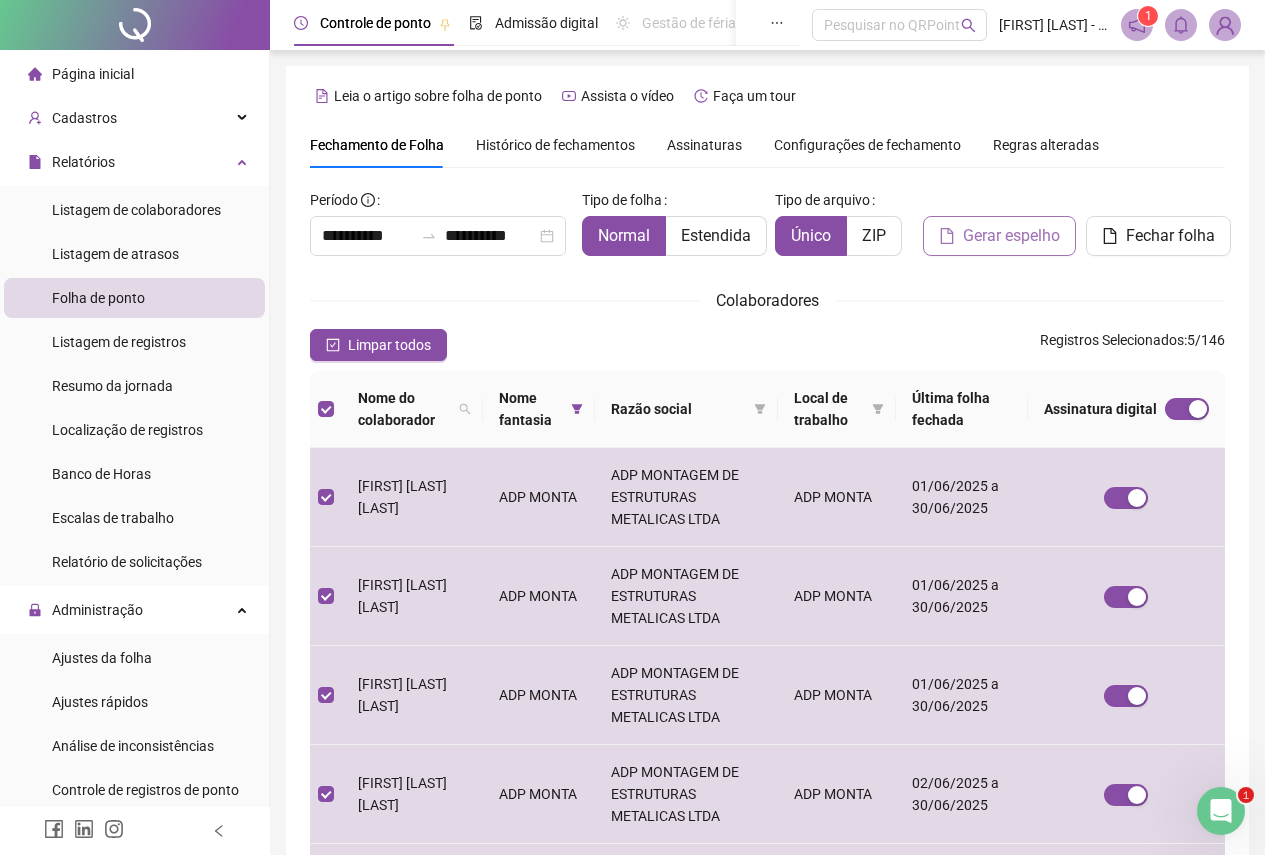 click on "Gerar espelho" at bounding box center [1011, 236] 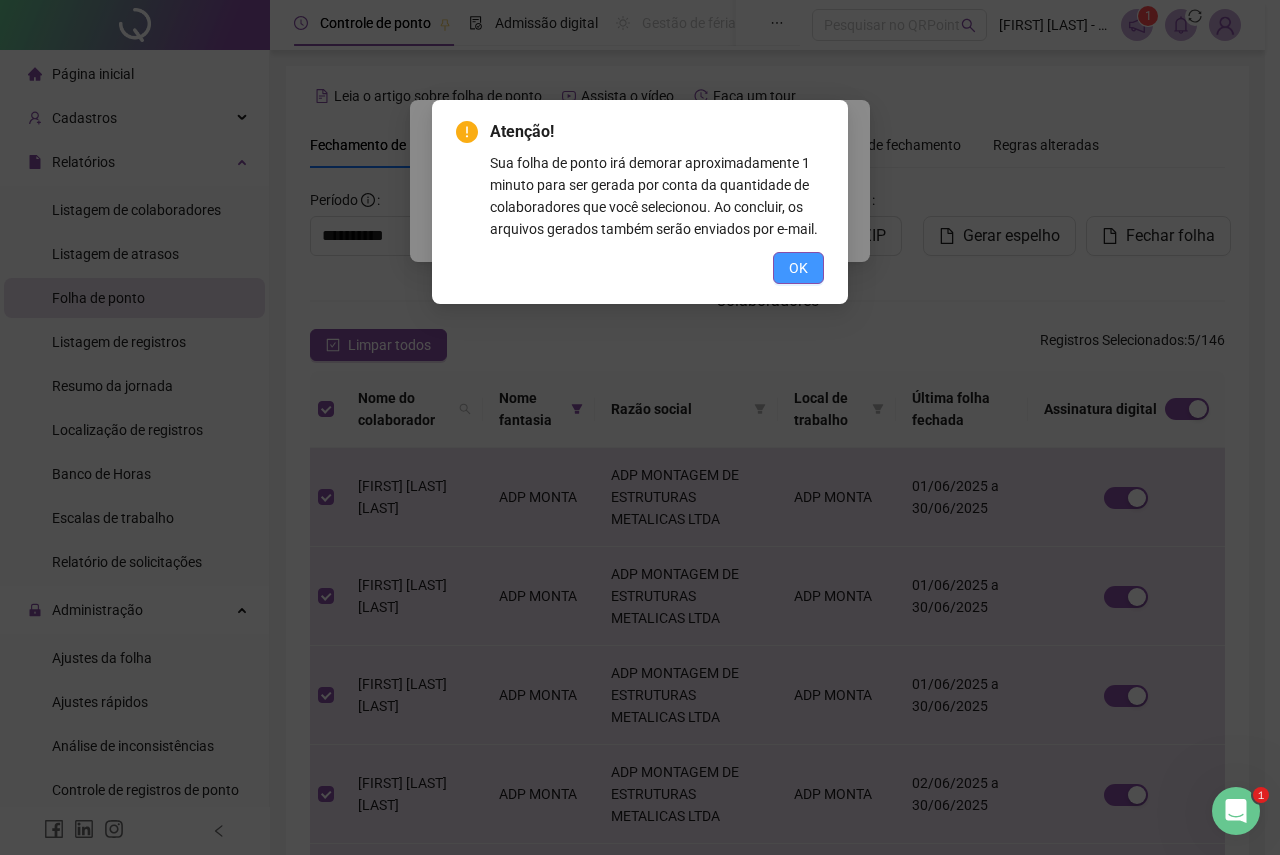 click on "OK" at bounding box center [798, 268] 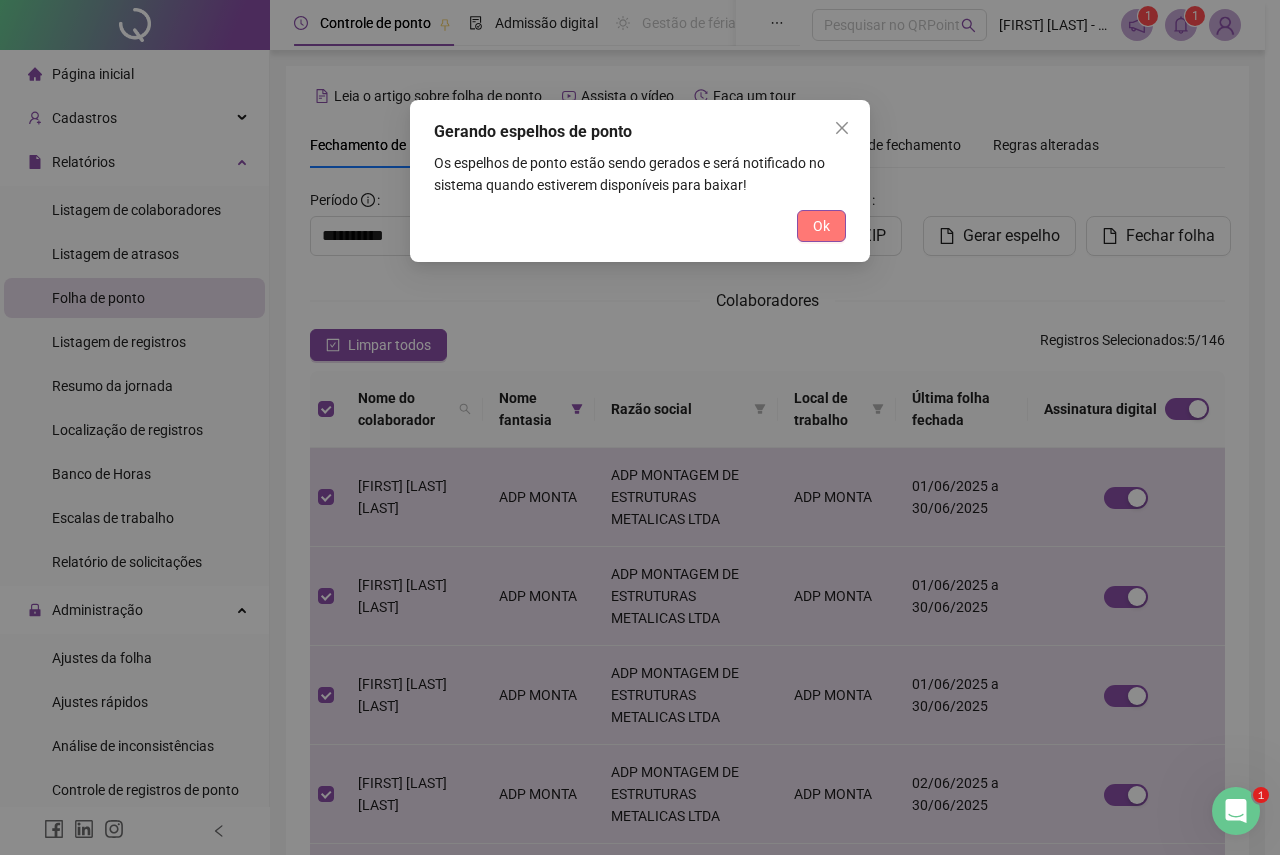 click on "Ok" at bounding box center [821, 226] 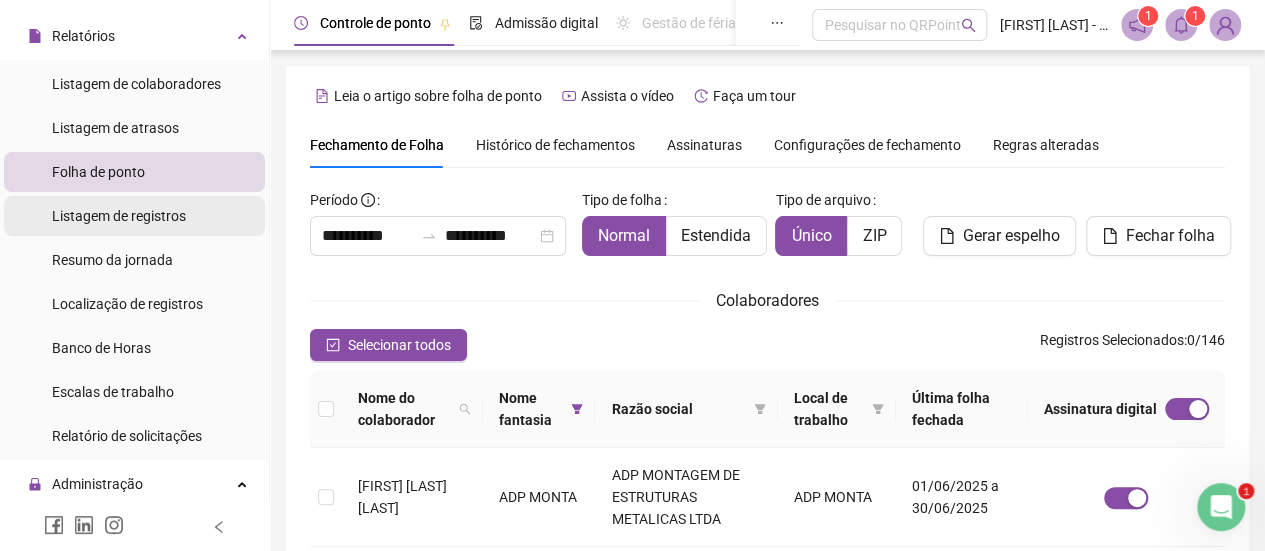 scroll, scrollTop: 300, scrollLeft: 0, axis: vertical 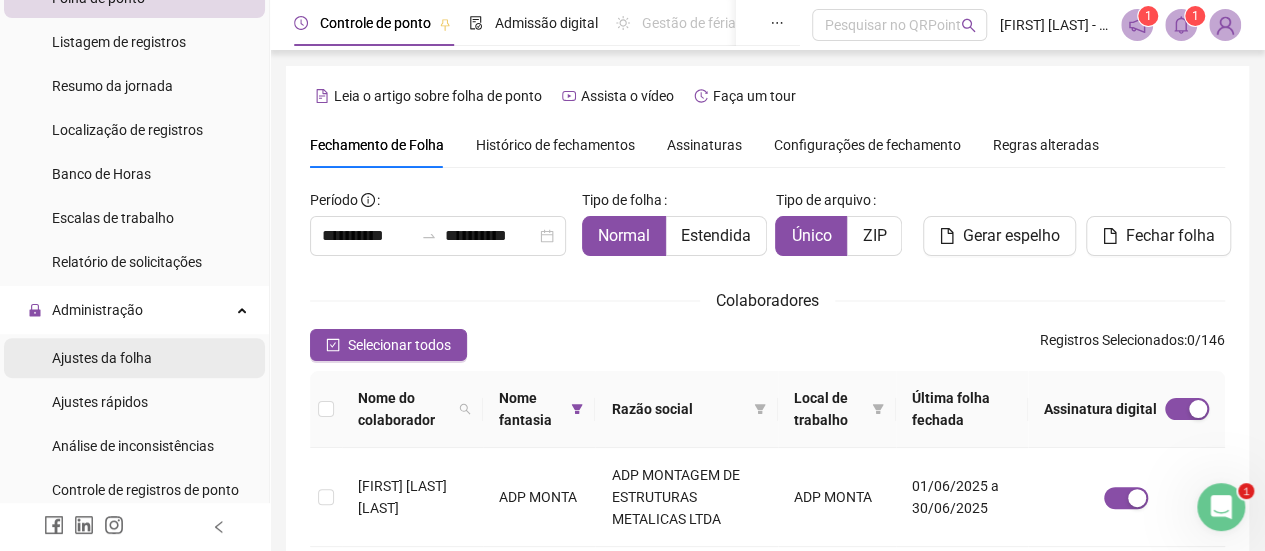 click on "Ajustes da folha" at bounding box center (102, 358) 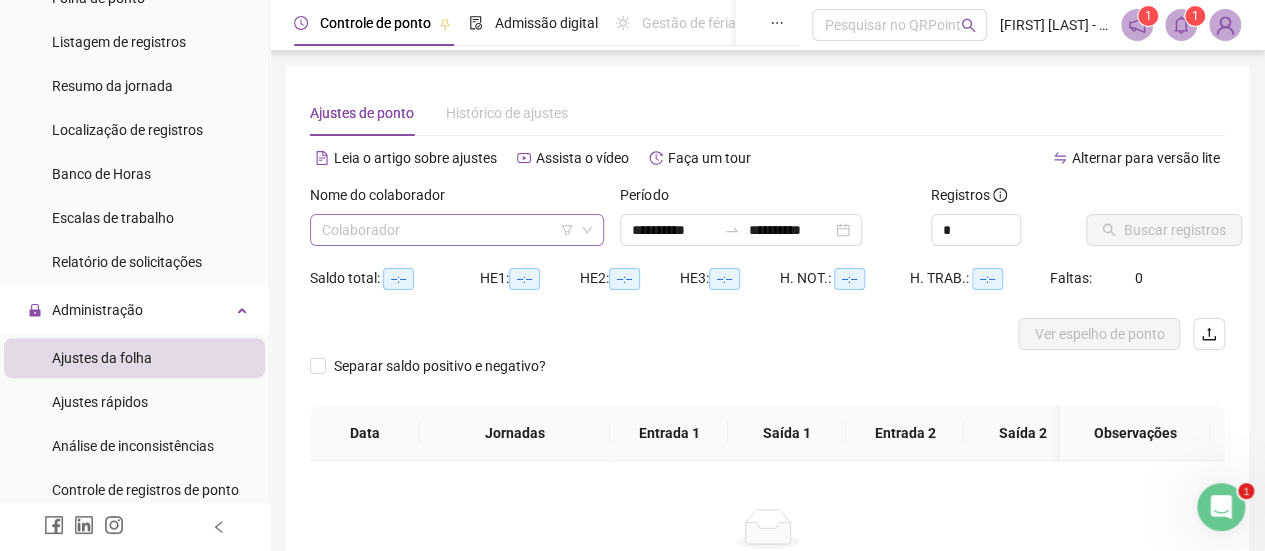 click at bounding box center (448, 230) 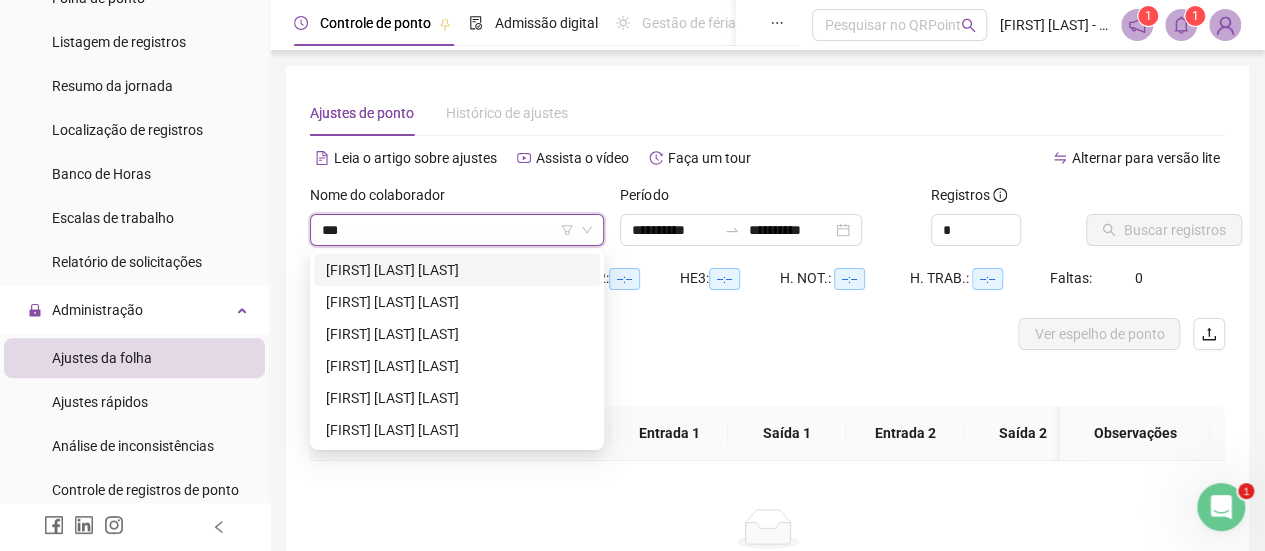 type on "****" 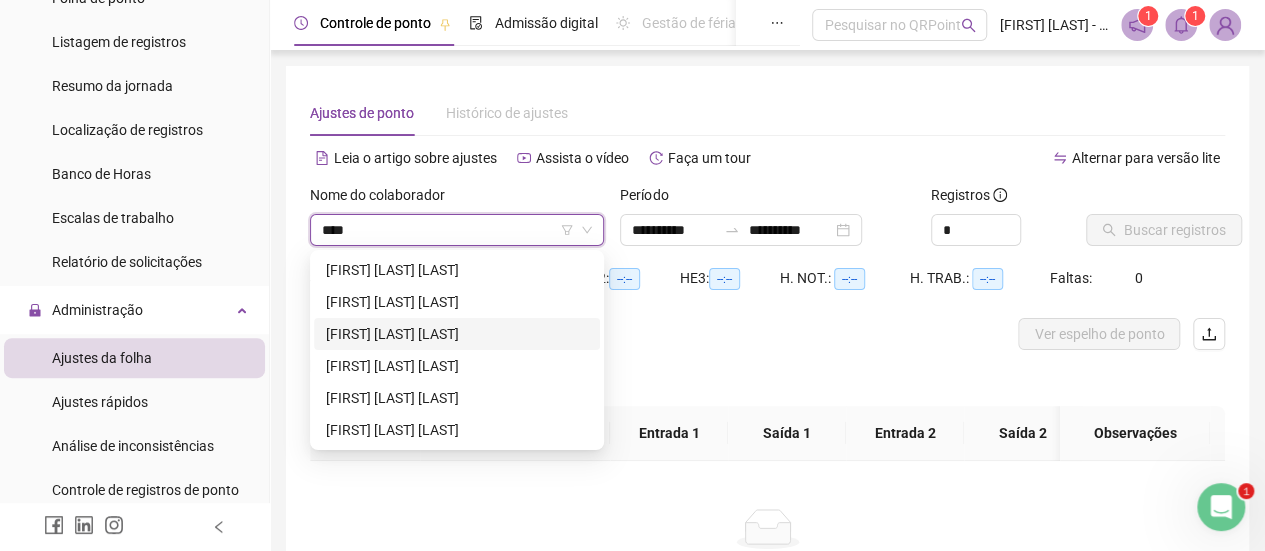 click on "[FIRST] [LAST] [LAST]" at bounding box center [457, 334] 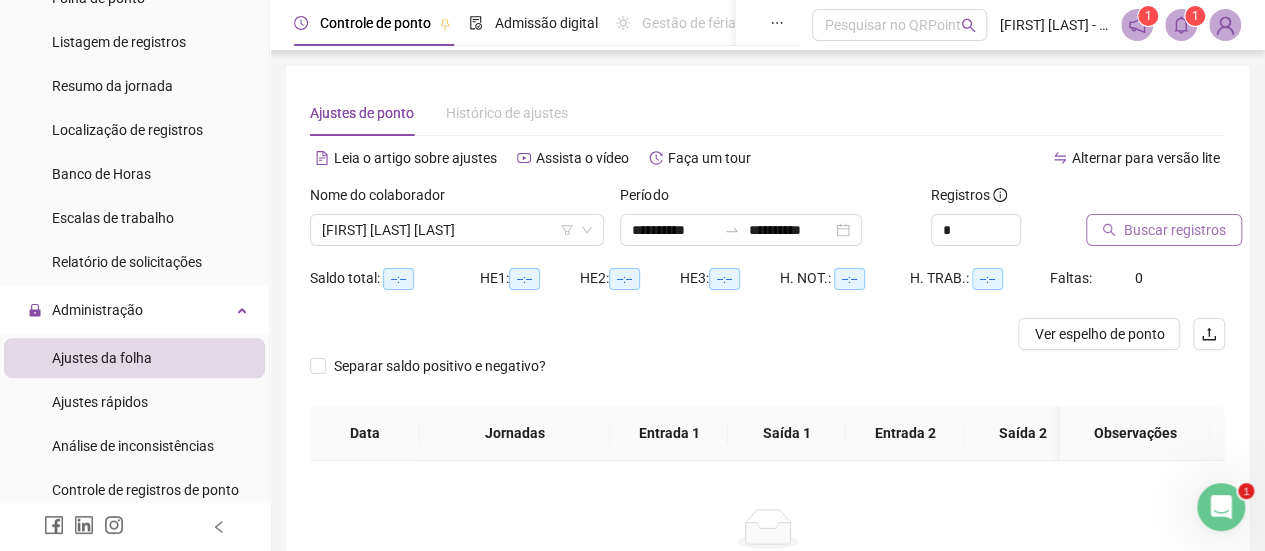 click on "Buscar registros" at bounding box center (1164, 230) 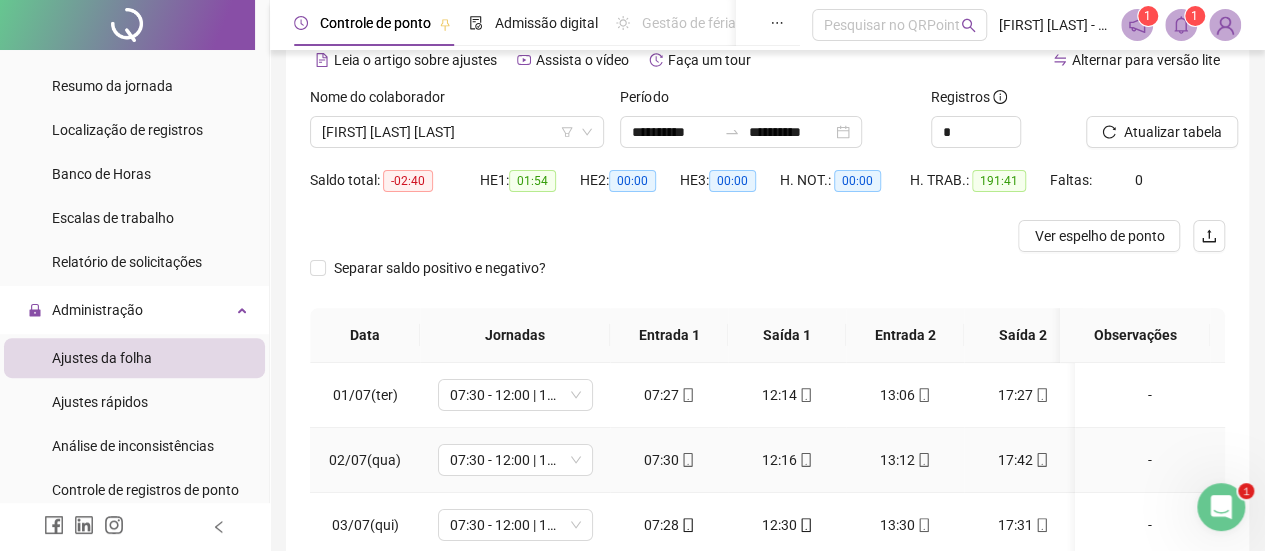 scroll, scrollTop: 0, scrollLeft: 0, axis: both 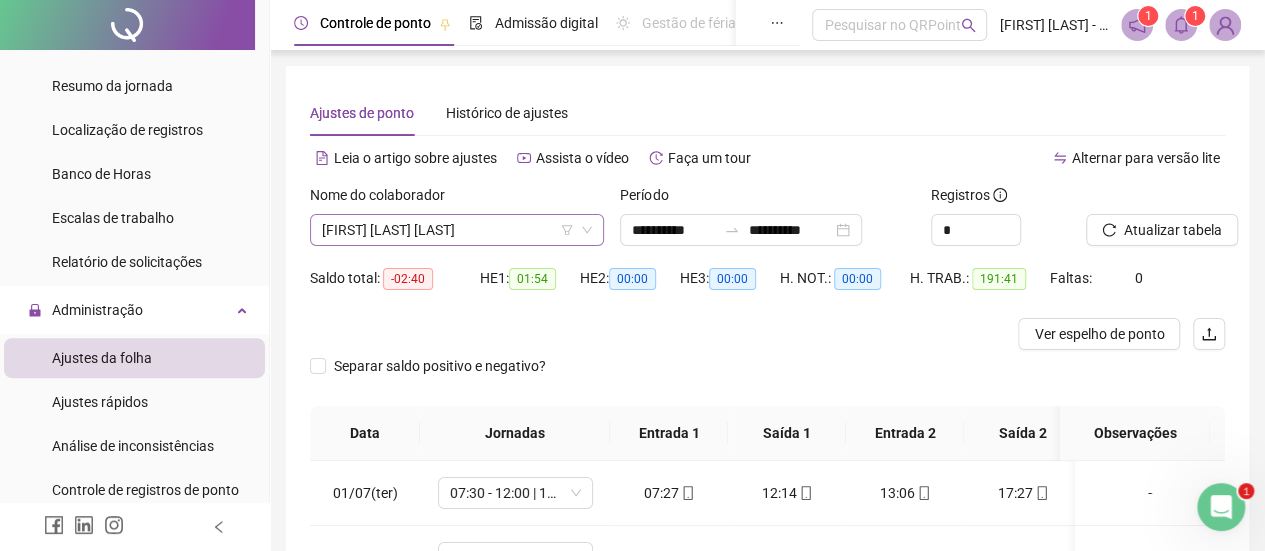 click on "[FIRST] [LAST] [LAST]" at bounding box center [457, 230] 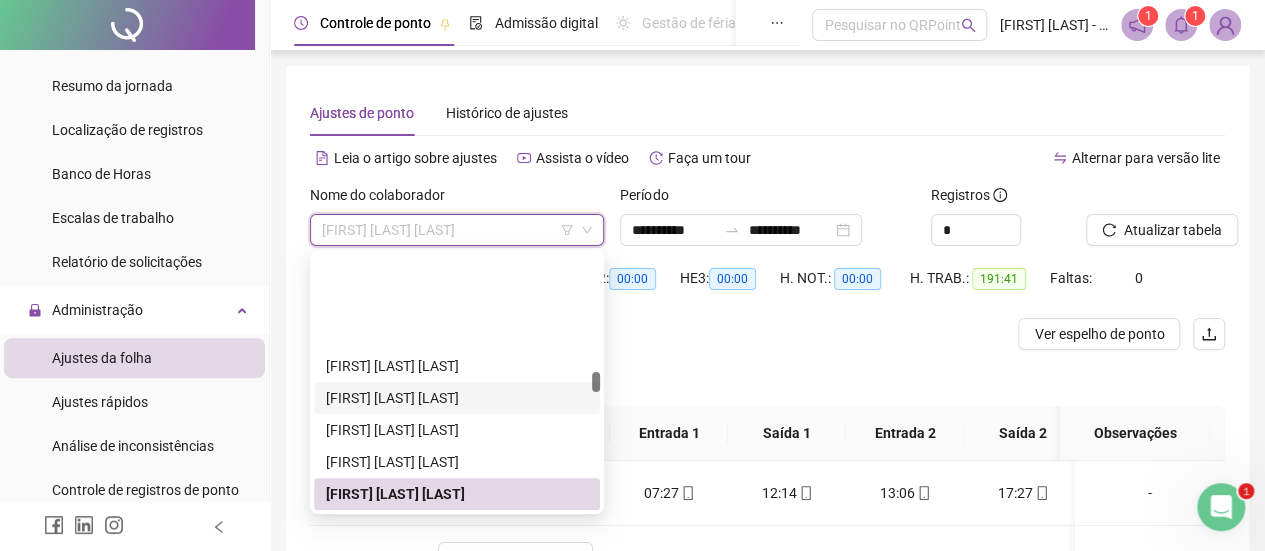 scroll, scrollTop: 2212, scrollLeft: 0, axis: vertical 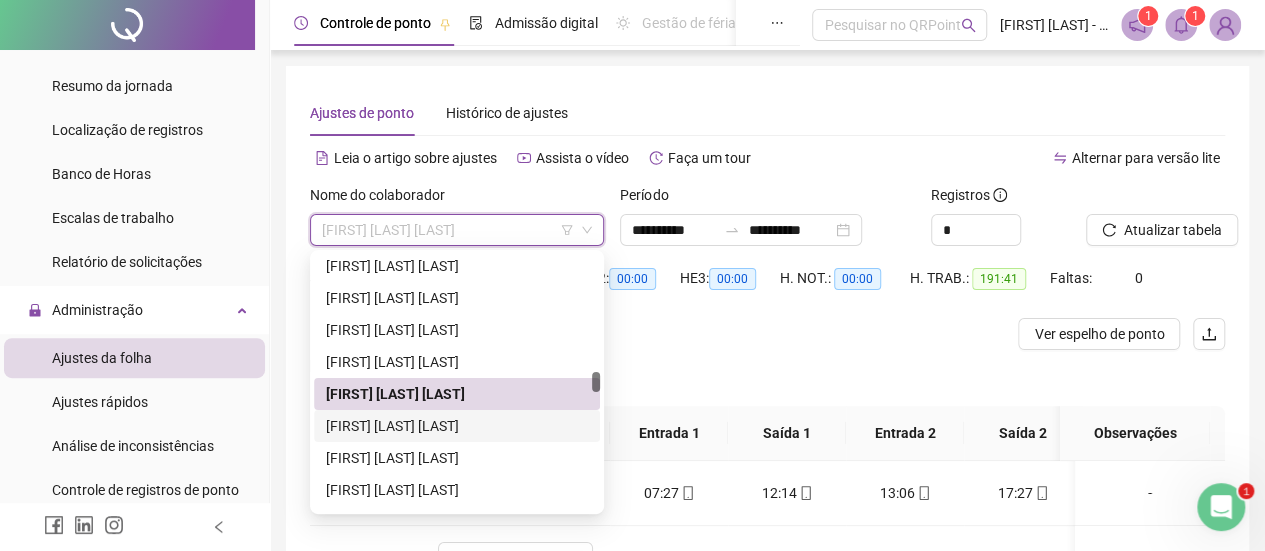 click on "[FIRST] [LAST] [LAST]" at bounding box center (457, 426) 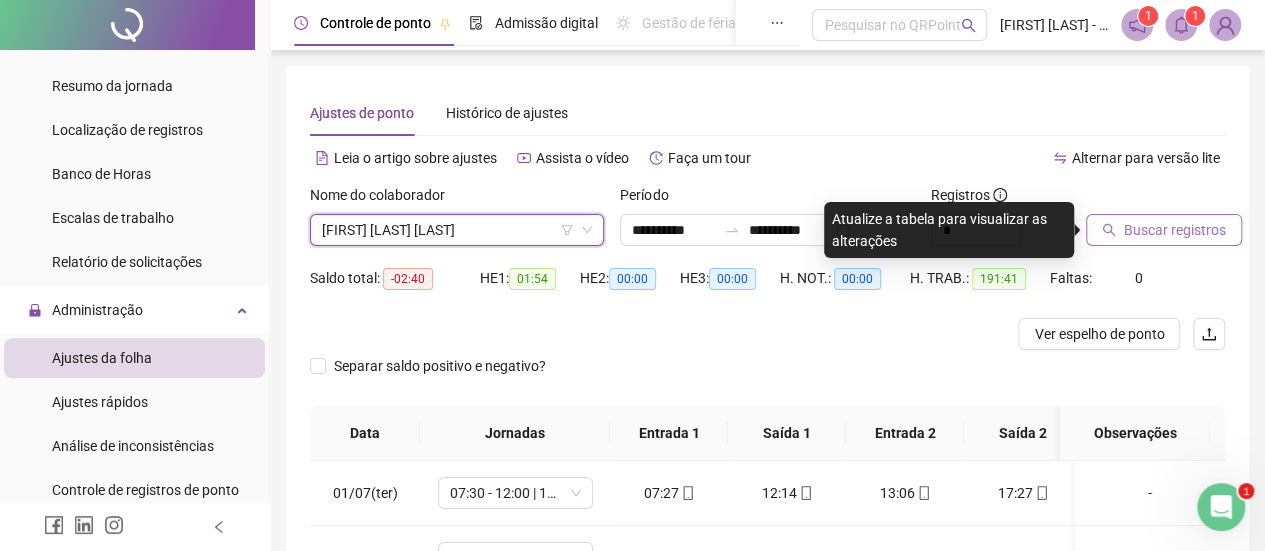 click on "Buscar registros" at bounding box center [1175, 230] 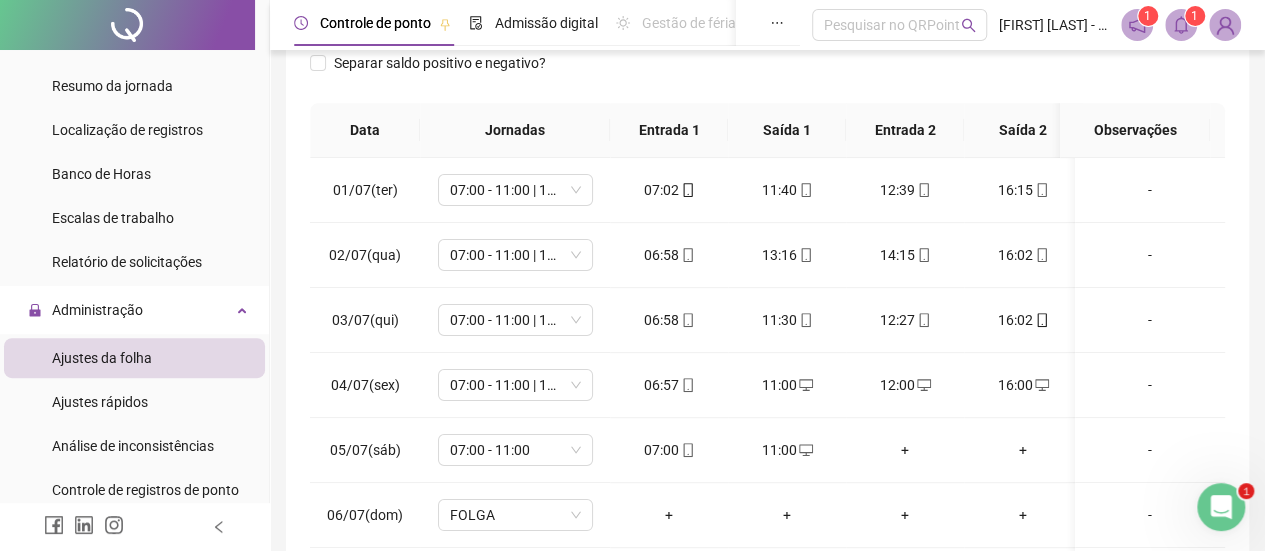 scroll, scrollTop: 446, scrollLeft: 0, axis: vertical 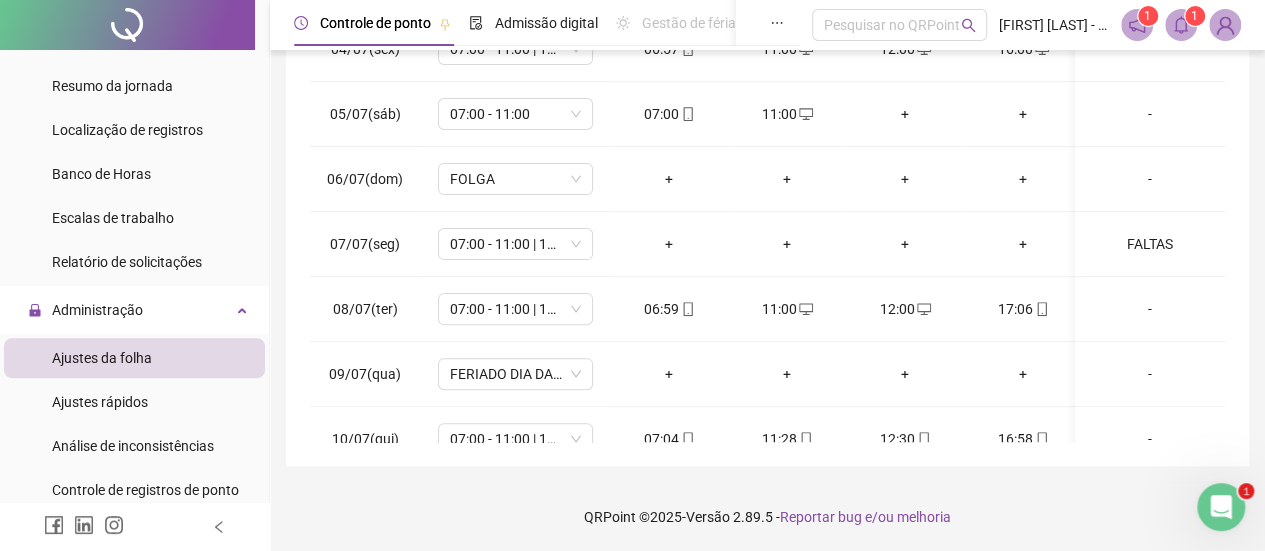 click 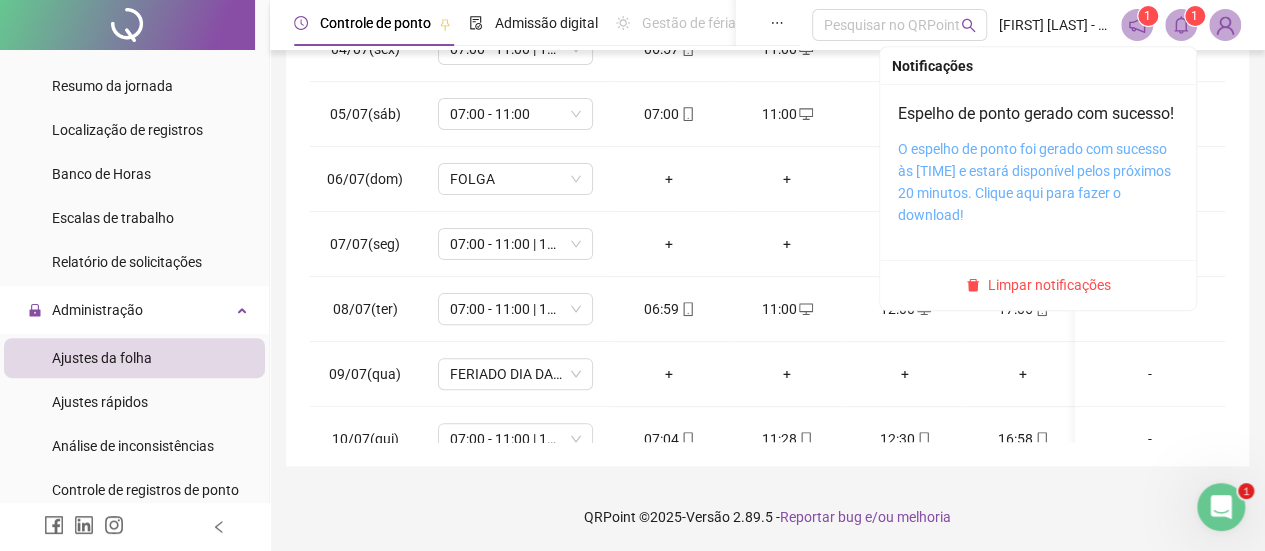 click on "O espelho de ponto foi gerado com sucesso às [TIME] e estará disponível pelos próximos 20 minutos.
Clique aqui para fazer o download!" at bounding box center (1034, 182) 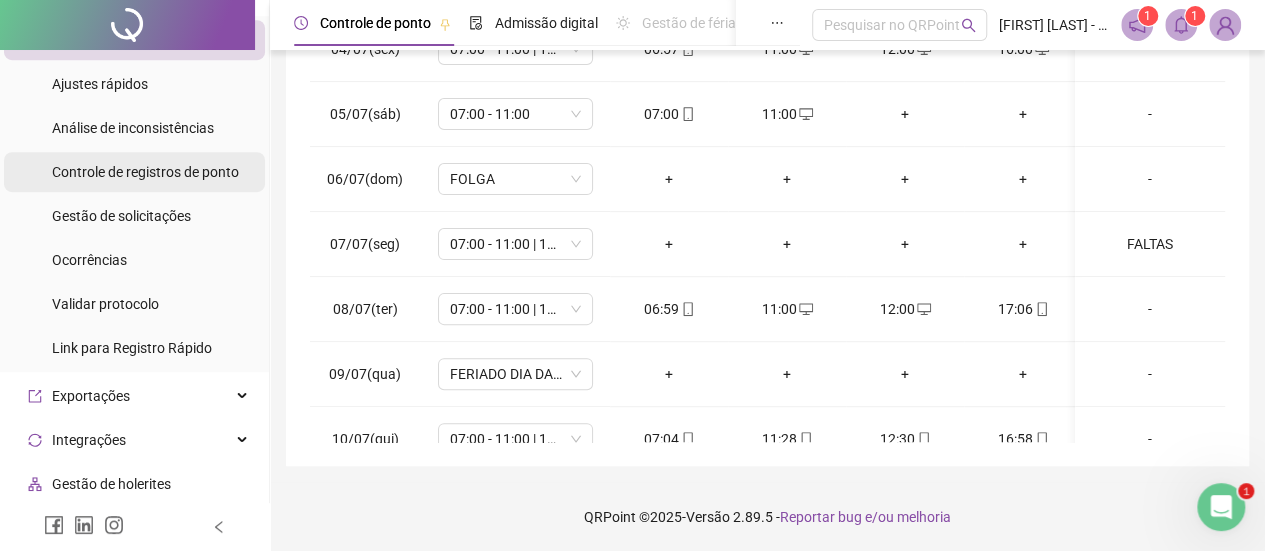 scroll, scrollTop: 794, scrollLeft: 0, axis: vertical 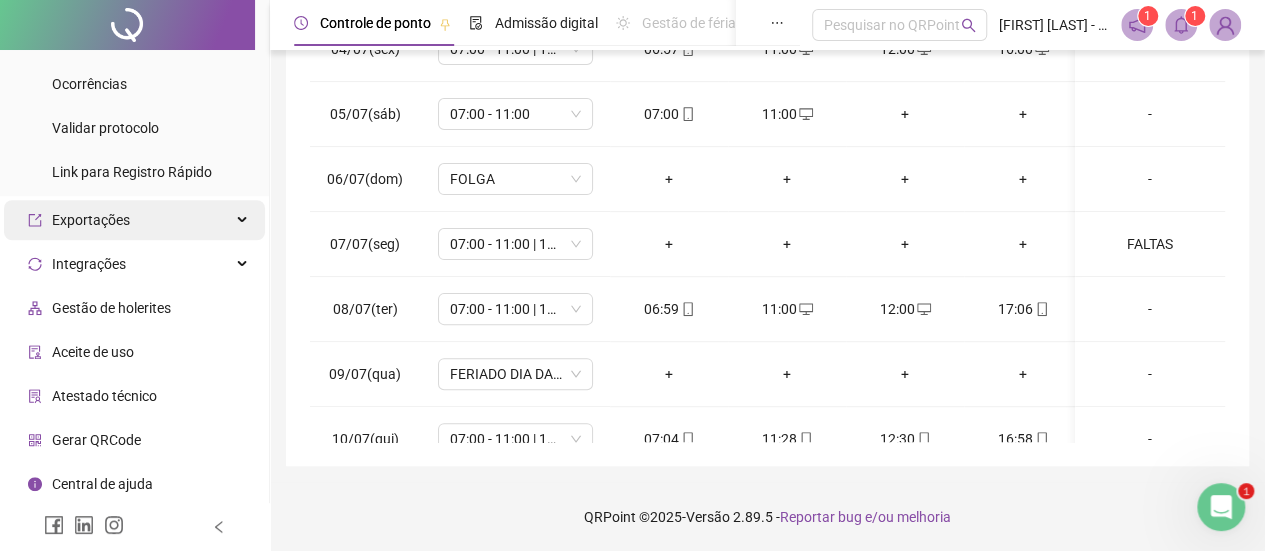 click on "Exportações" at bounding box center (91, 220) 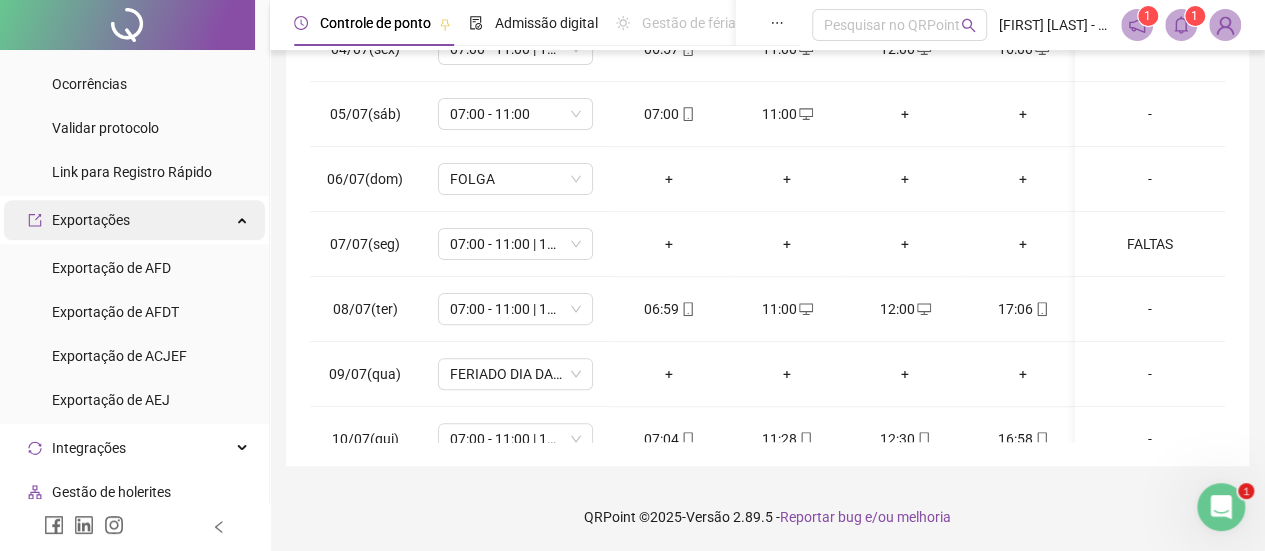 click on "Exportações" at bounding box center [91, 220] 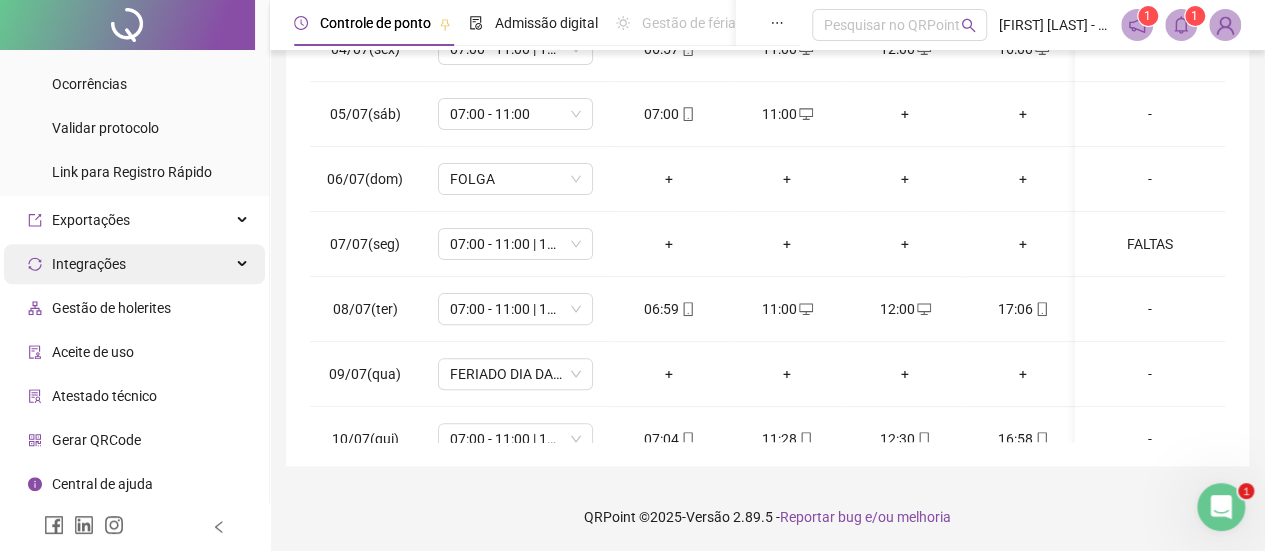 click on "Integrações" at bounding box center [89, 264] 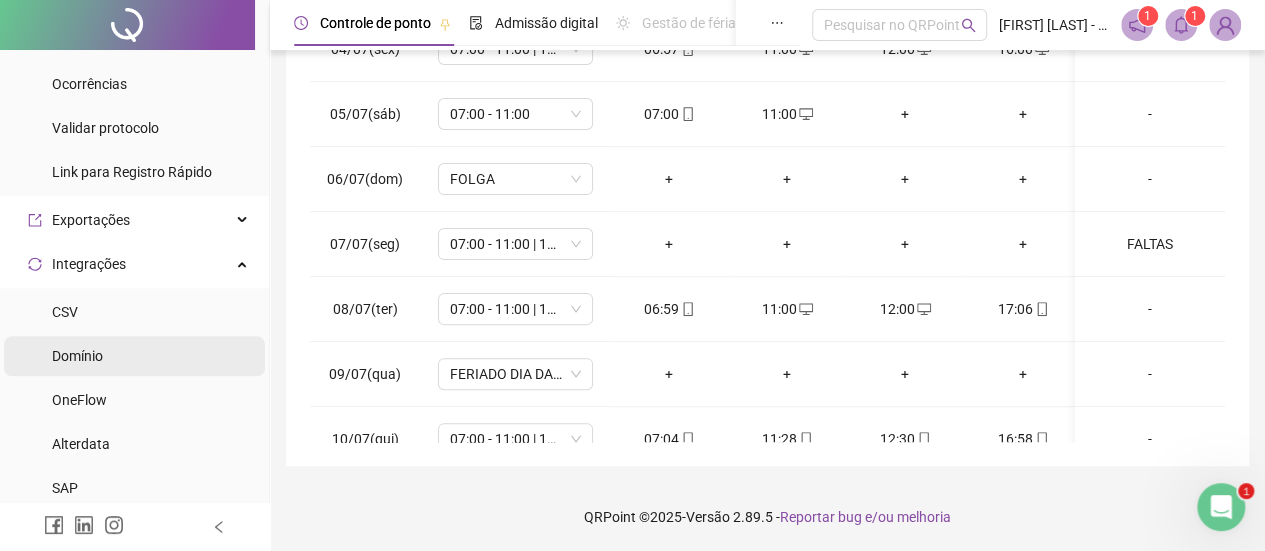 click on "Domínio" at bounding box center (77, 356) 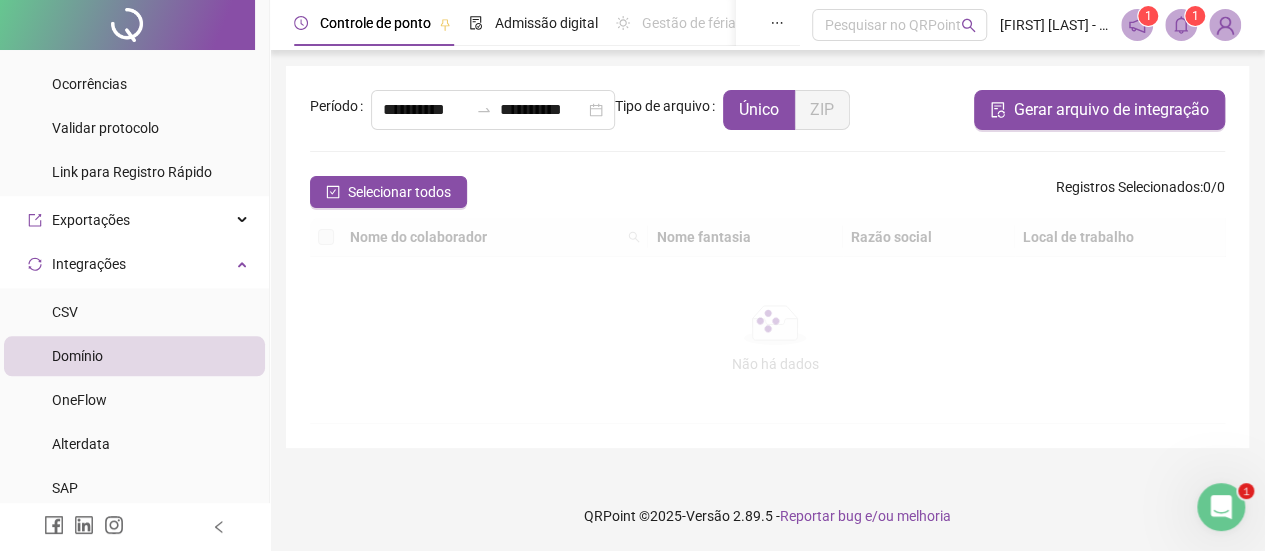 scroll, scrollTop: 0, scrollLeft: 0, axis: both 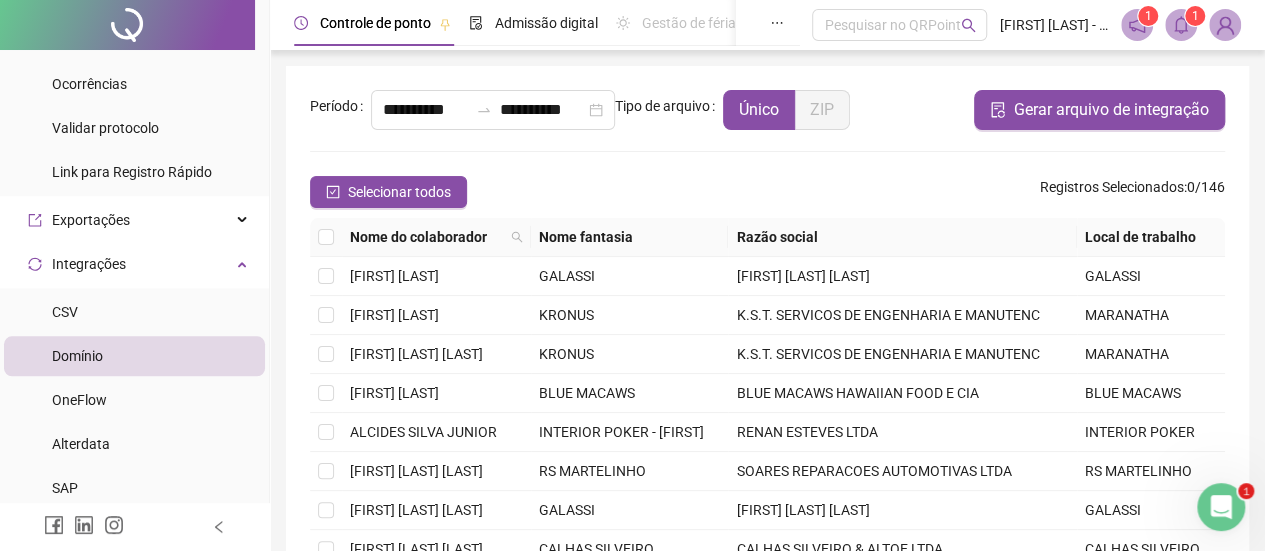 click on "Nome fantasia" at bounding box center (630, 237) 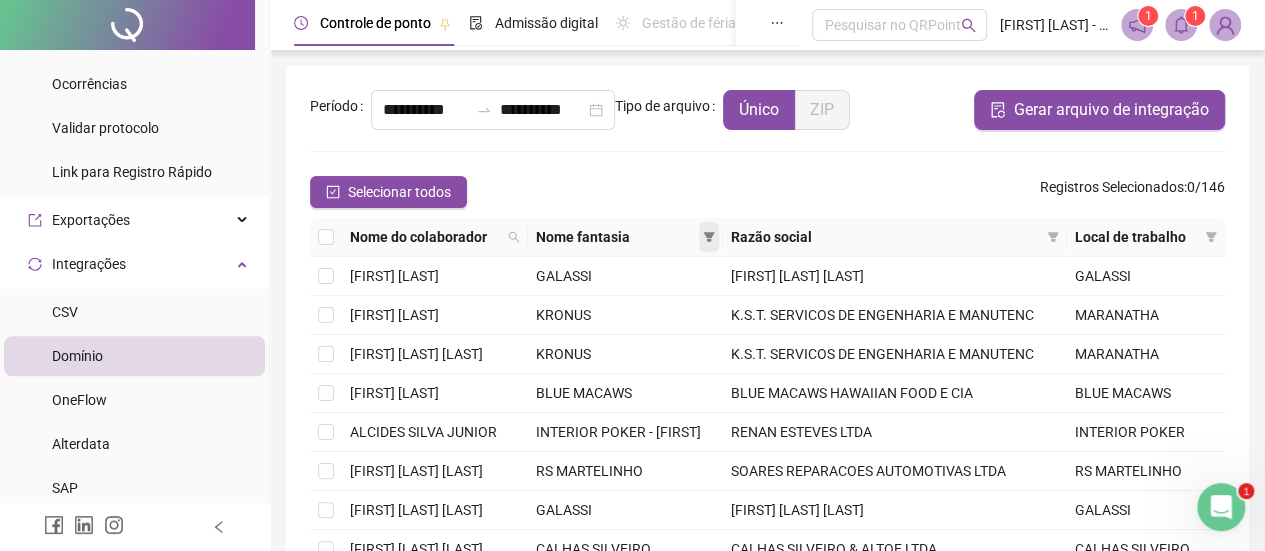 click at bounding box center [709, 237] 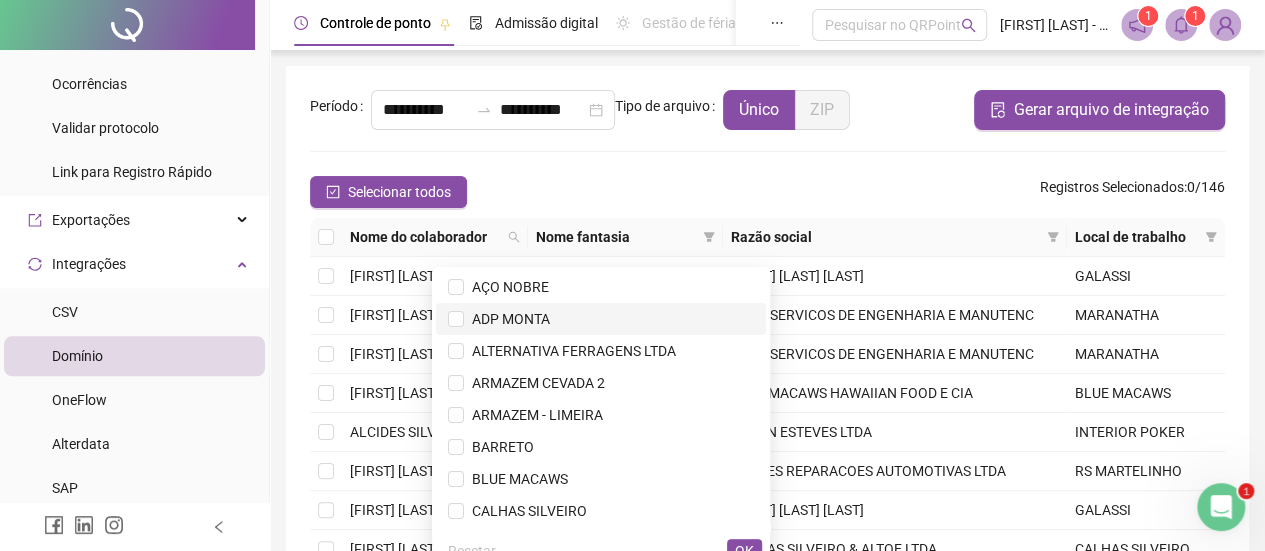 click on "ADP MONTA" at bounding box center [507, 319] 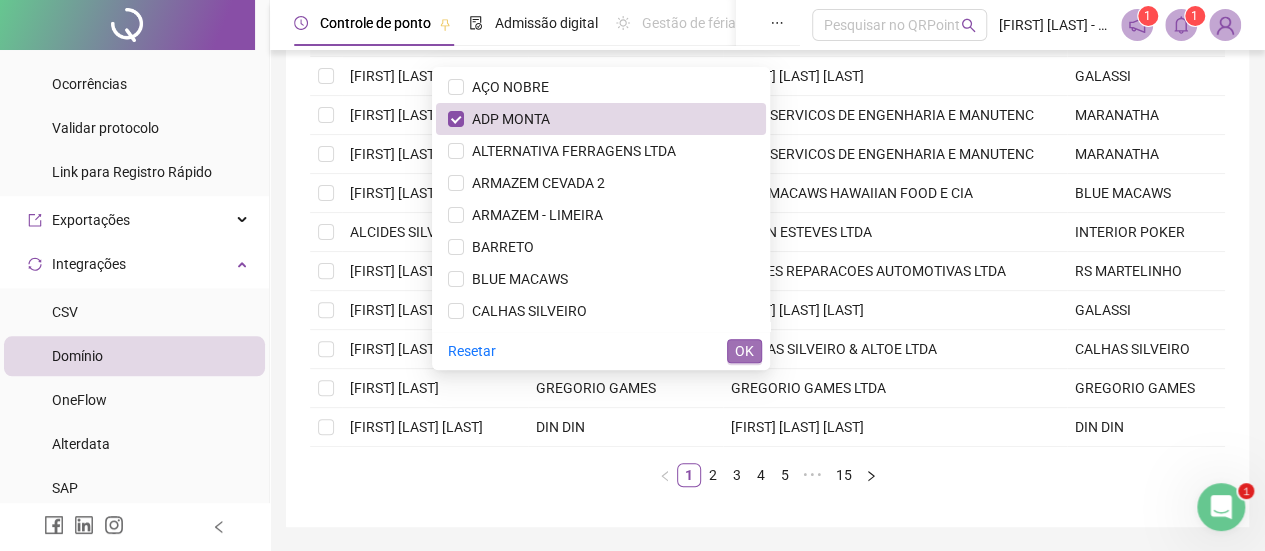 click on "OK" at bounding box center (744, 351) 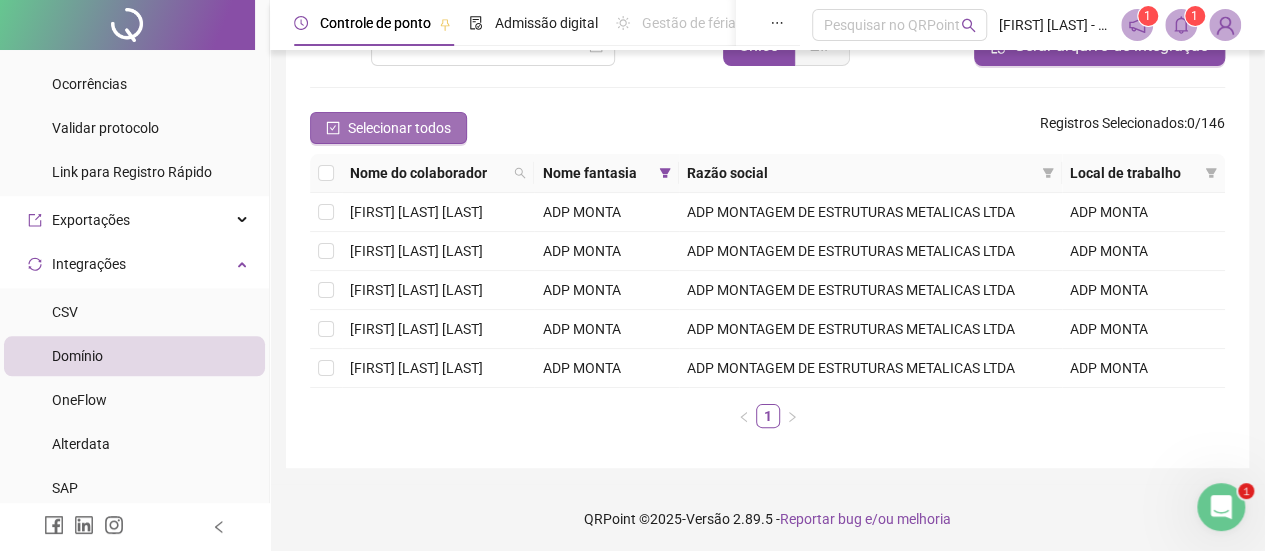click on "Selecionar todos" at bounding box center [399, 128] 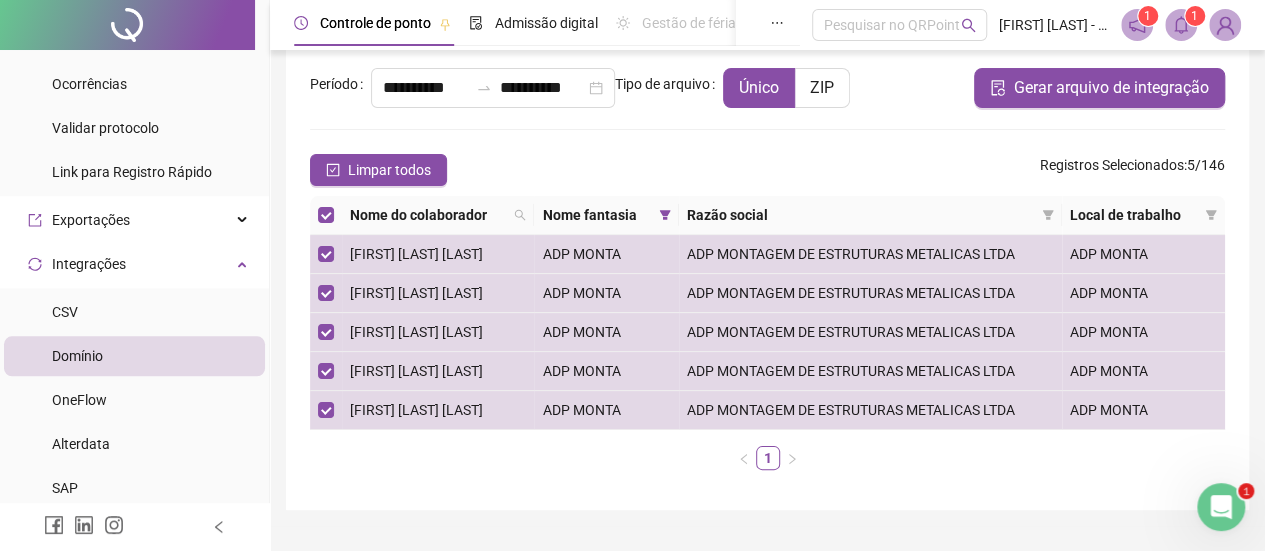 scroll, scrollTop: 0, scrollLeft: 0, axis: both 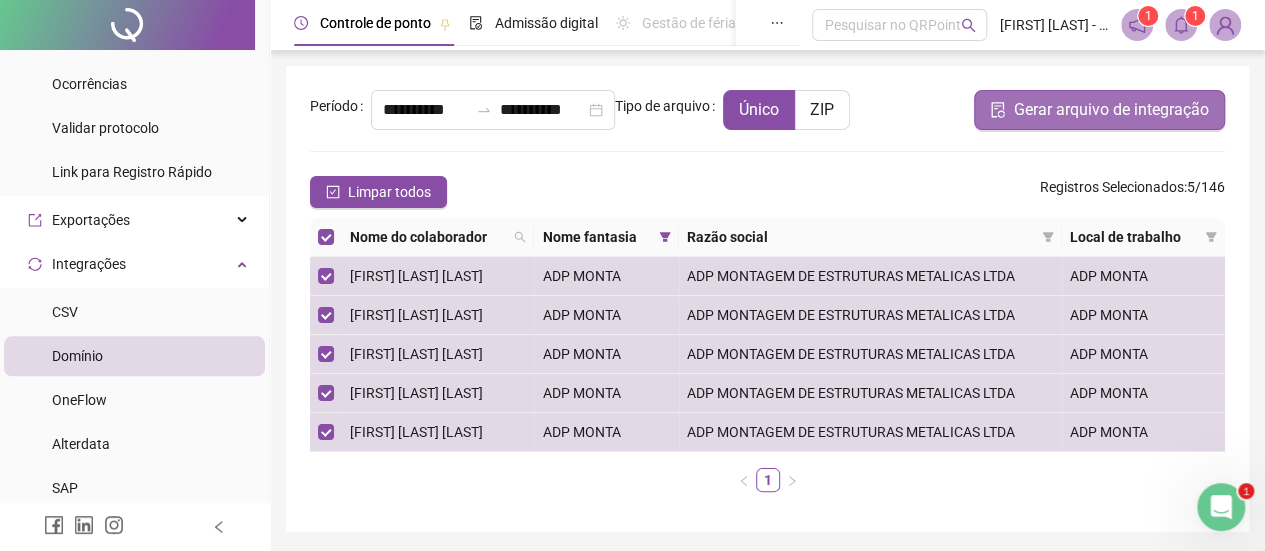 click on "Gerar arquivo de integração" at bounding box center [1111, 110] 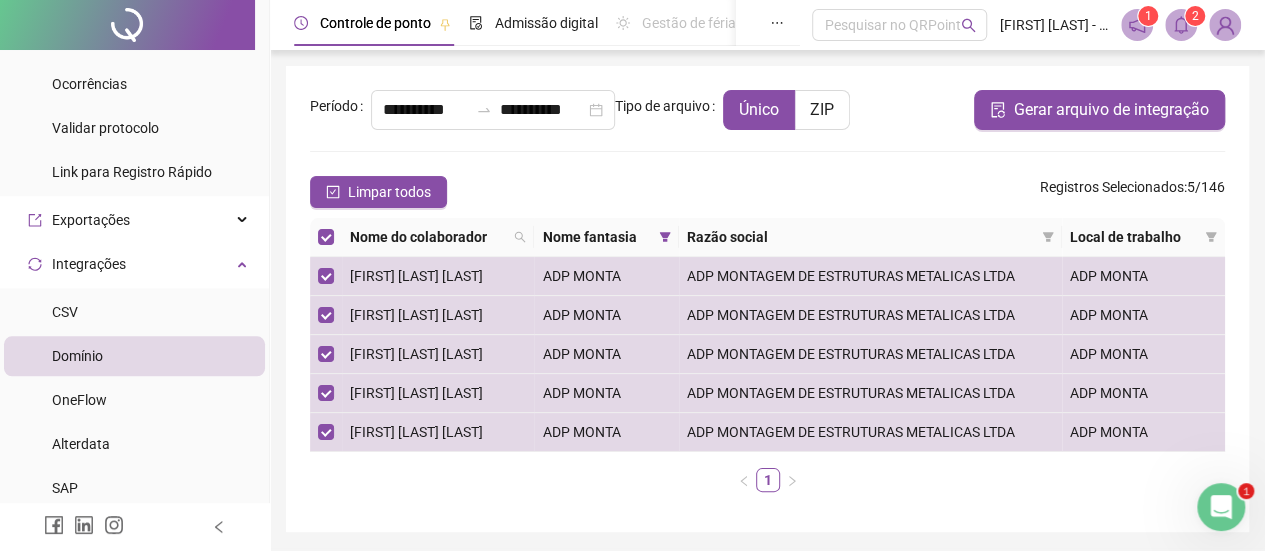 click on "2" at bounding box center [1195, 16] 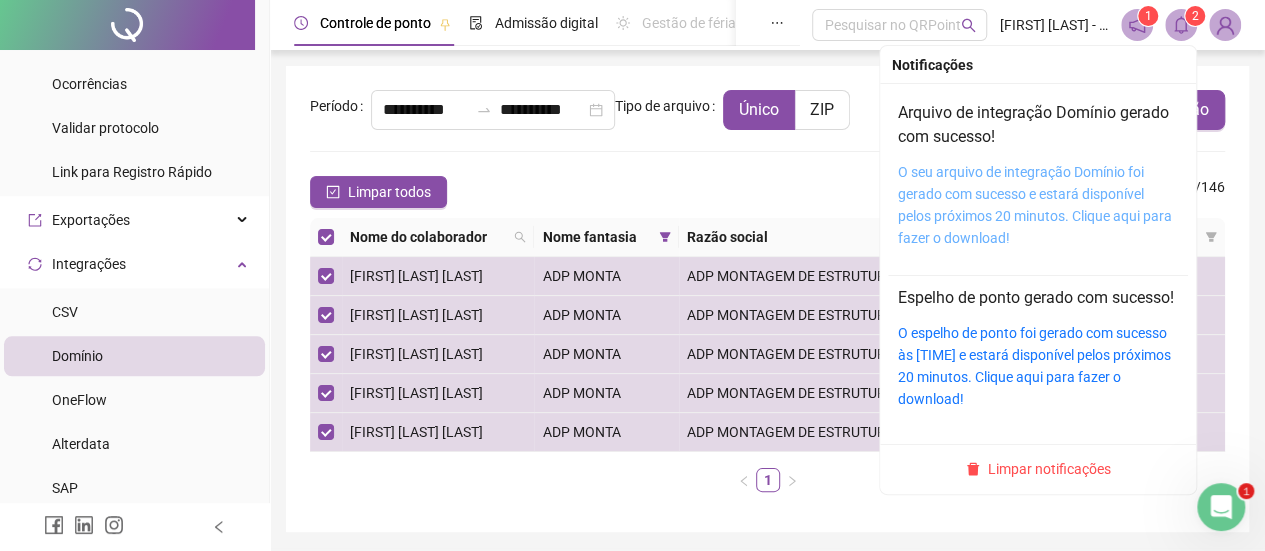 click on "O seu arquivo de integração Domínio foi gerado com sucesso e estará disponível pelos próximos 20 minutos. Clique aqui para fazer o download!" at bounding box center [1035, 205] 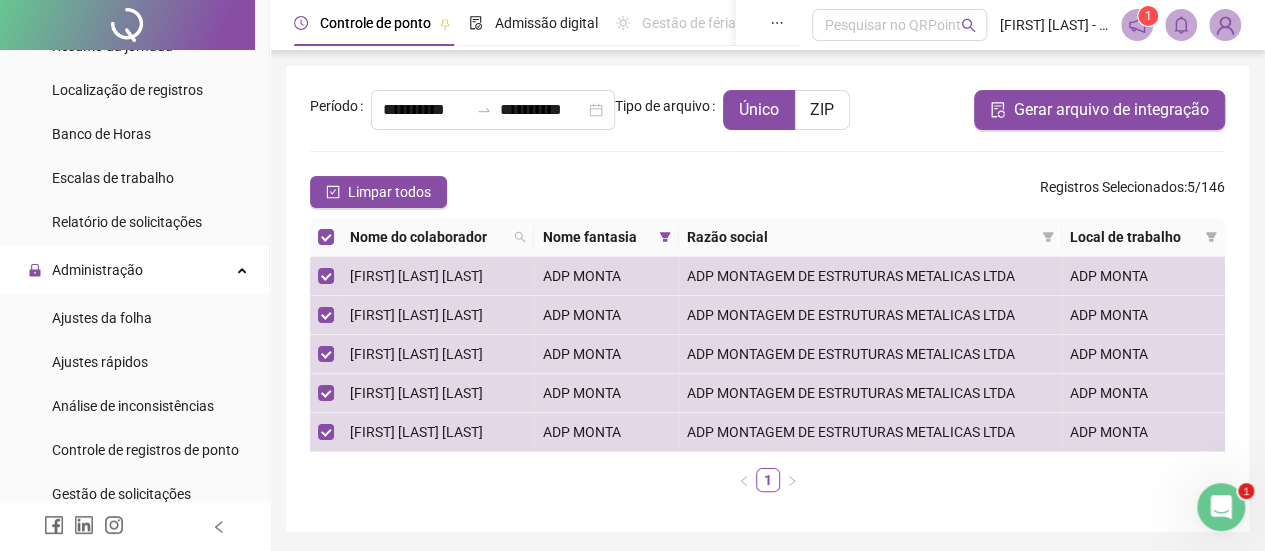 scroll, scrollTop: 294, scrollLeft: 0, axis: vertical 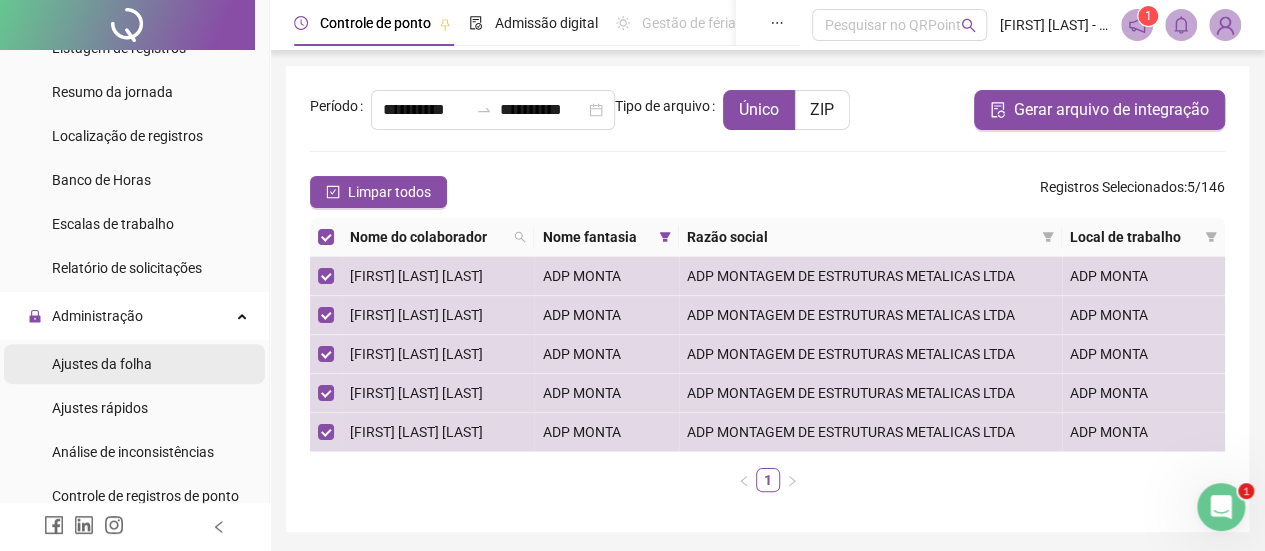 click on "Ajustes da folha" at bounding box center [102, 364] 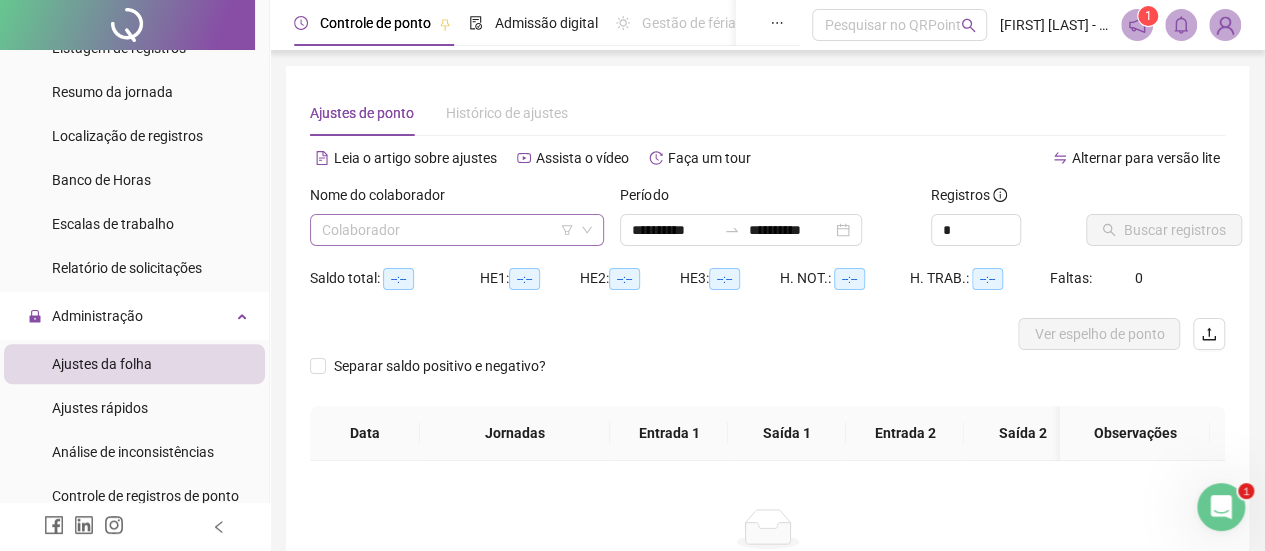 click at bounding box center [448, 230] 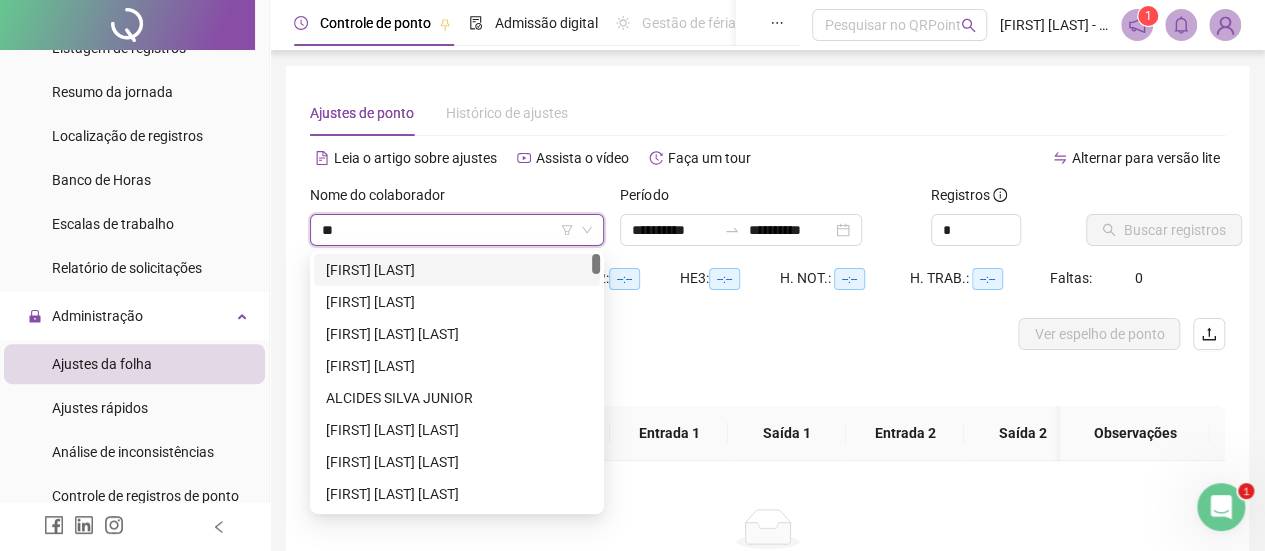 type on "***" 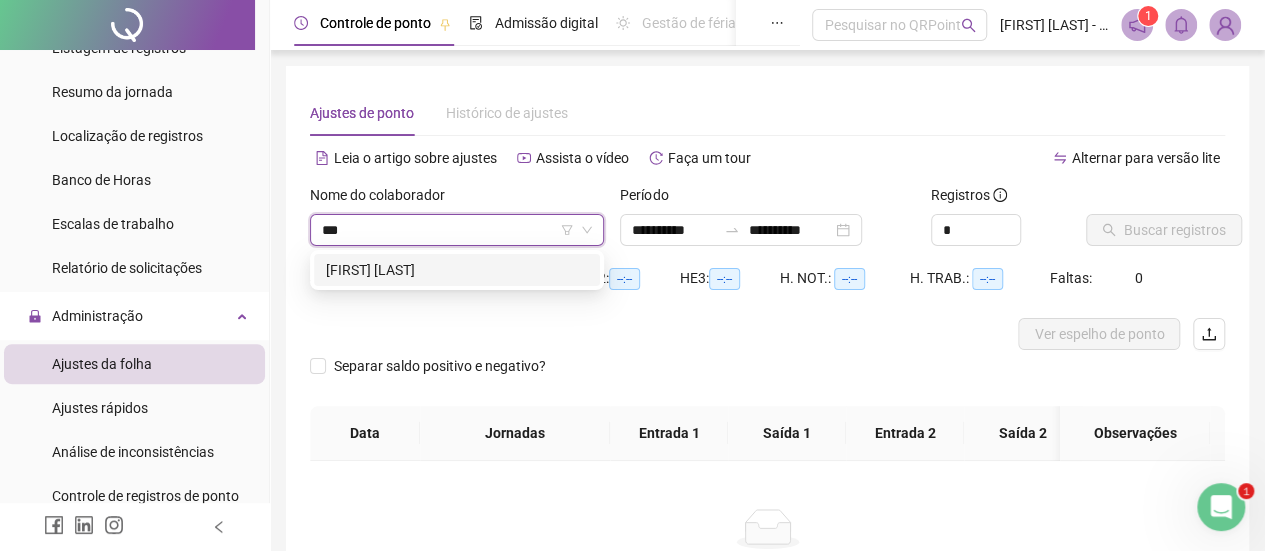 click on "[FIRST] [LAST]" at bounding box center [457, 270] 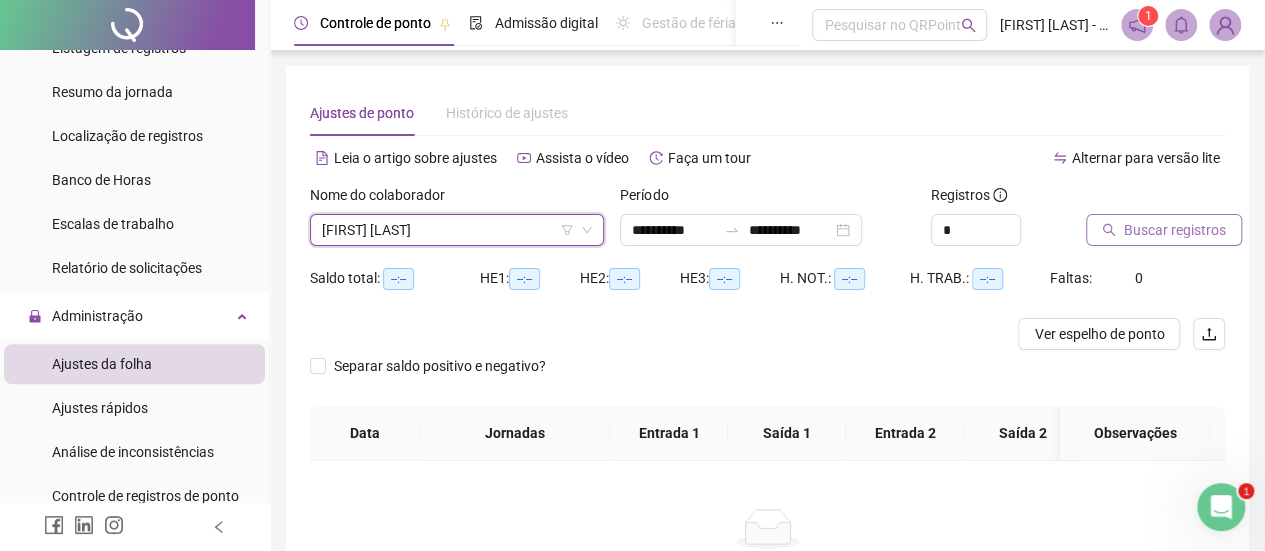 click on "Buscar registros" at bounding box center (1164, 230) 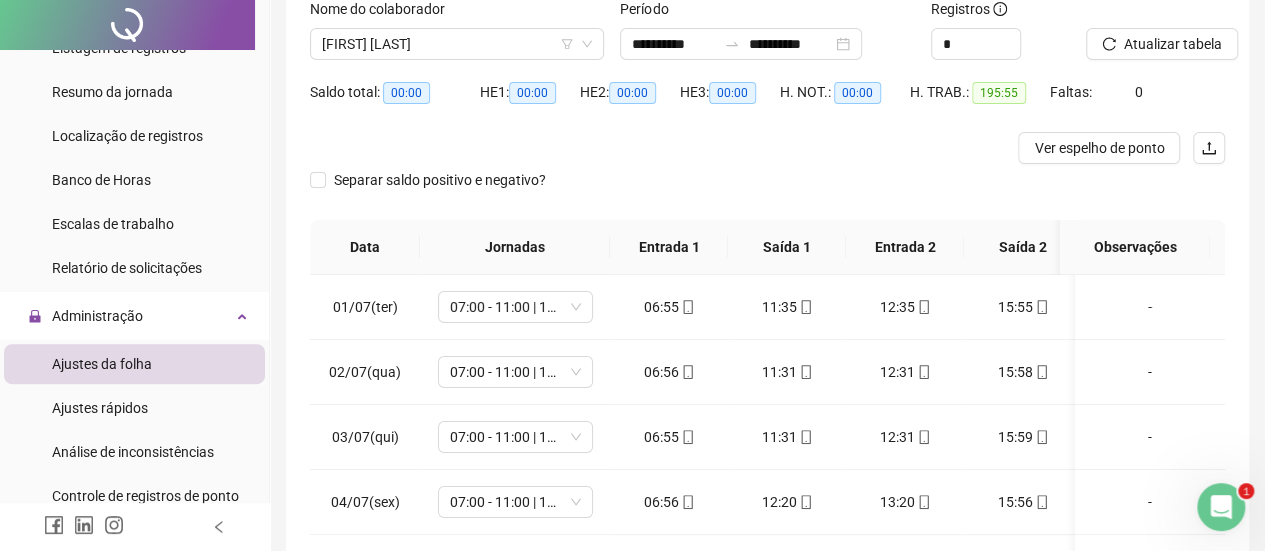 scroll, scrollTop: 446, scrollLeft: 0, axis: vertical 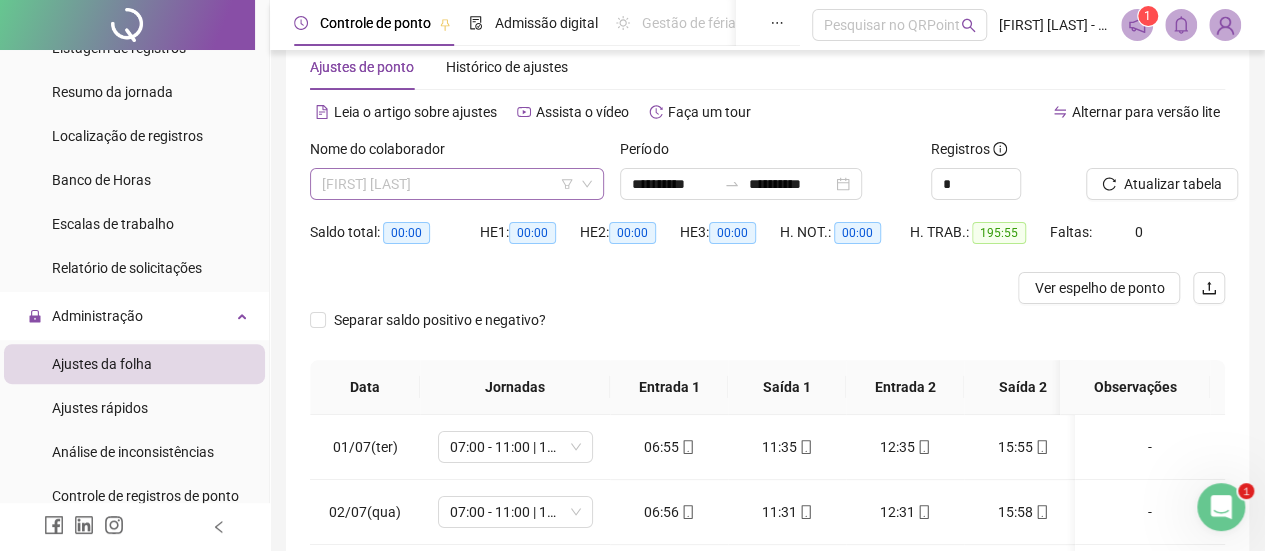 click on "[FIRST] [LAST]" at bounding box center [457, 184] 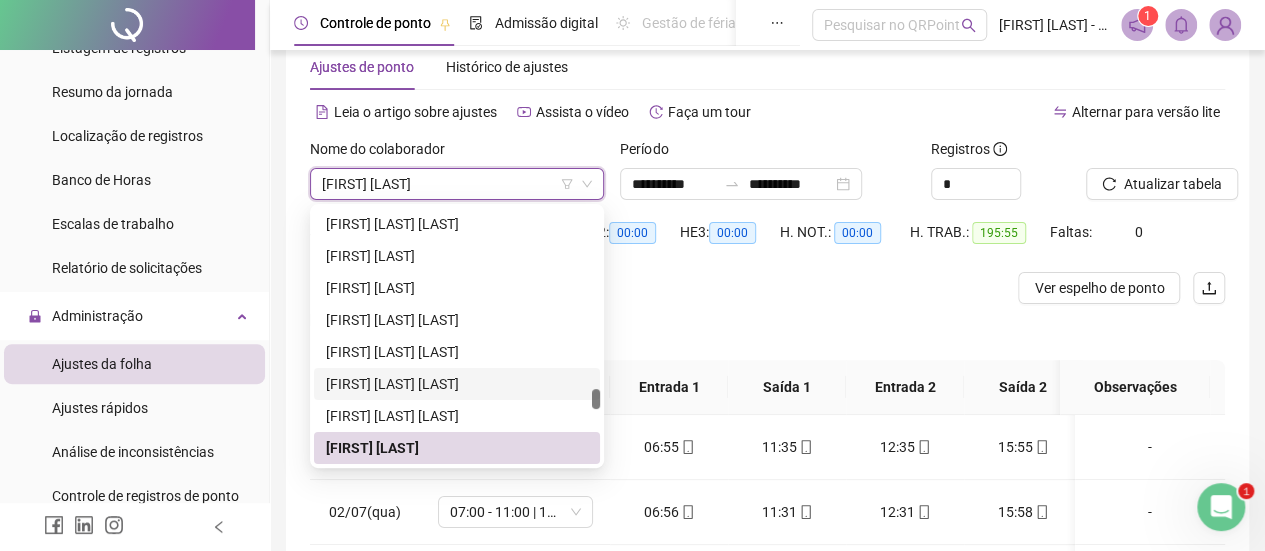 click on "Alternar para versão lite" at bounding box center (997, 122) 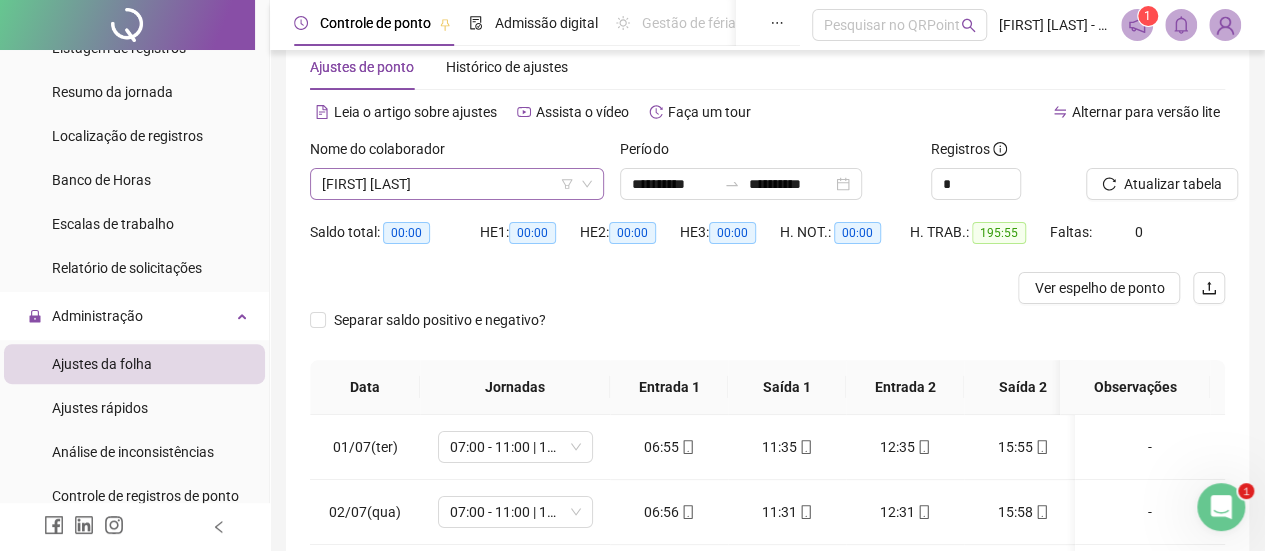 click on "[FIRST] [LAST]" at bounding box center [457, 184] 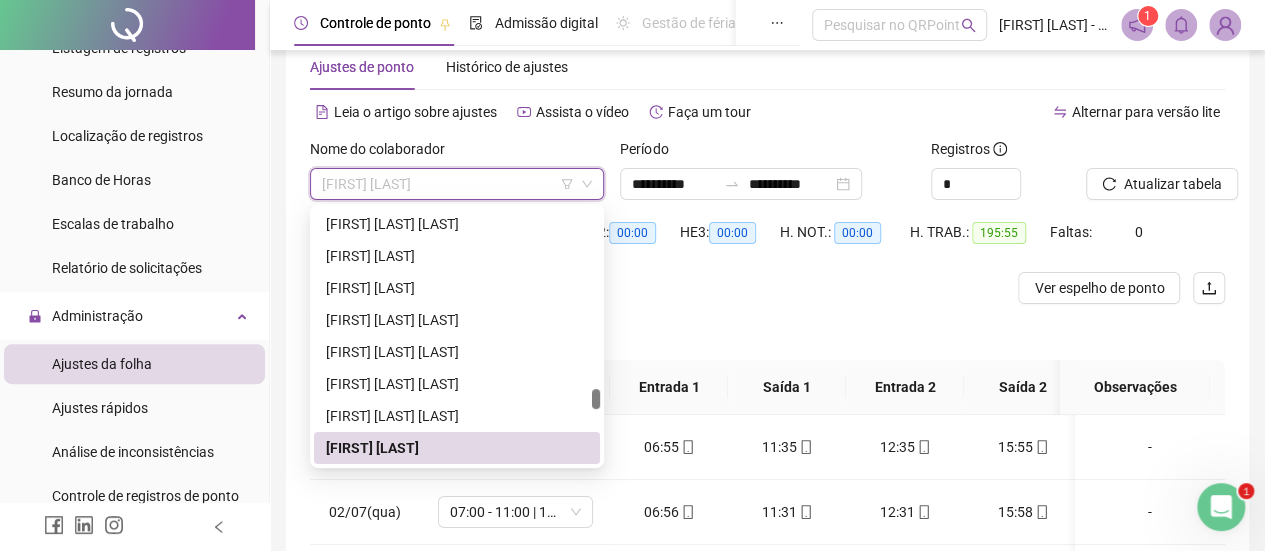 click 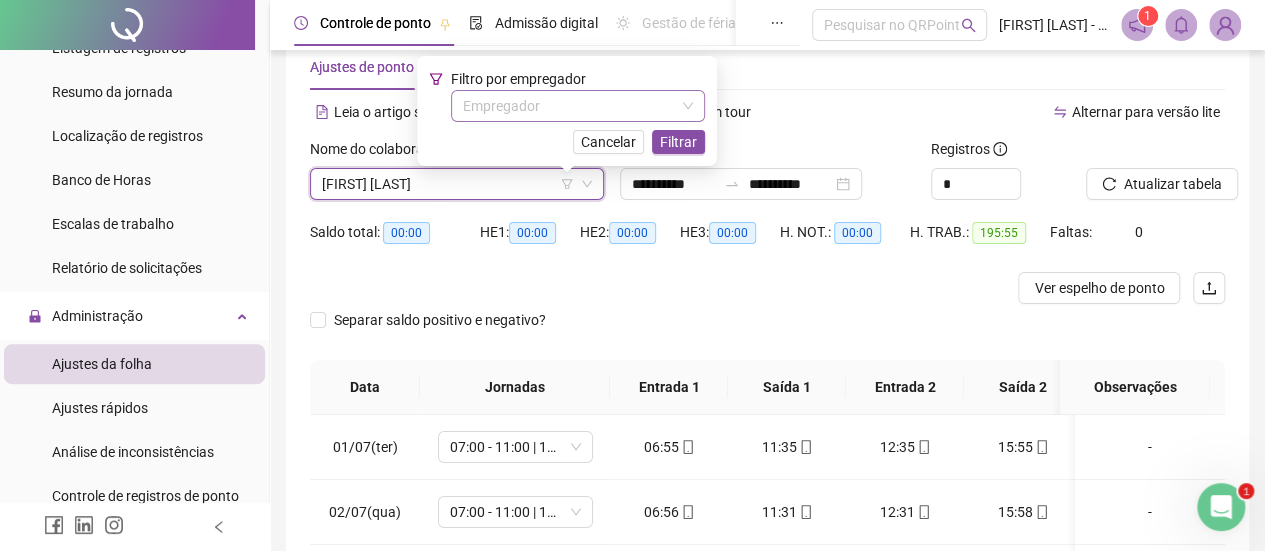click at bounding box center (569, 106) 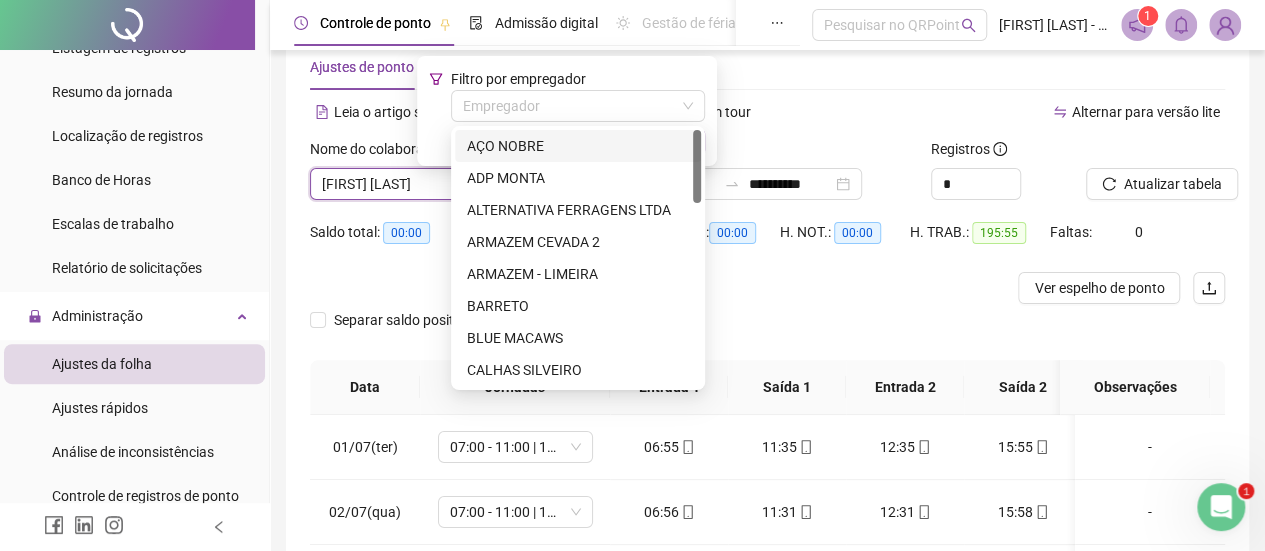 click on "AÇO NOBRE" at bounding box center [578, 146] 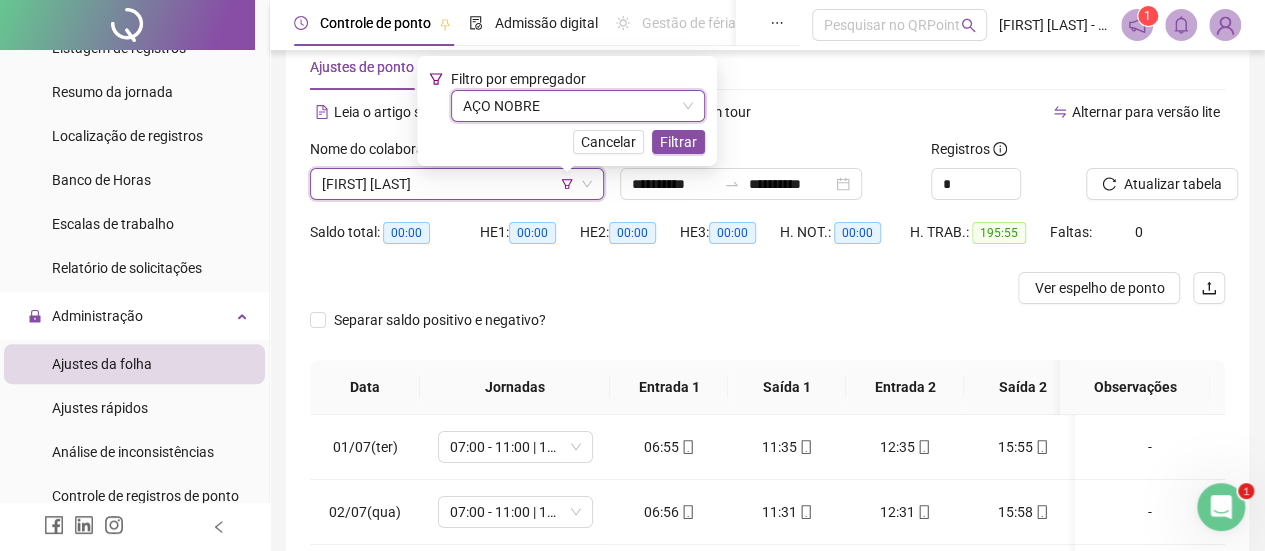 click on "[FIRST] [LAST]" at bounding box center (457, 184) 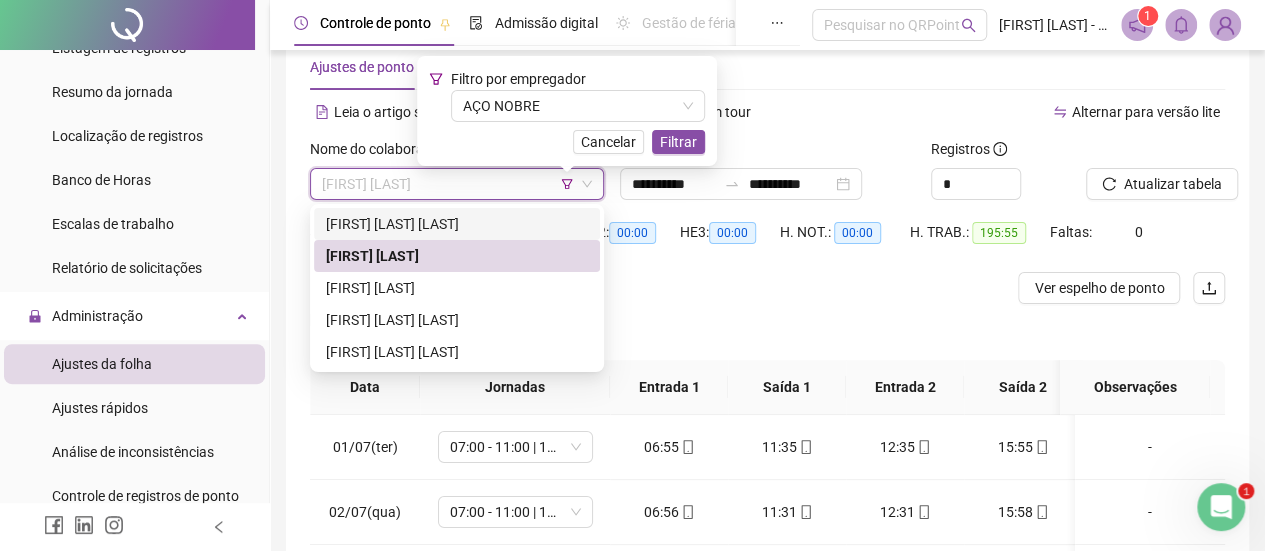 click on "[FIRST] [LAST] [LAST]" at bounding box center (457, 224) 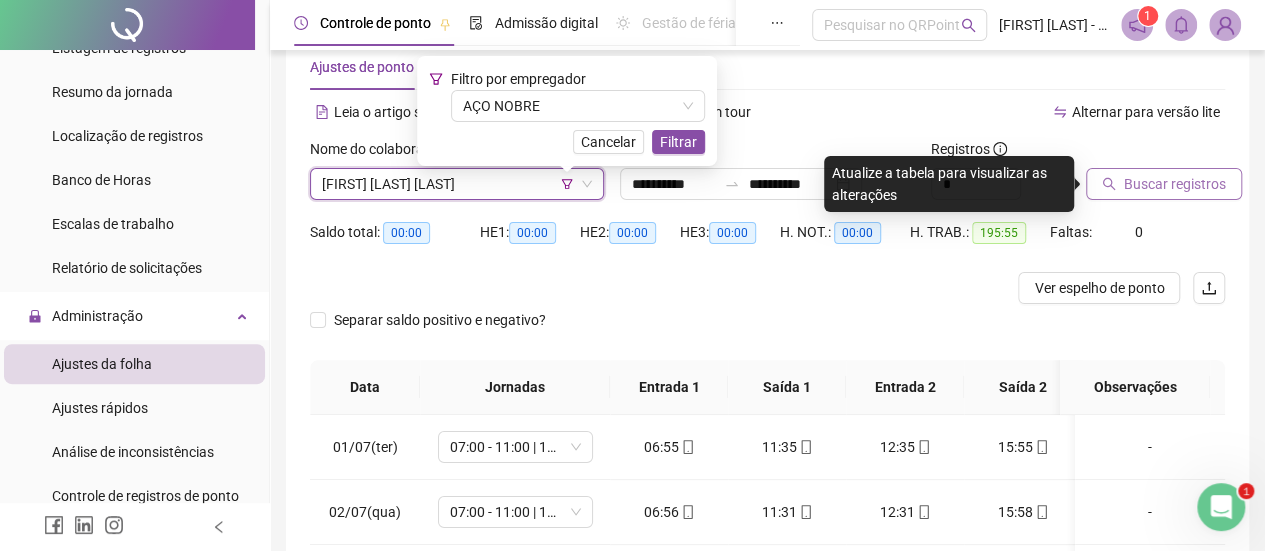 click on "Buscar registros" at bounding box center [1175, 184] 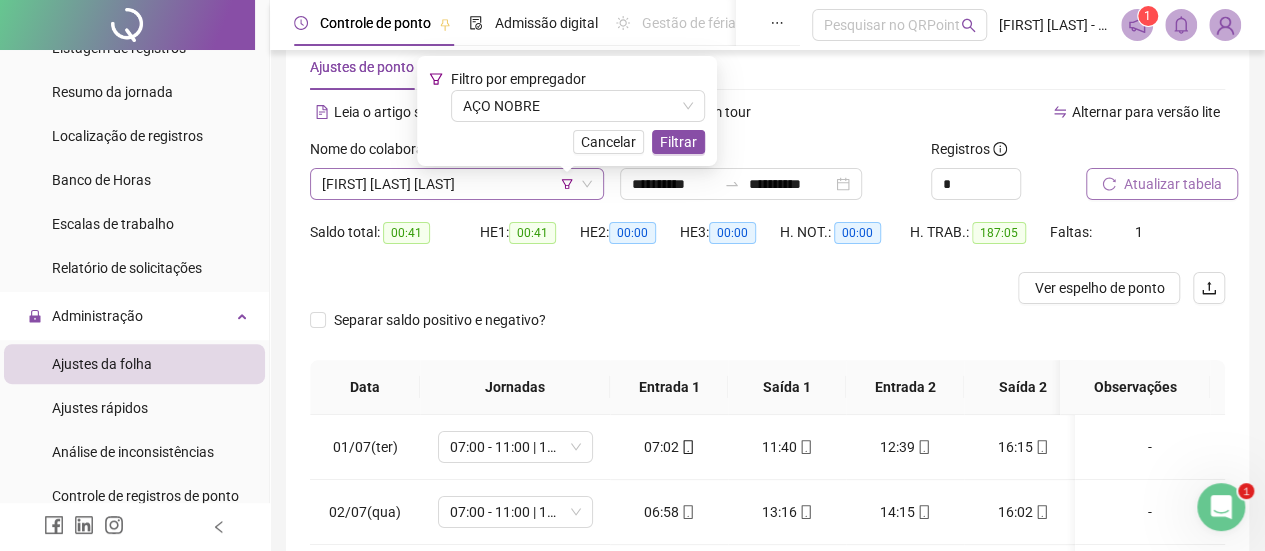 click on "[FIRST] [LAST] [LAST]" at bounding box center [457, 184] 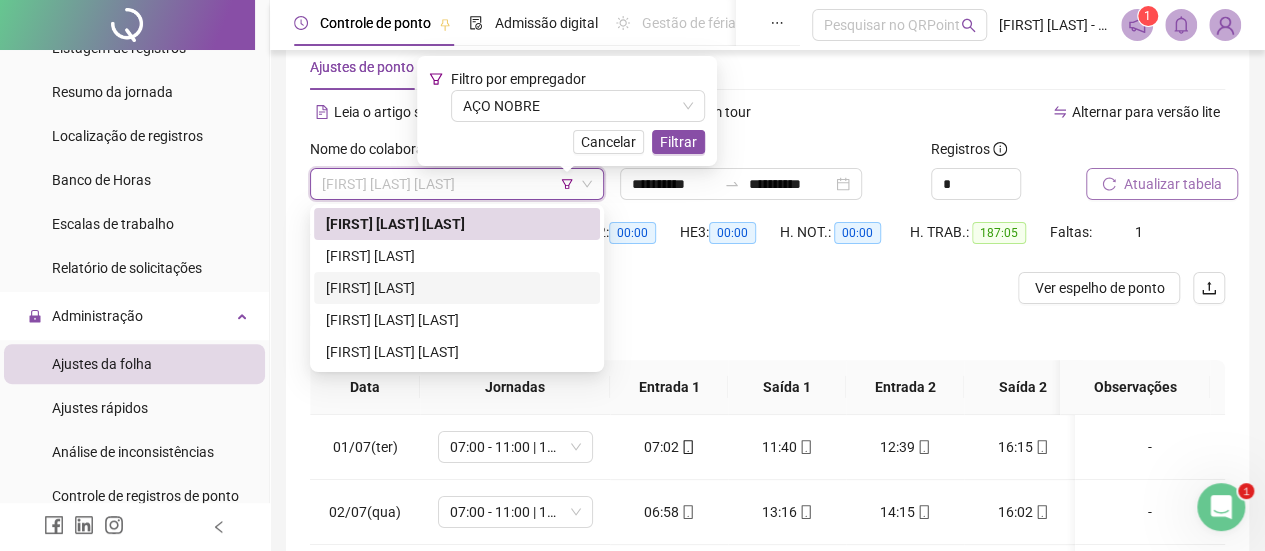 click on "[FIRST] [LAST]" at bounding box center (457, 288) 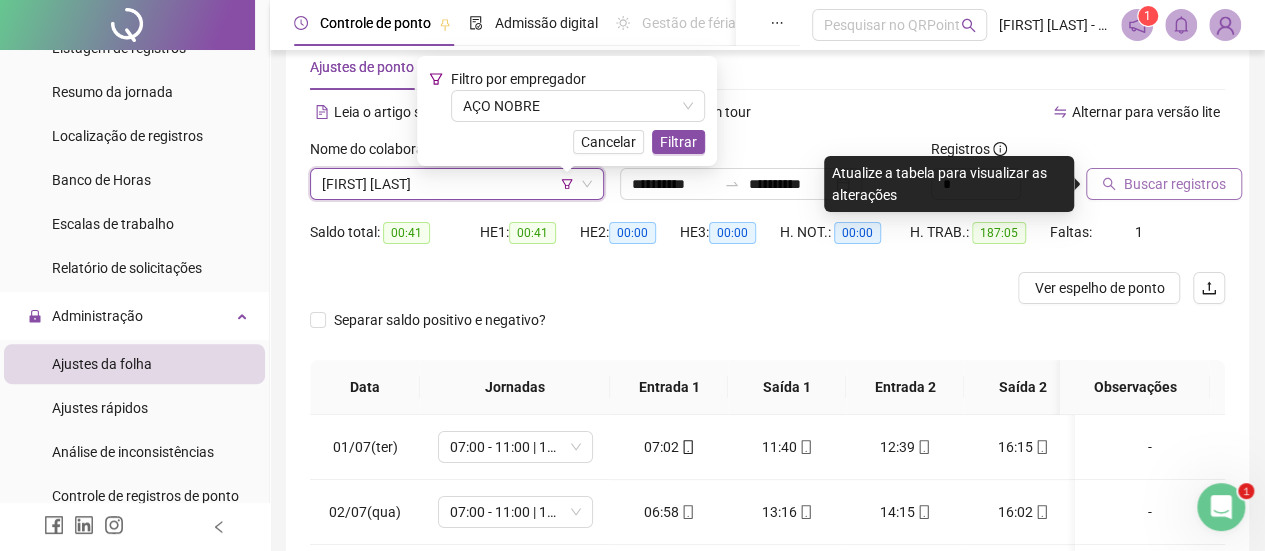 click on "Buscar registros" at bounding box center (1164, 184) 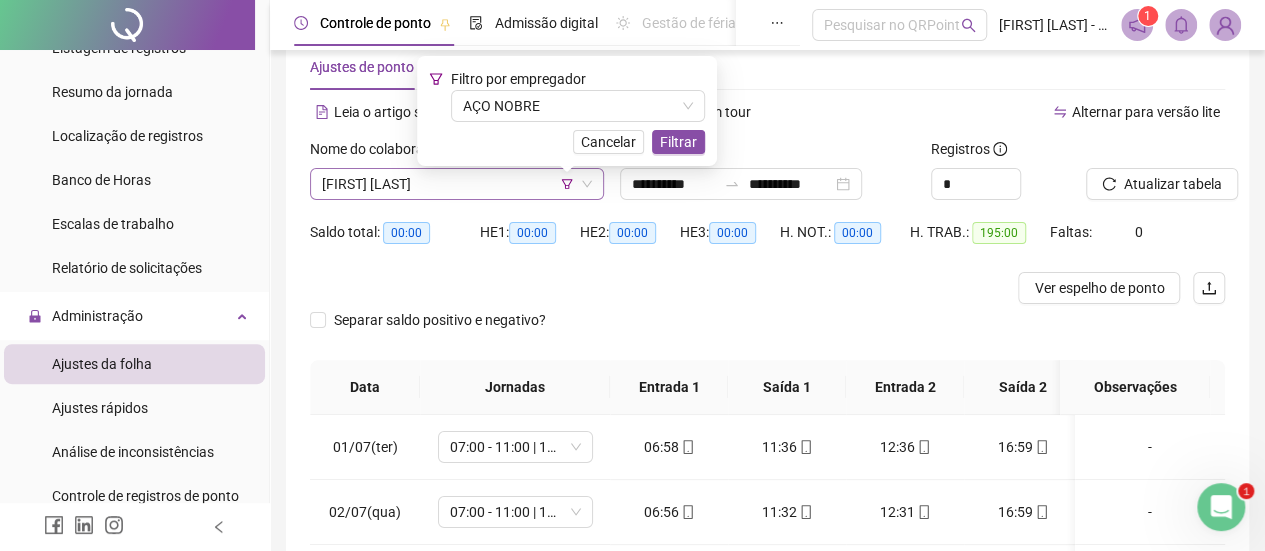 click on "[FIRST] [LAST]" at bounding box center [457, 184] 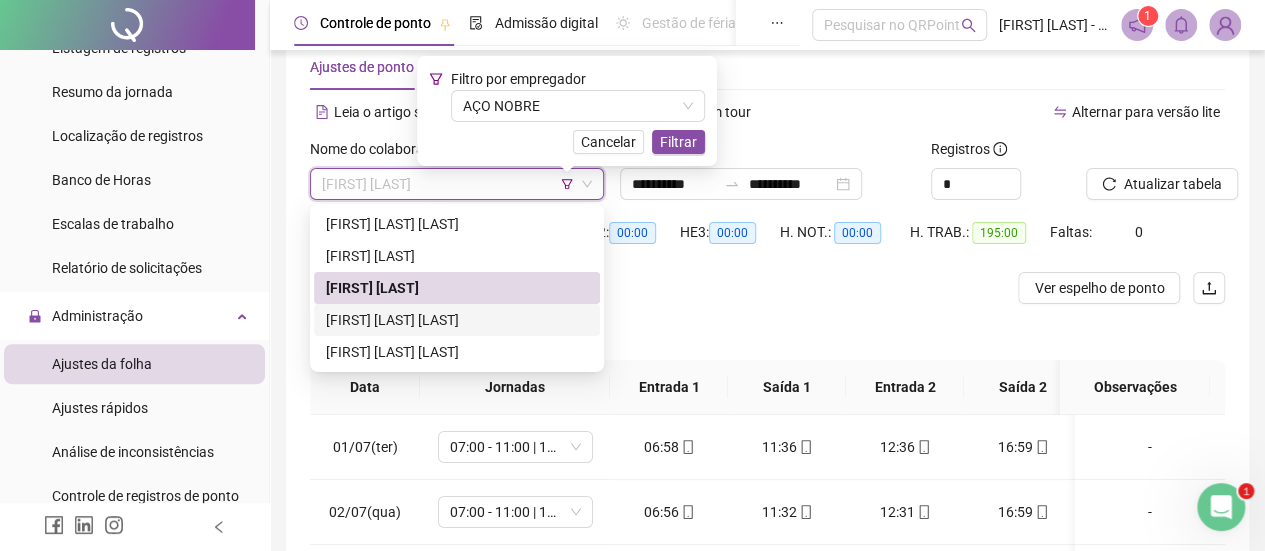 click on "[FIRST] [LAST] [LAST]" at bounding box center [457, 320] 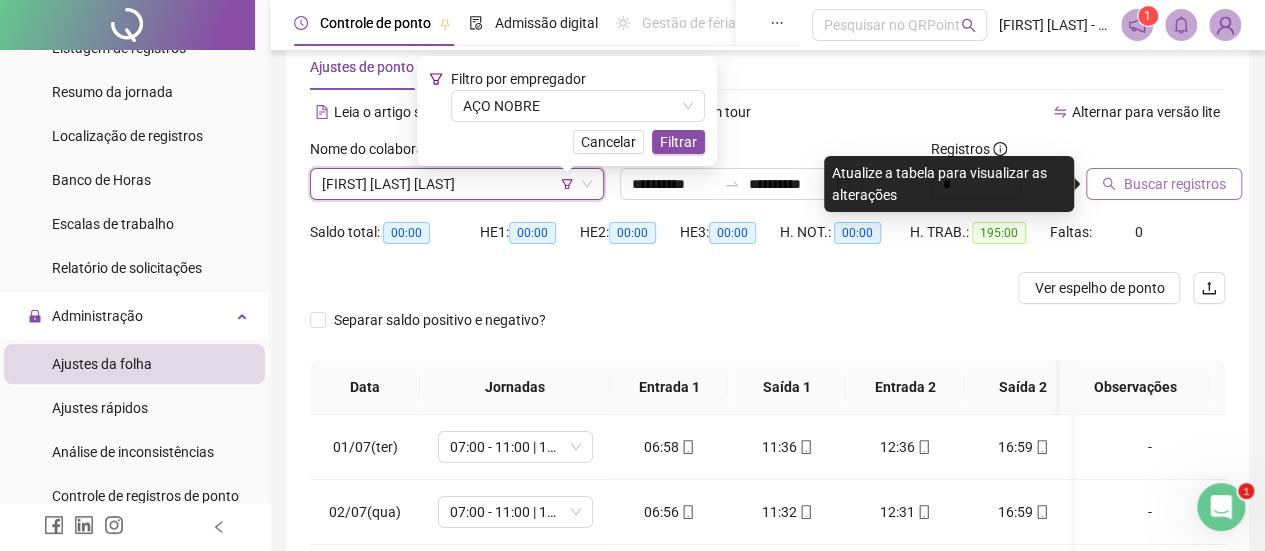click on "Buscar registros" at bounding box center [1175, 184] 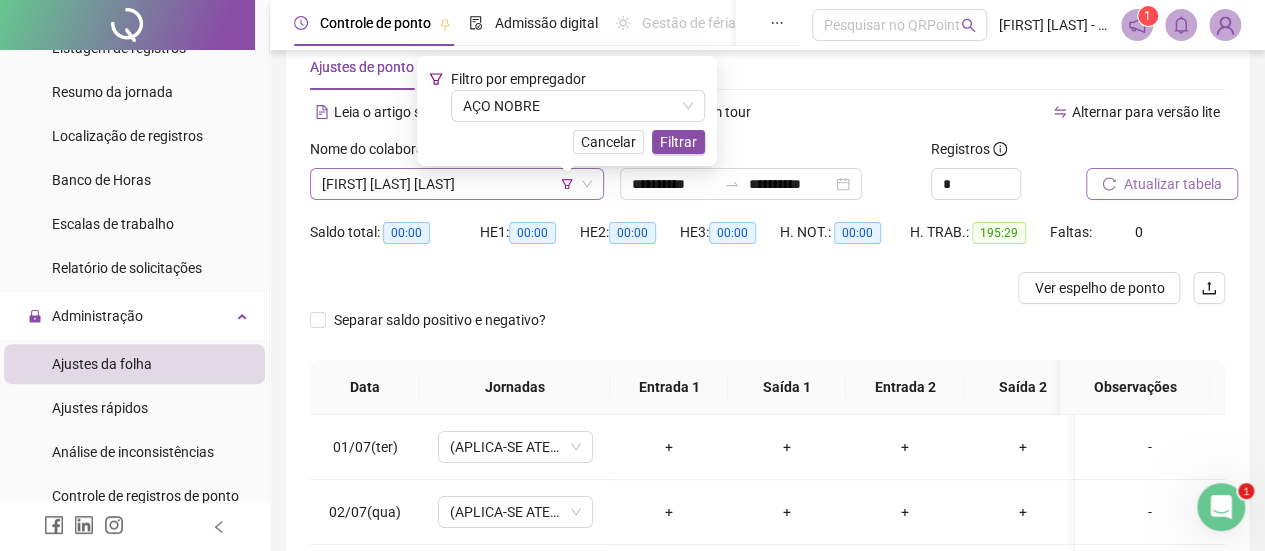 click on "[FIRST] [LAST] [LAST]" at bounding box center (457, 184) 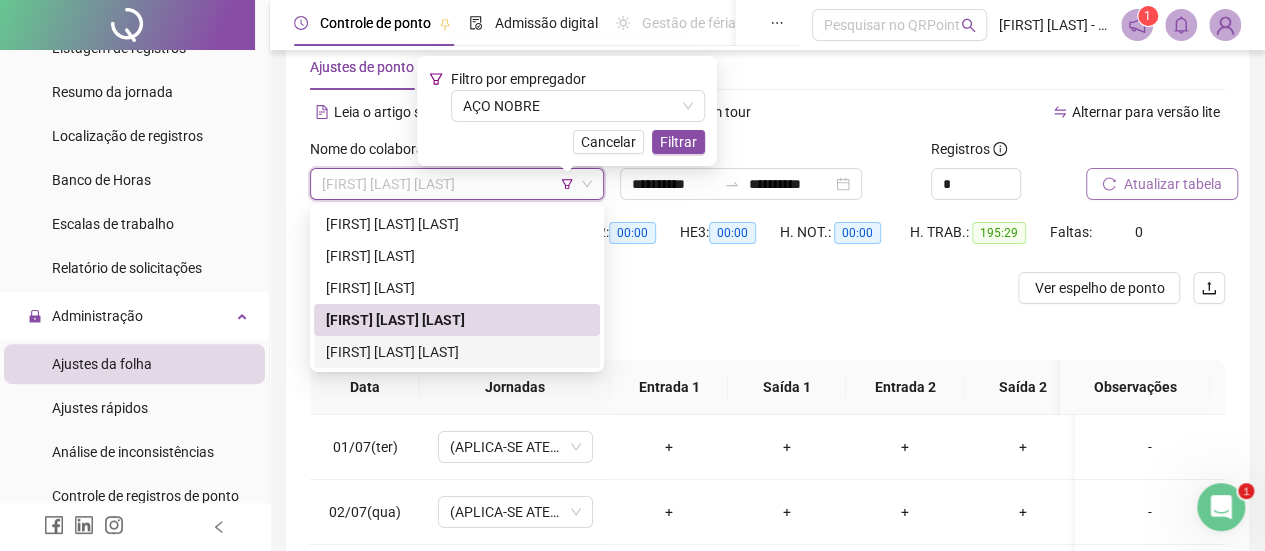 click on "[FIRST] [LAST] [LAST]" at bounding box center (457, 352) 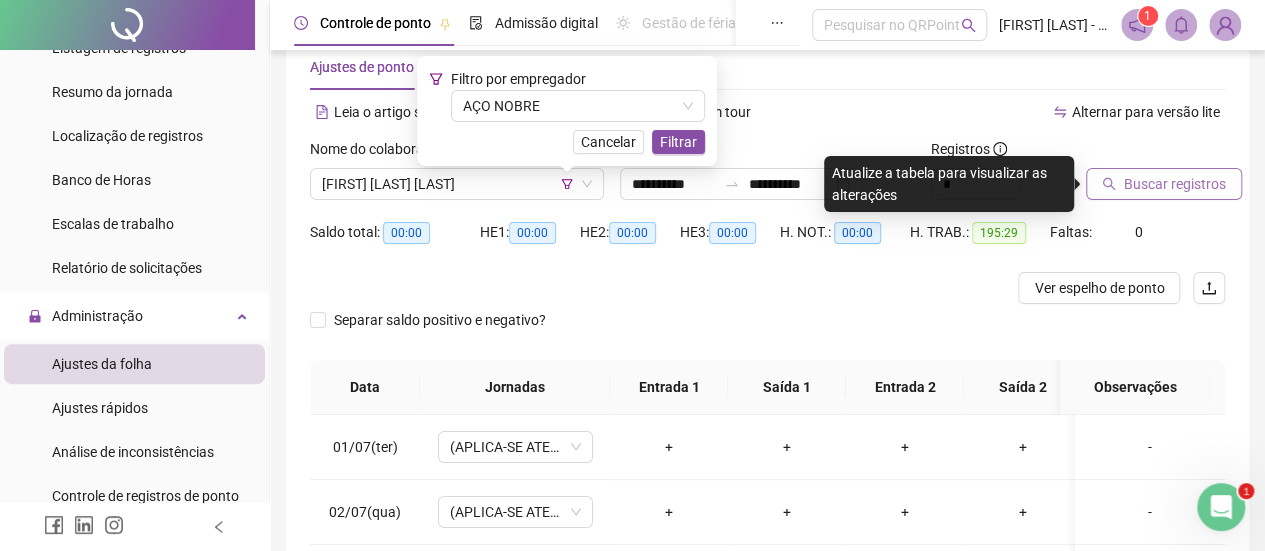 click on "Buscar registros" at bounding box center (1175, 184) 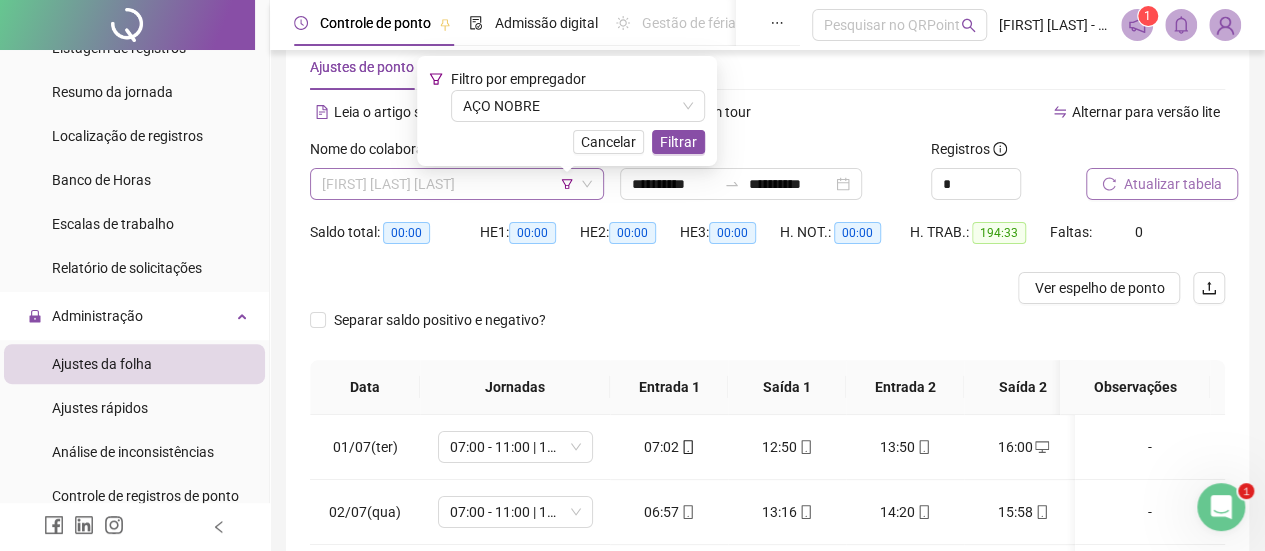 click on "[FIRST] [LAST] [LAST]" at bounding box center (457, 184) 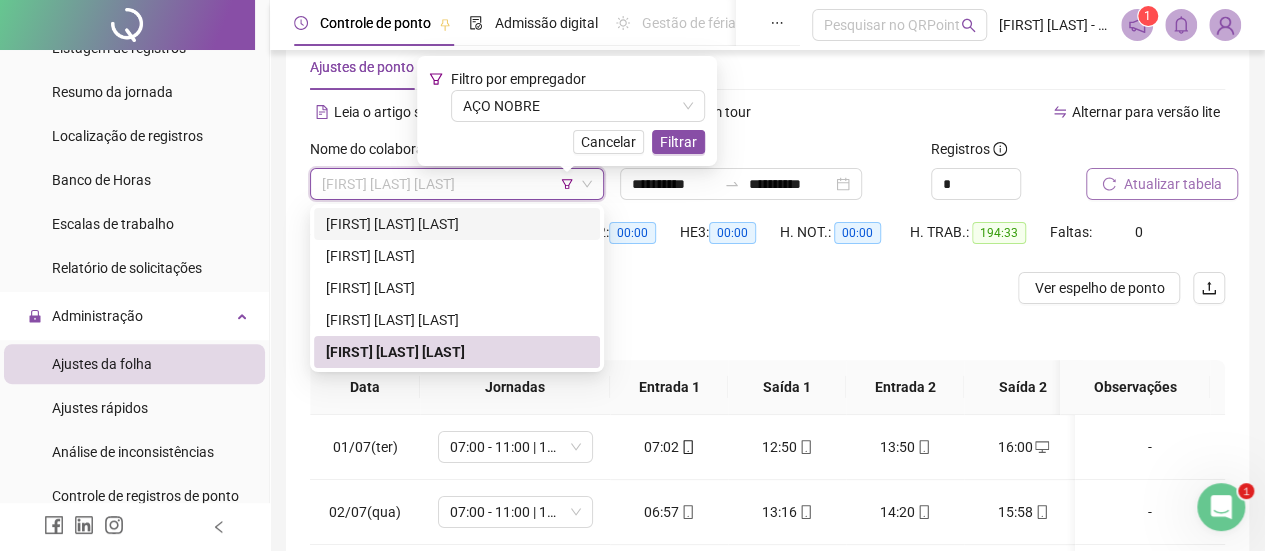 click on "[FIRST] [LAST] [LAST]" at bounding box center (457, 224) 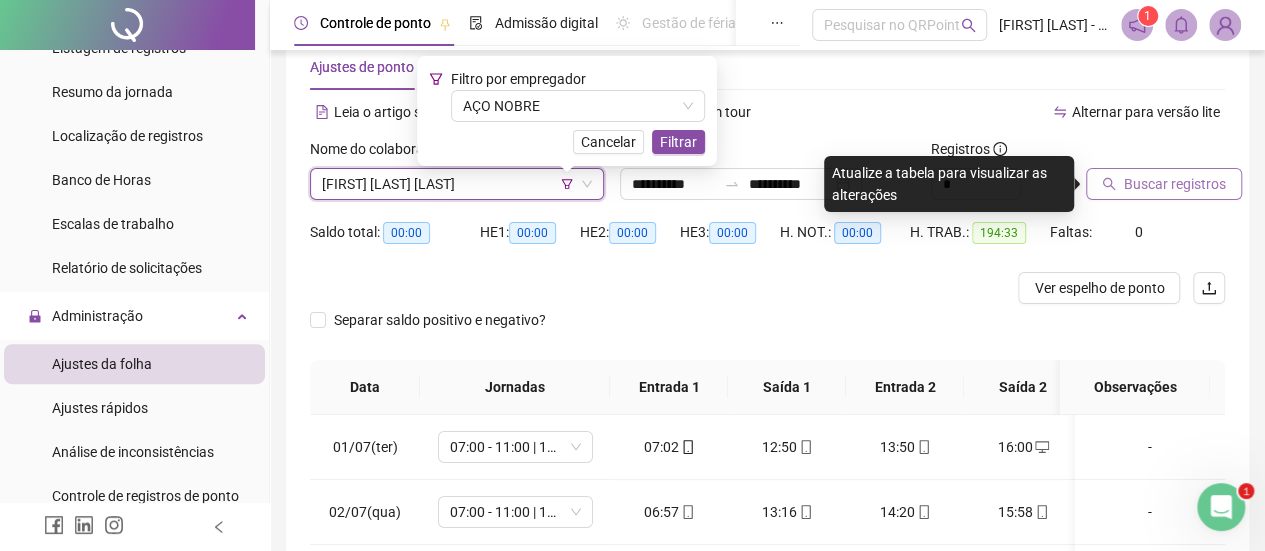 click on "Buscar registros" at bounding box center (1175, 184) 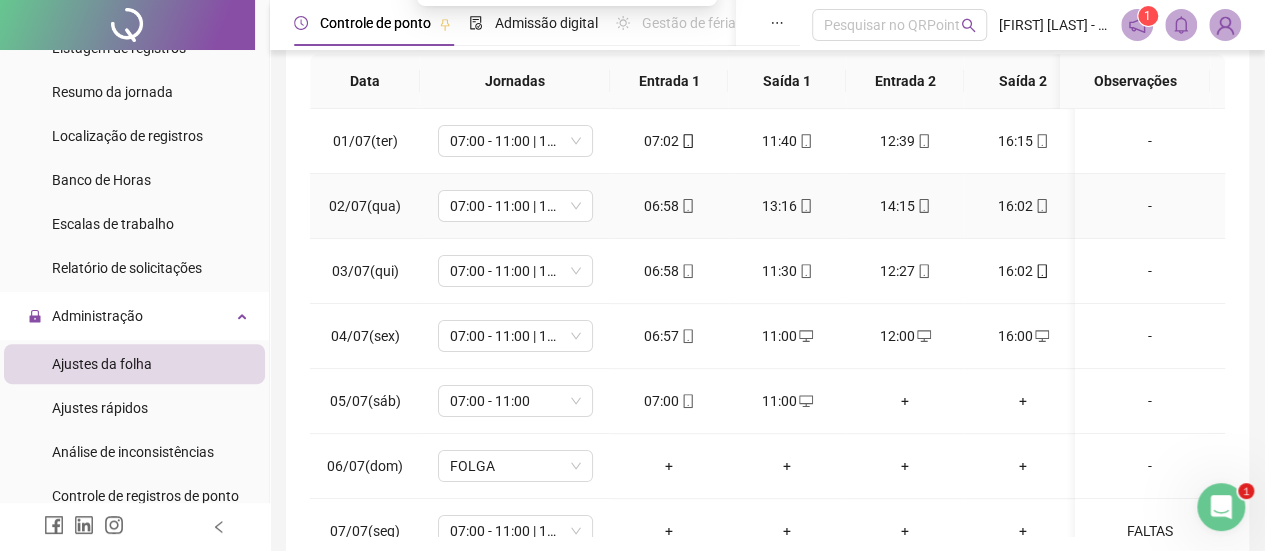 scroll, scrollTop: 446, scrollLeft: 0, axis: vertical 